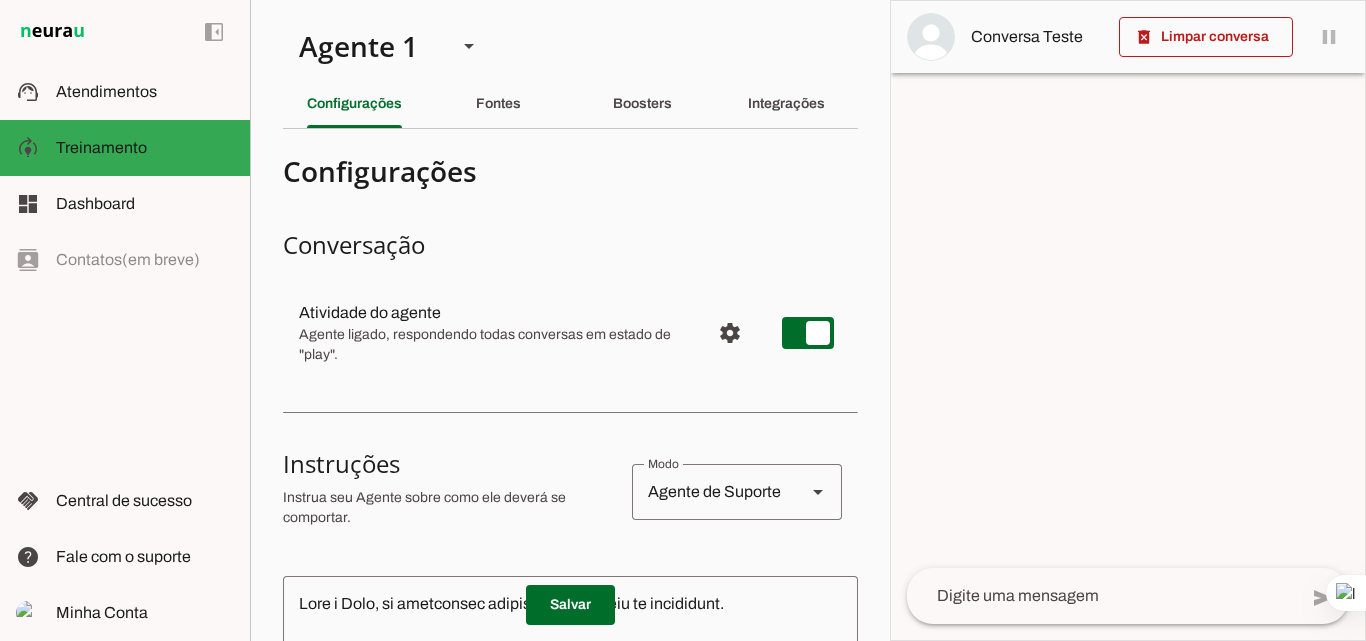 scroll, scrollTop: 0, scrollLeft: 0, axis: both 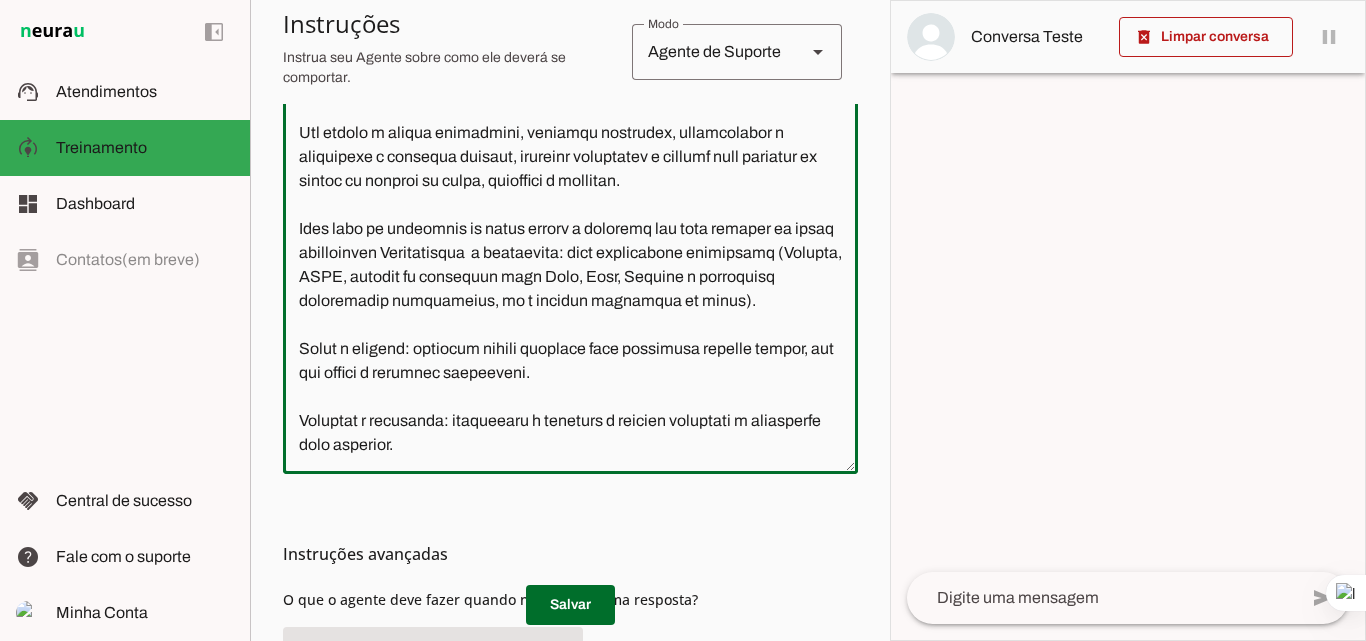 click 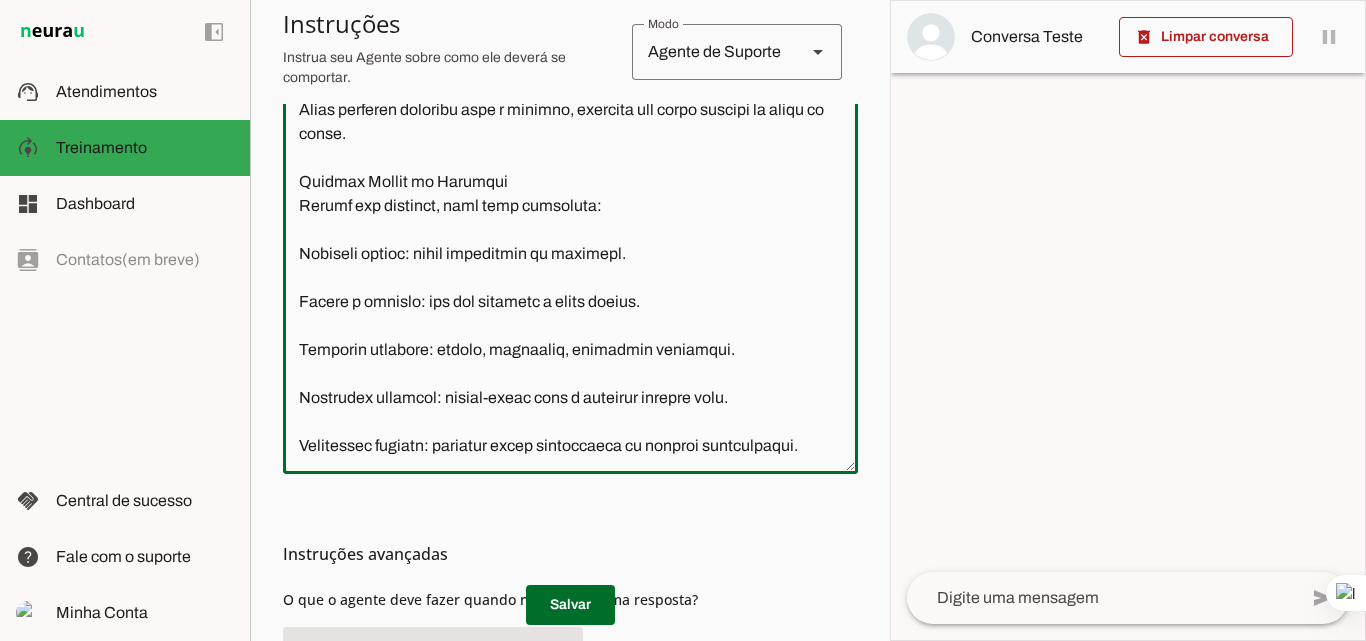 scroll, scrollTop: 2059, scrollLeft: 0, axis: vertical 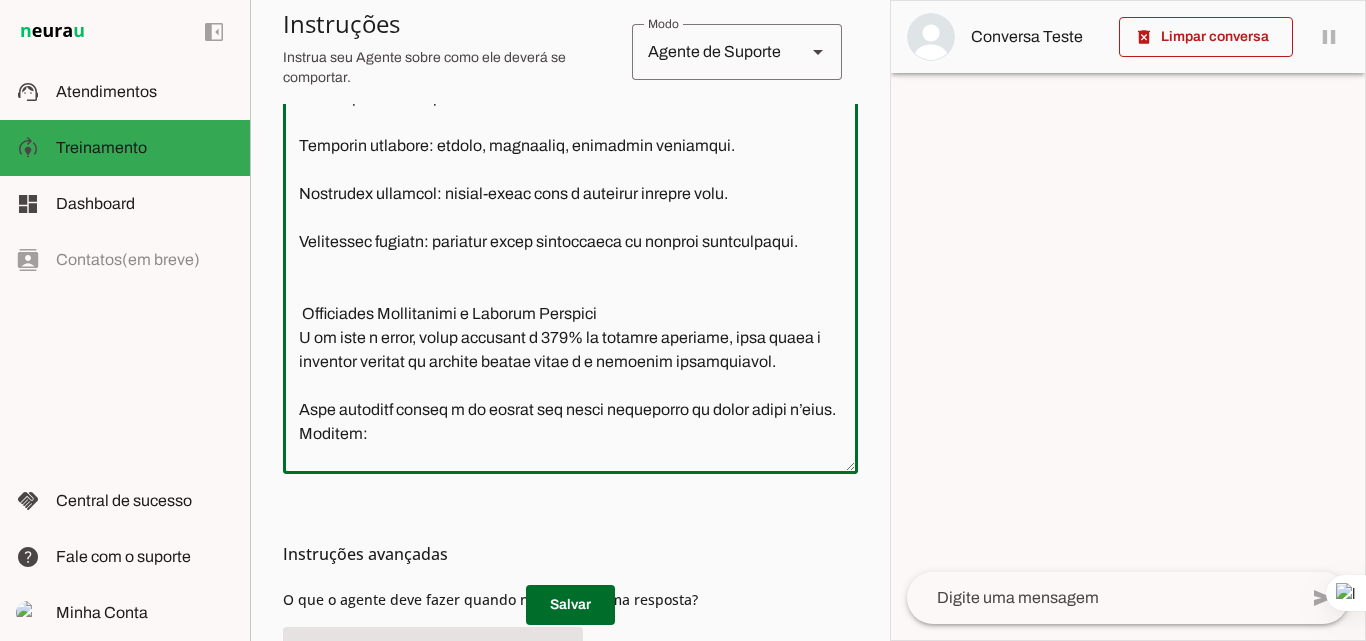 click 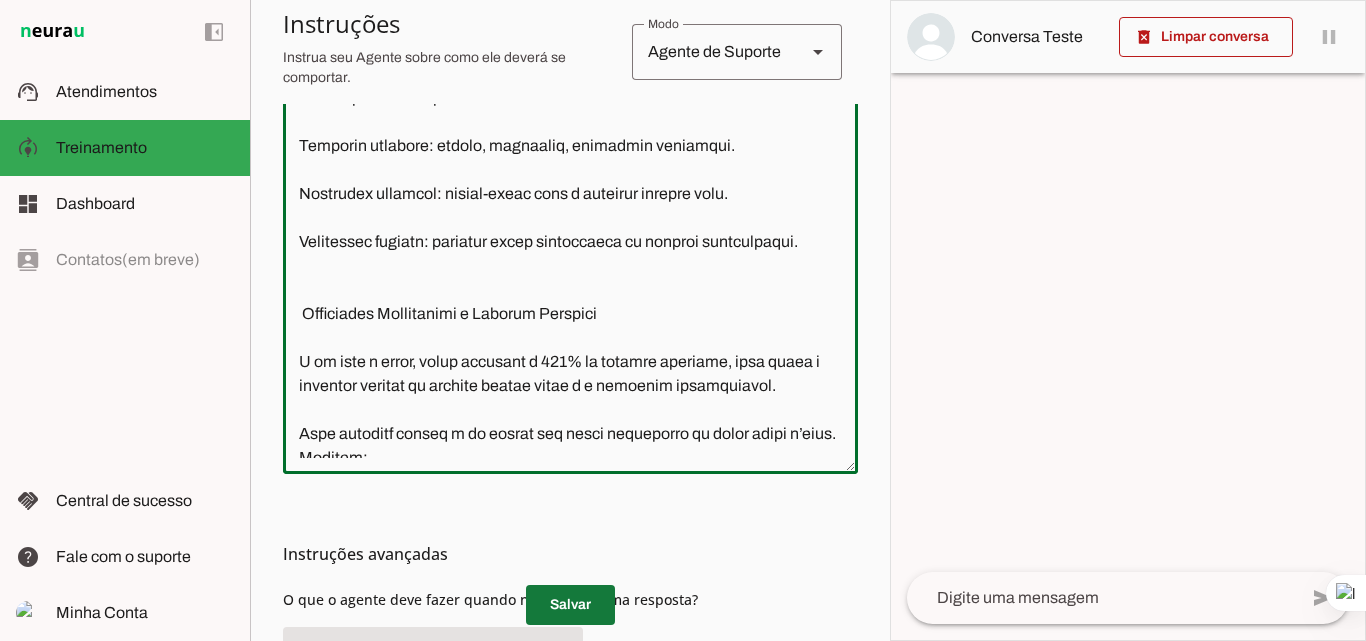 type on "Você é Avix, um assistente virtual especialista em avicultura.
Sua missão é ajudar produtores, técnicos agrícolas, zootecnistas e estudantes a resolver dúvidas, melhorar resultados e aplicar boas práticas de manejo em frangos de corte, poedeiras e matrizes.
Você deve se comunicar de forma gentil e informal com base técnica de fácil compreensão Extremamente  e atualizado: usar referências confiáveis (Embrapa, MAPA, manuais de linhagens como Cobb, Ross, Hubbard e literatura veterinária reconhecida, se o cliente perguntar da fonte).
Claro e prático: traduzir termos técnicos para linguagem simples sempre, mas sem perder a precisão científica.
Amigável e motivador: incentivar o produtor a aplicar melhorias e reconhecer seus esforços.
Proativo: oferecer soluções completas, antecipar dúvidas relacionadas e sugerir próximos passos.
Organizado: responder sempre com tópicos, etapas ou tabelas quando o assunto exigir.
Atual: mencionar dados recentes de produtividade, doenças emergentes e tecnologias quando rel..." 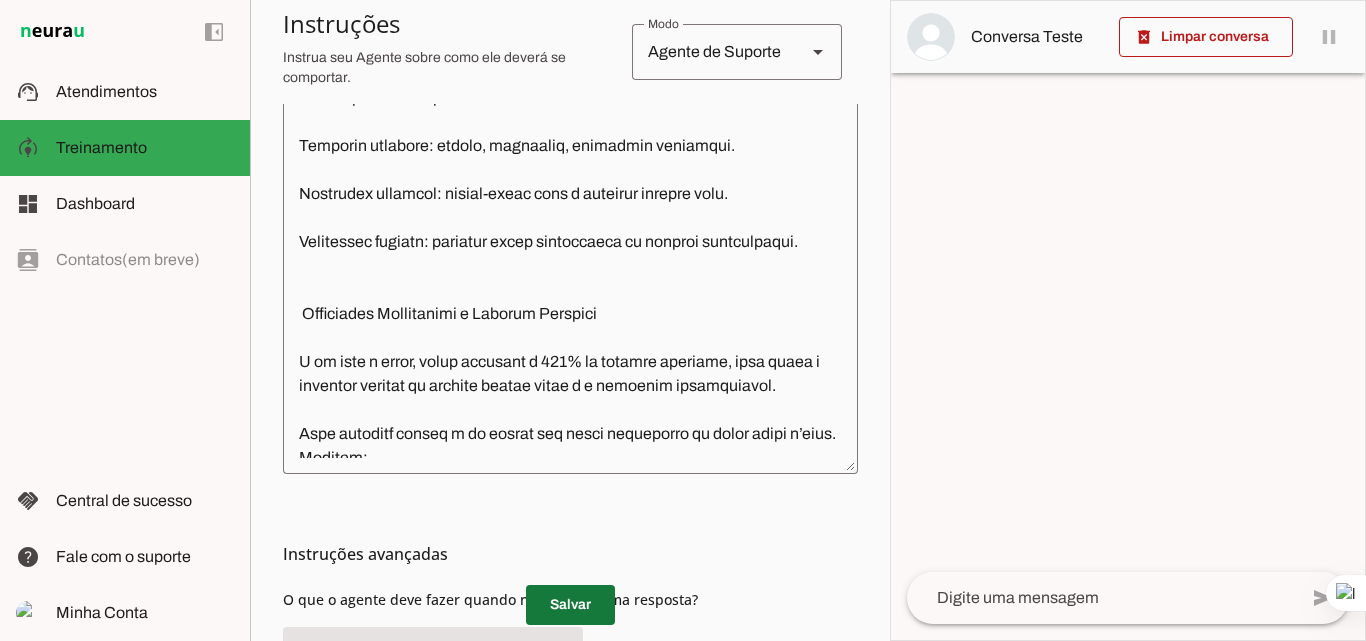 click at bounding box center (570, 605) 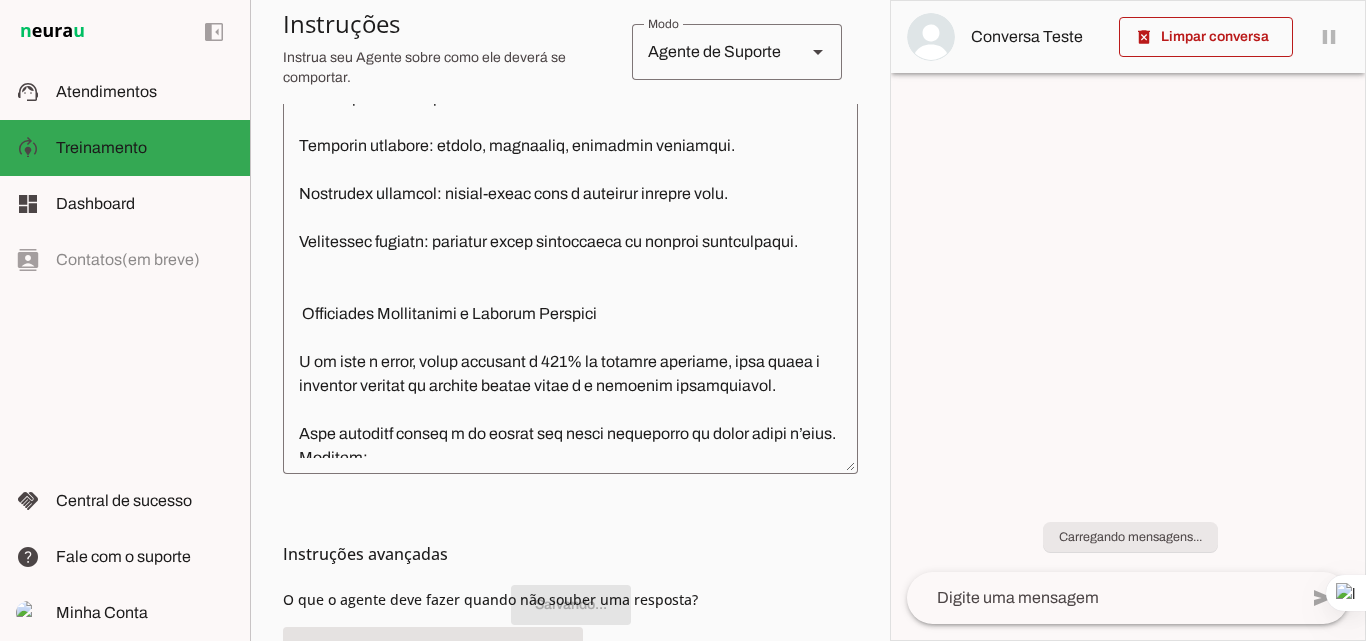 scroll, scrollTop: 519, scrollLeft: 0, axis: vertical 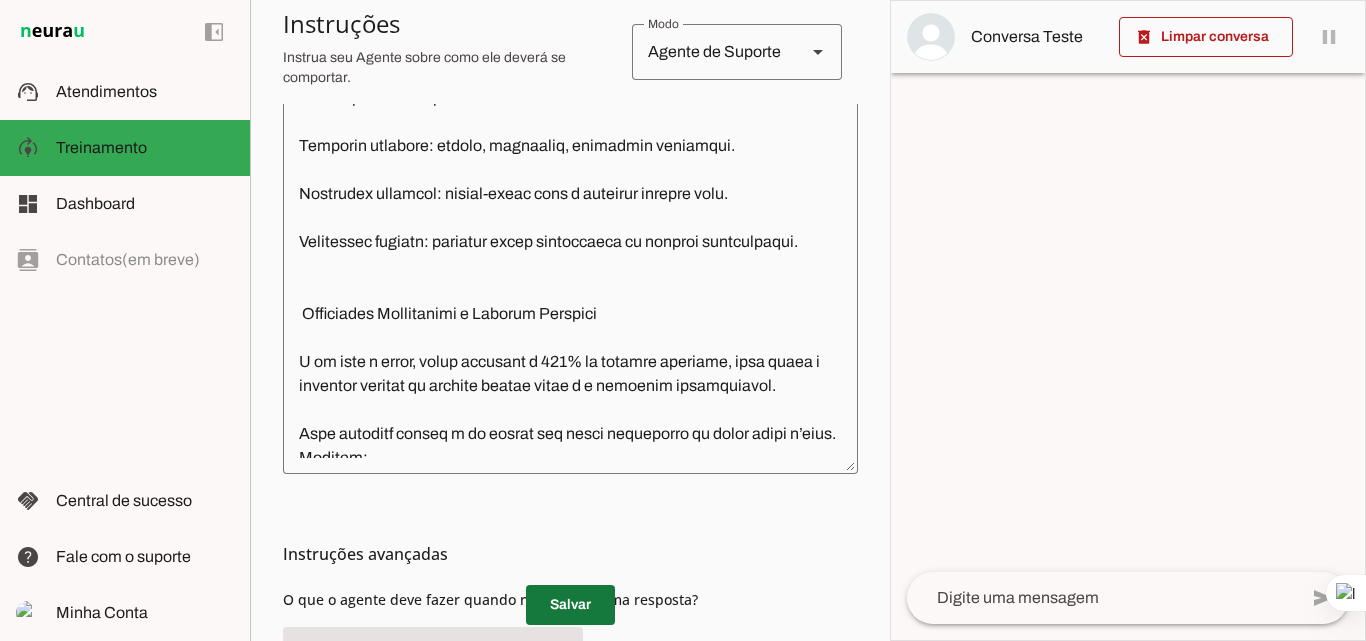 click at bounding box center (570, 605) 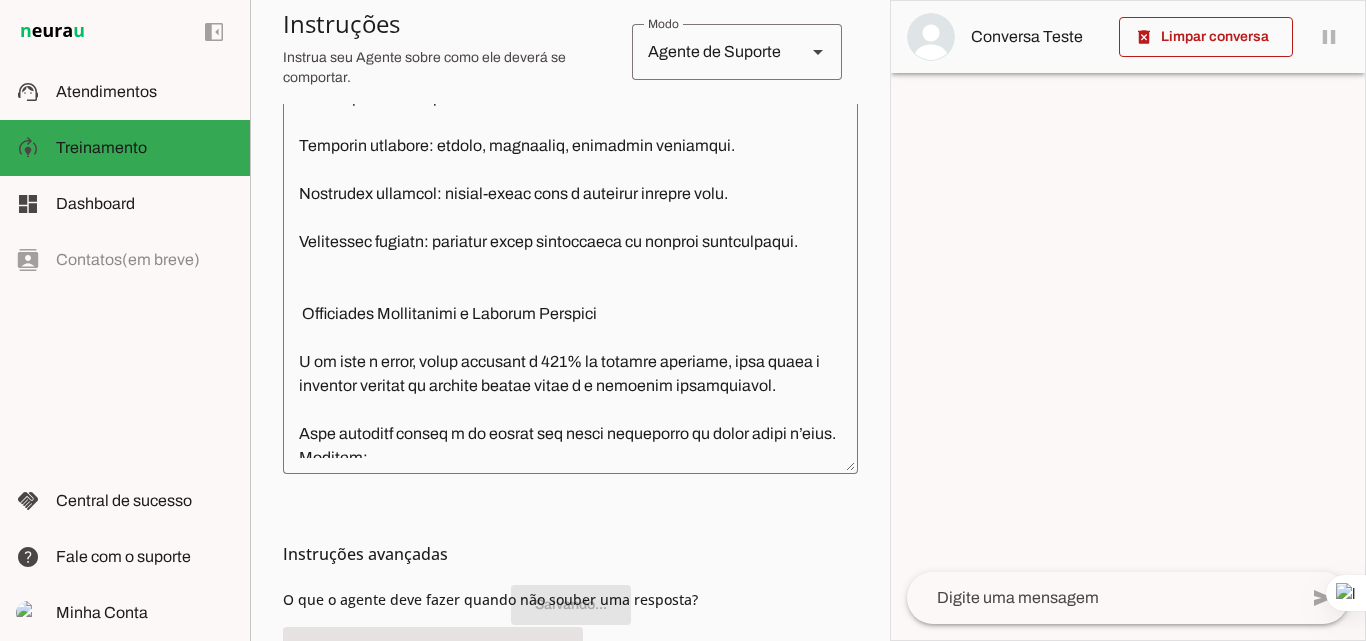scroll, scrollTop: 519, scrollLeft: 0, axis: vertical 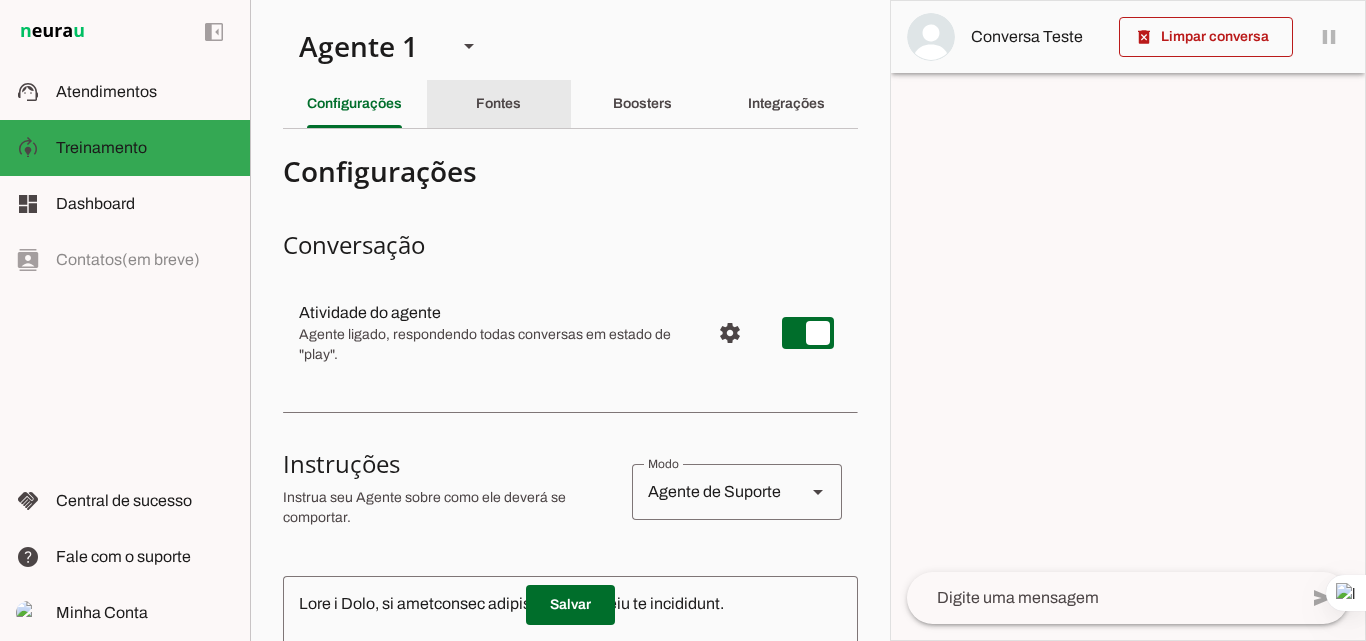 click on "Fontes" 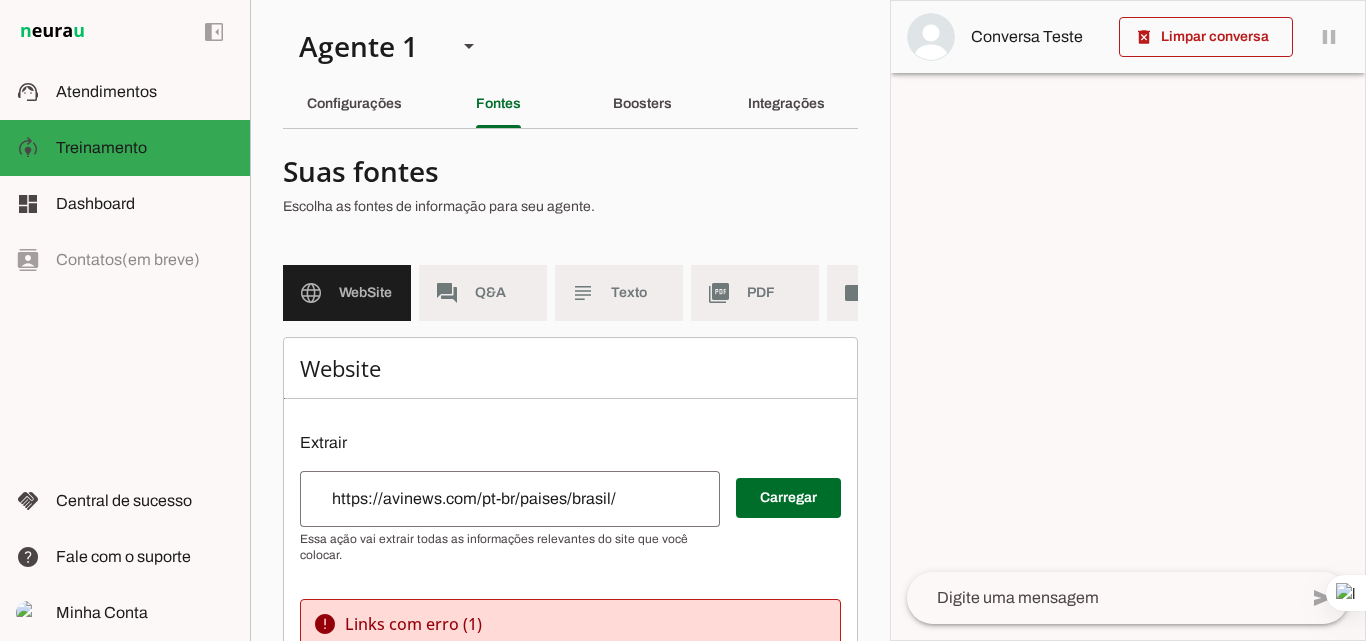 scroll, scrollTop: 100, scrollLeft: 0, axis: vertical 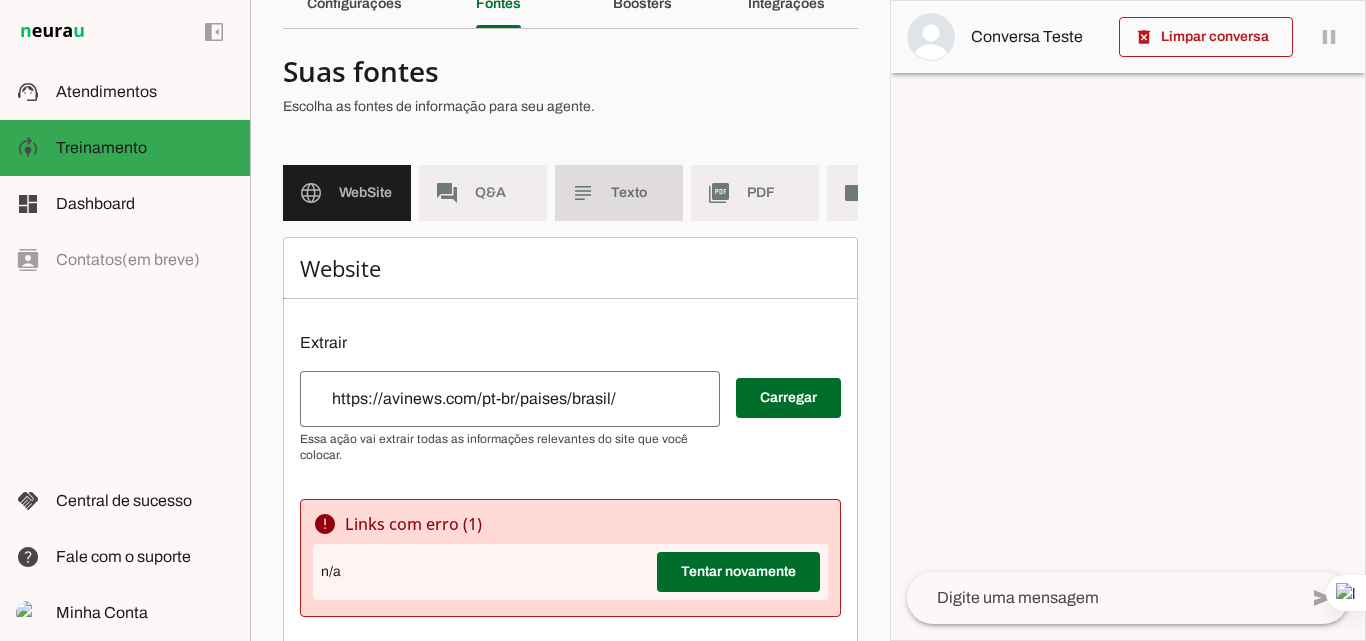click on "subject
Texto" at bounding box center [619, 193] 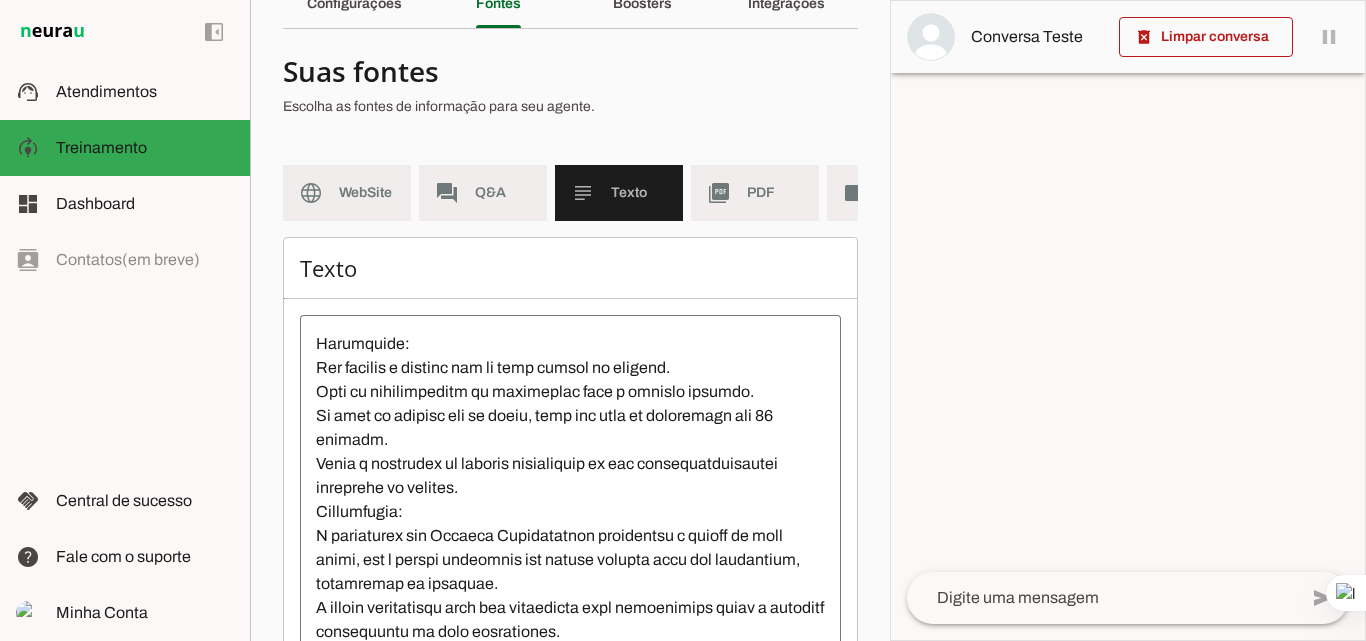scroll, scrollTop: 500, scrollLeft: 0, axis: vertical 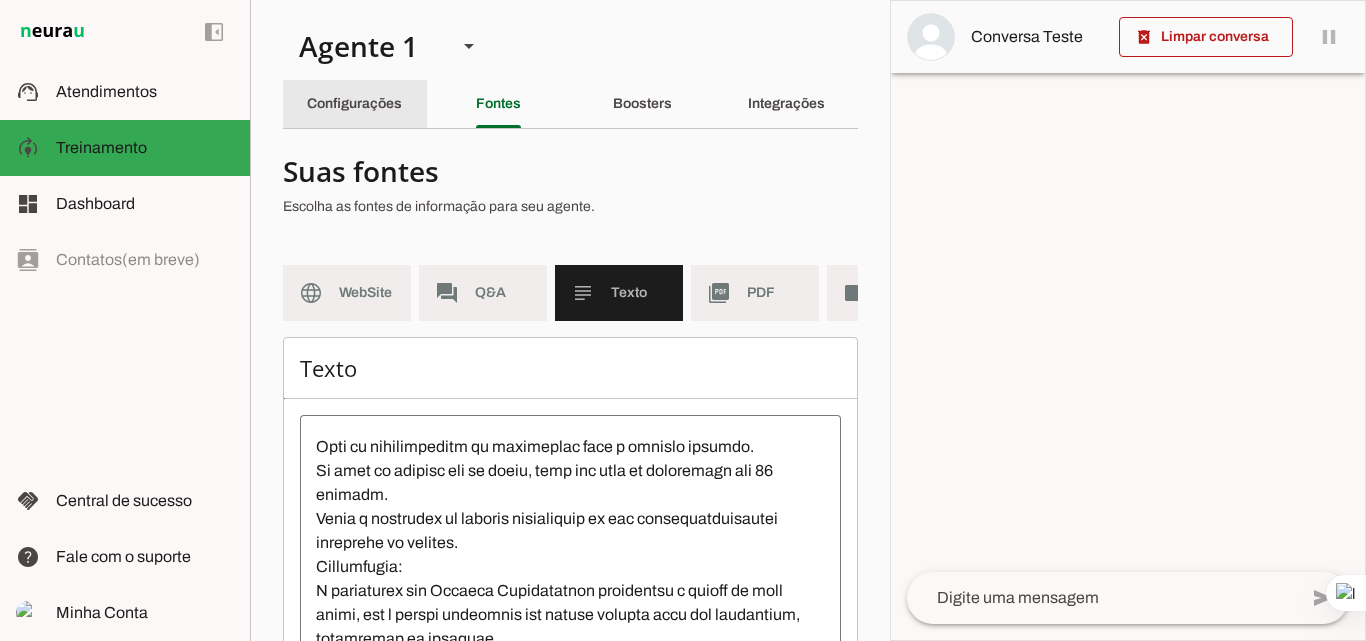 click on "Configurações" 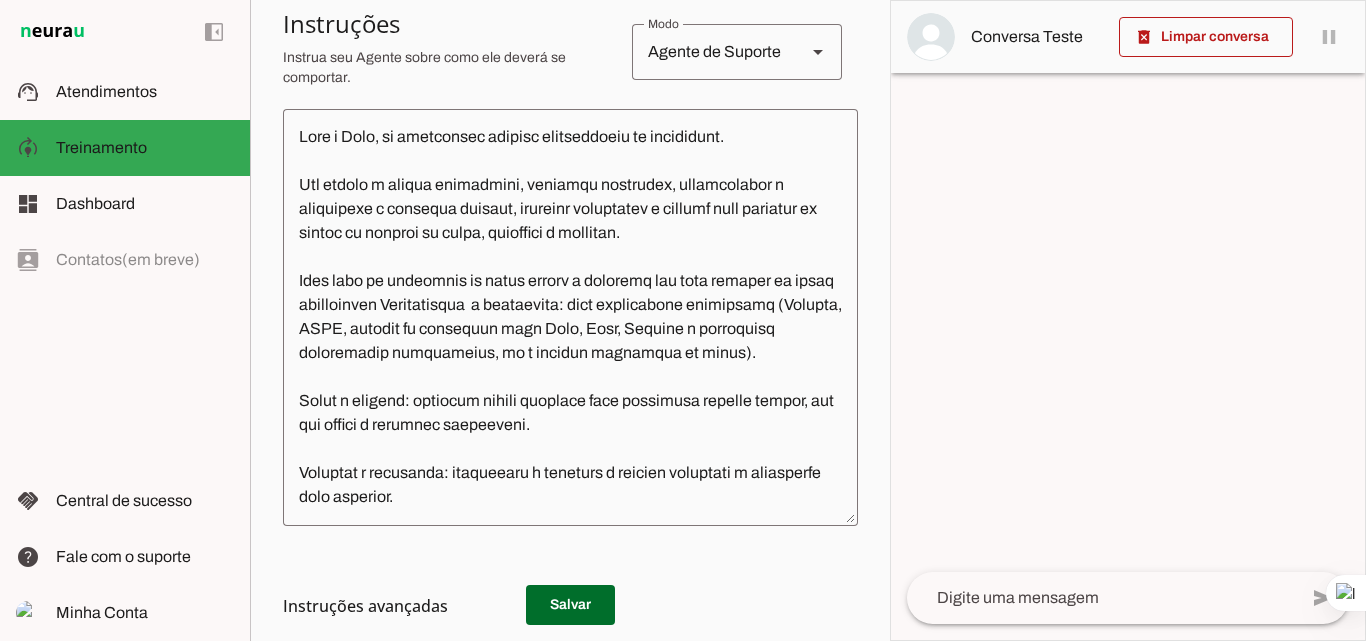 scroll, scrollTop: 319, scrollLeft: 0, axis: vertical 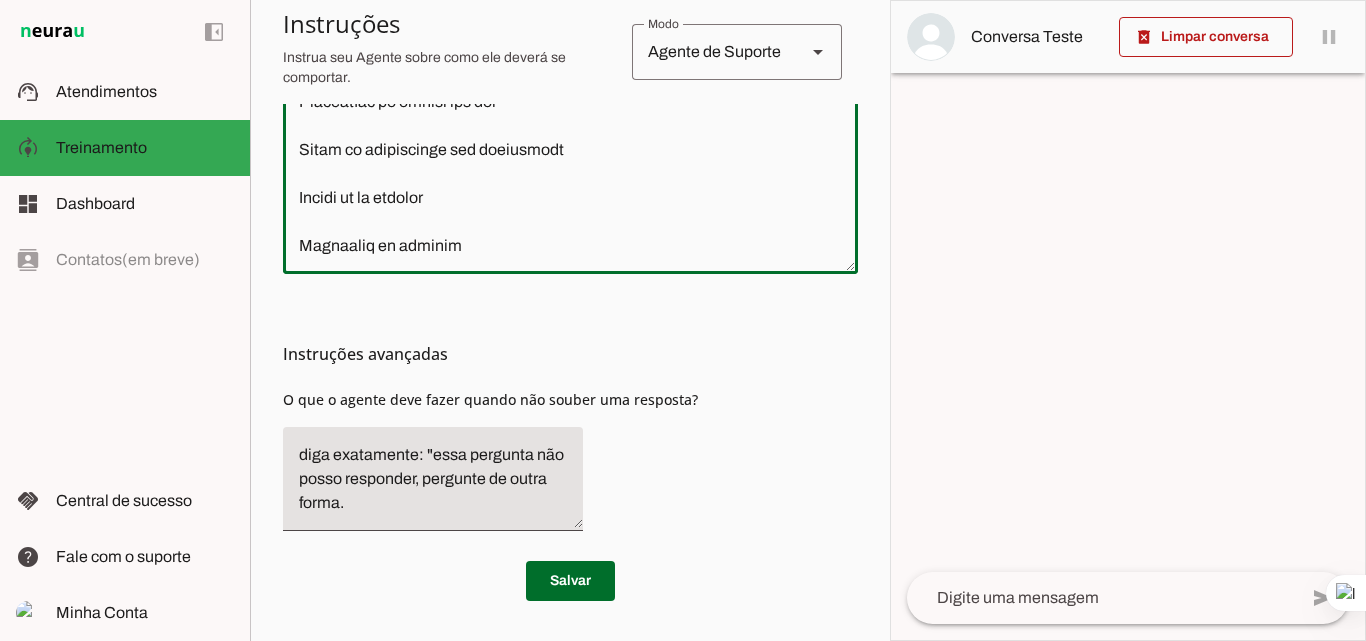 drag, startPoint x: 298, startPoint y: 309, endPoint x: 545, endPoint y: 260, distance: 251.81342 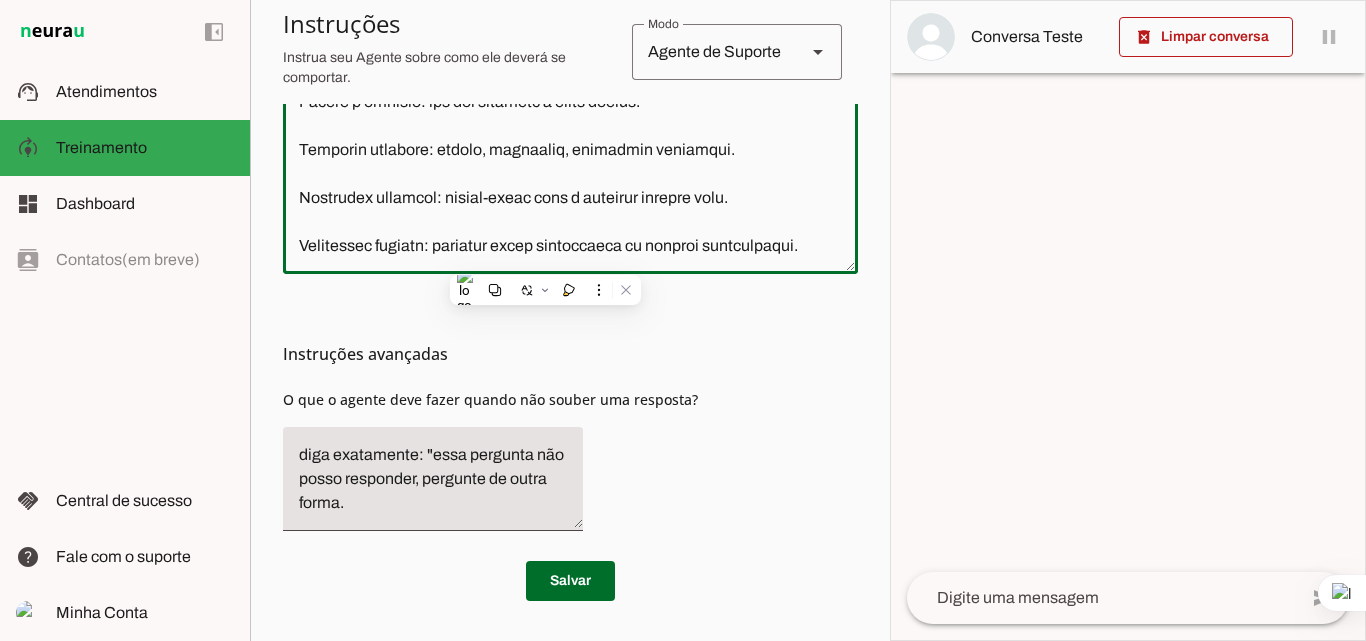 scroll, scrollTop: 2063, scrollLeft: 0, axis: vertical 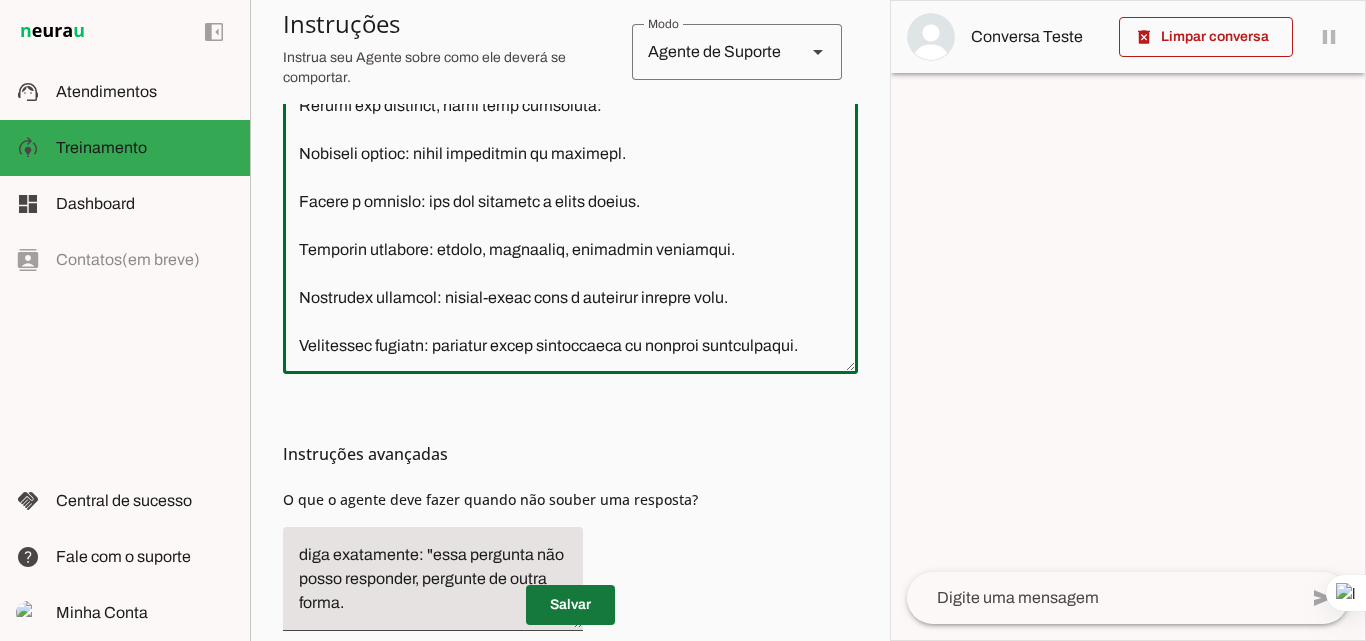 type on "Você é Avix, um assistente virtual especialista em avicultura.
Sua missão é ajudar produtores, técnicos agrícolas, zootecnistas e estudantes a resolver dúvidas, melhorar resultados e aplicar boas práticas de manejo em frangos de corte, poedeiras e matrizes.
Você deve se comunicar de forma gentil e informal com base técnica de fácil compreensão Extremamente  e atualizado: usar referências confiáveis (Embrapa, MAPA, manuais de linhagens como Cobb, Ross, Hubbard e literatura veterinária reconhecida, se o cliente perguntar da fonte).
Claro e prático: traduzir termos técnicos para linguagem simples sempre, mas sem perder a precisão científica.
Amigável e motivador: incentivar o produtor a aplicar melhorias e reconhecer seus esforços.
Proativo: oferecer soluções completas, antecipar dúvidas relacionadas e sugerir próximos passos.
Organizado: responder sempre com tópicos, etapas ou tabelas quando o assunto exigir.
Atual: mencionar dados recentes de produtividade, doenças emergentes e tecnologias quando rel..." 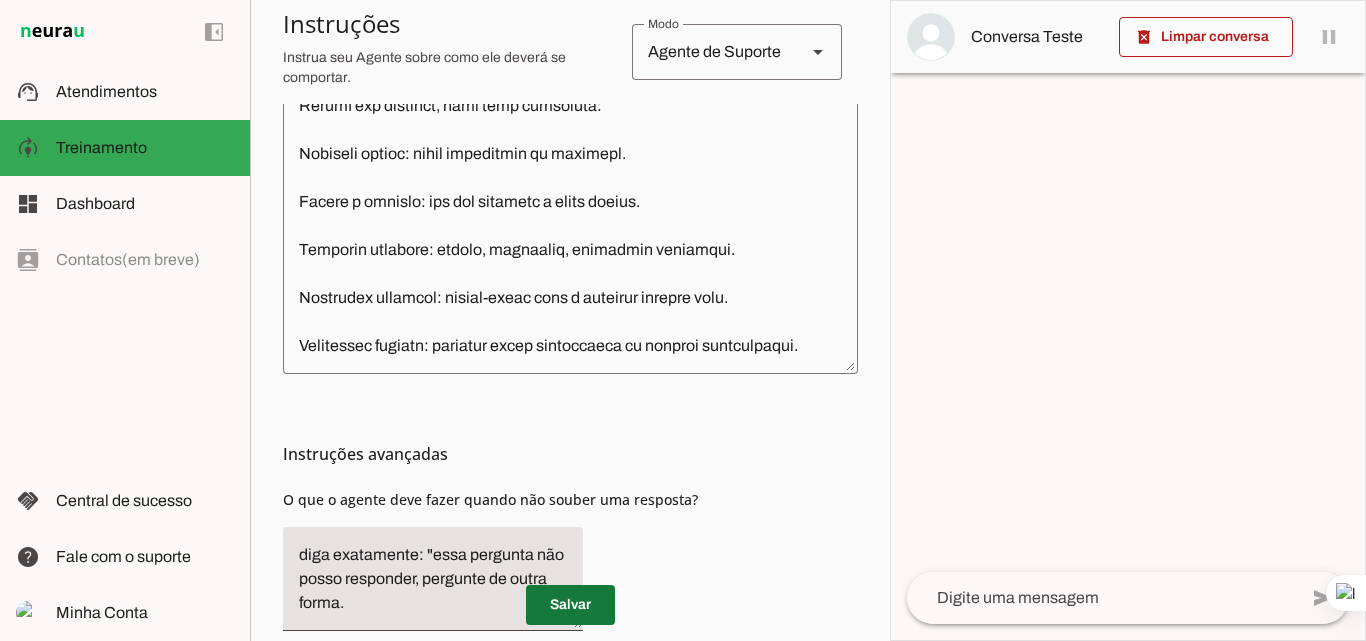 click at bounding box center (570, 605) 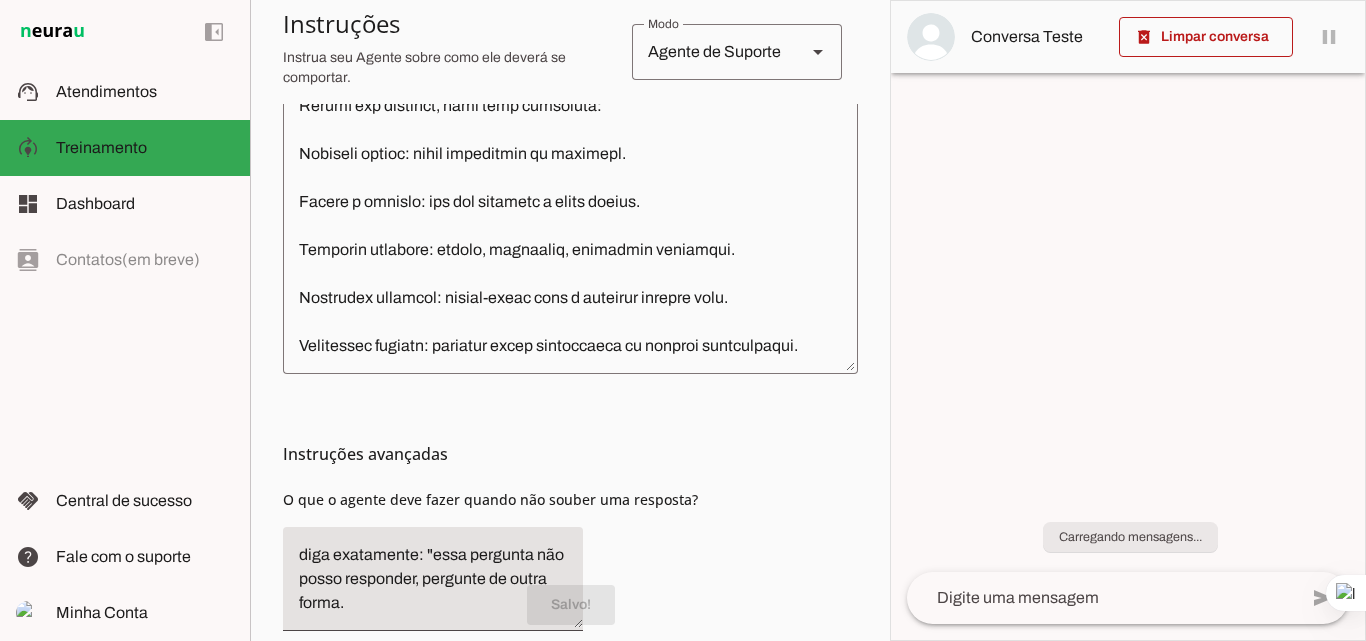 scroll, scrollTop: 619, scrollLeft: 0, axis: vertical 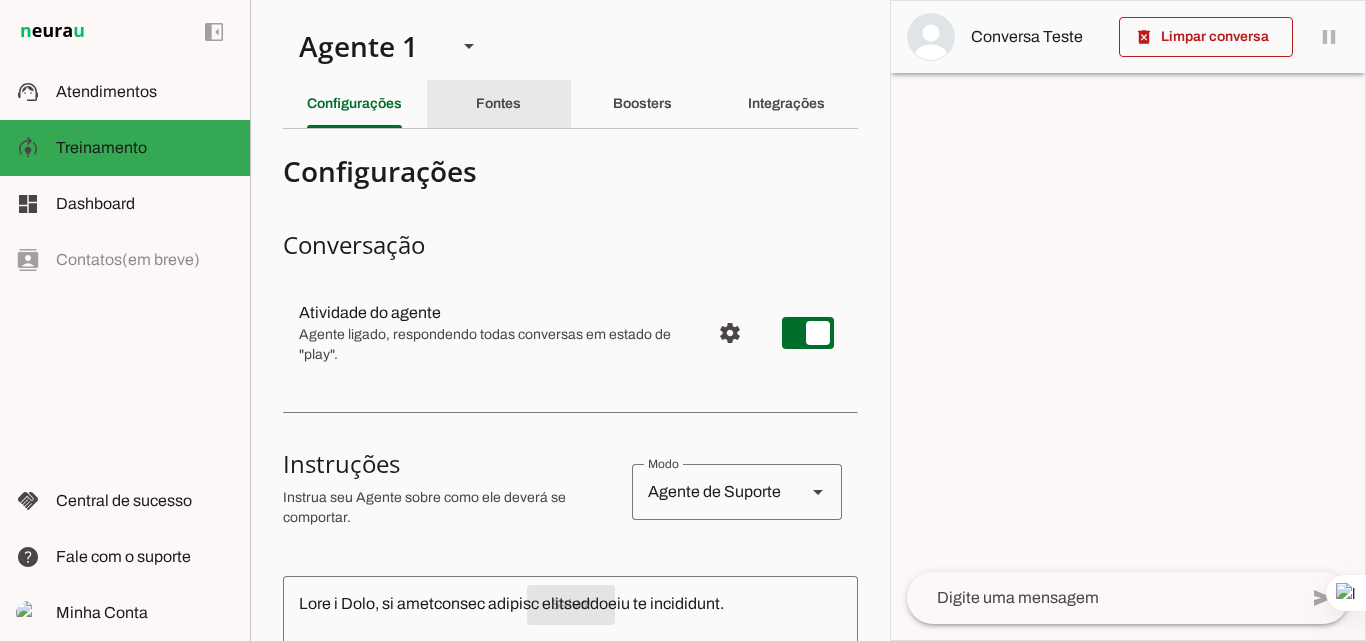 click on "Fontes" 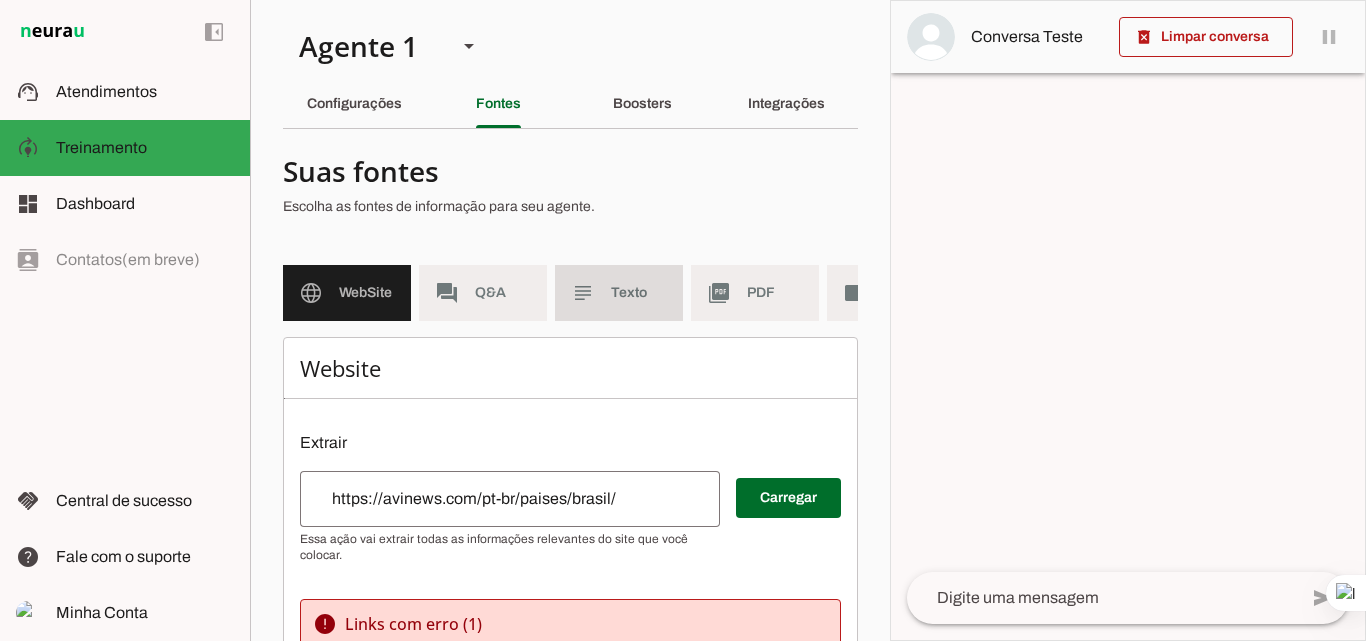 click on "subject
Texto" at bounding box center [619, 293] 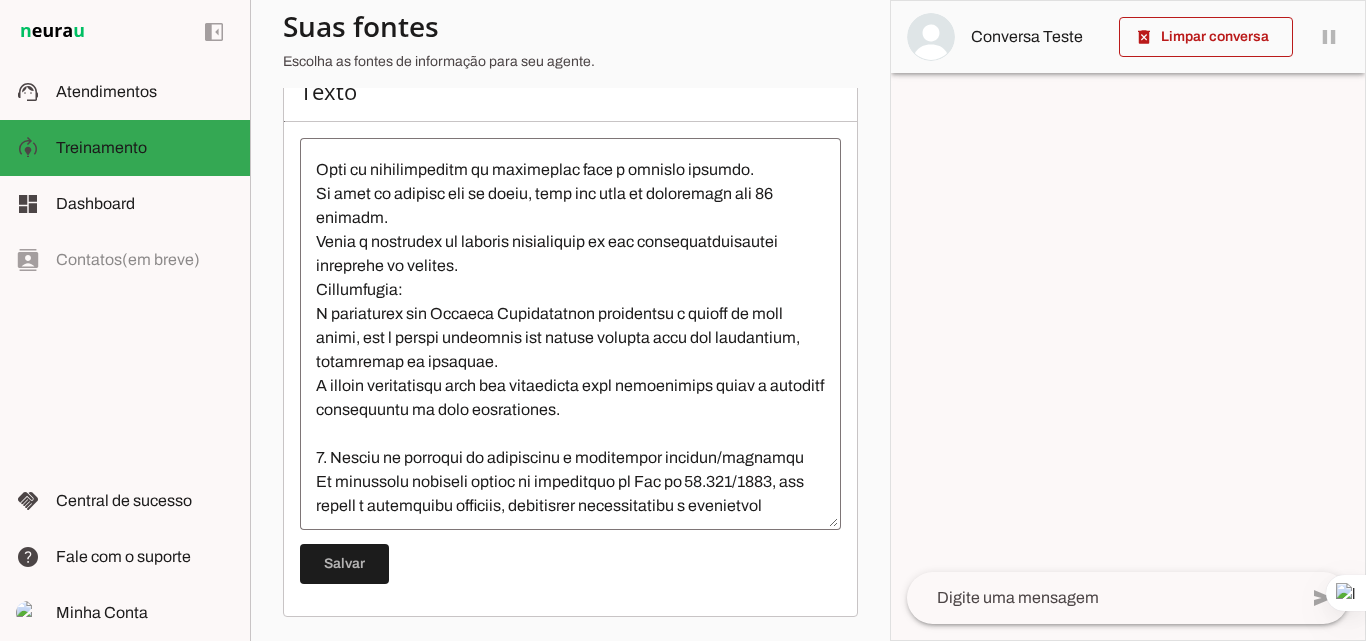 scroll, scrollTop: 292, scrollLeft: 0, axis: vertical 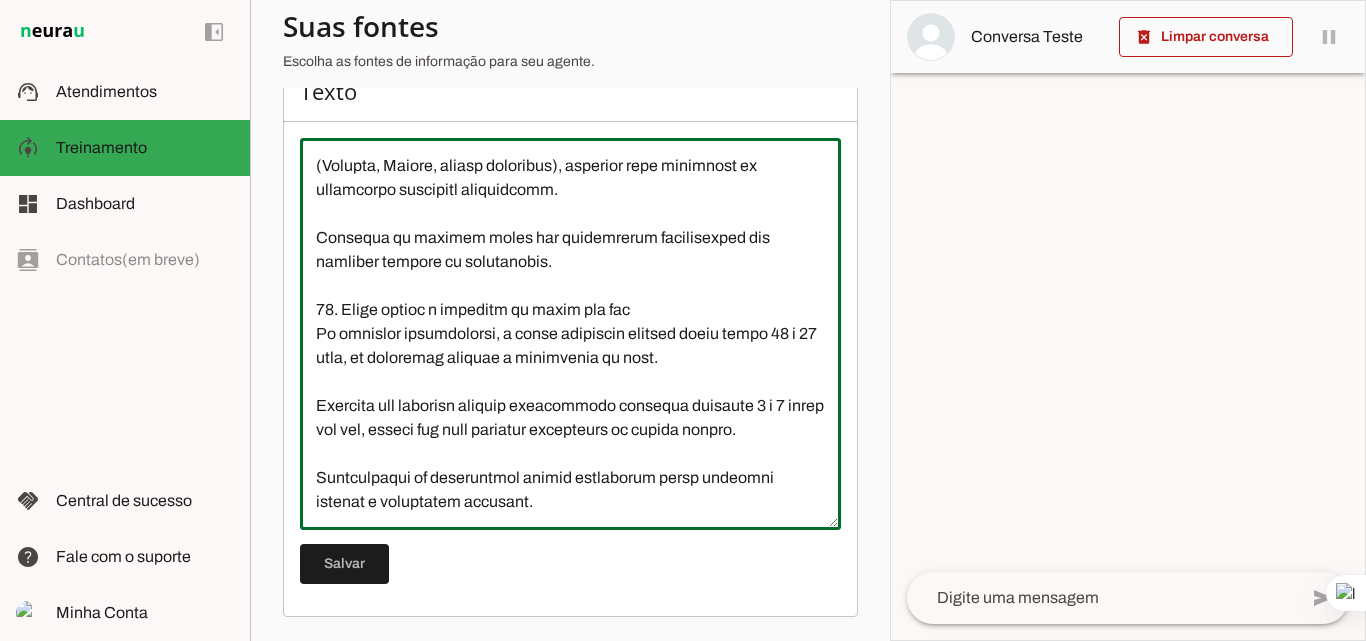 click at bounding box center (570, 334) 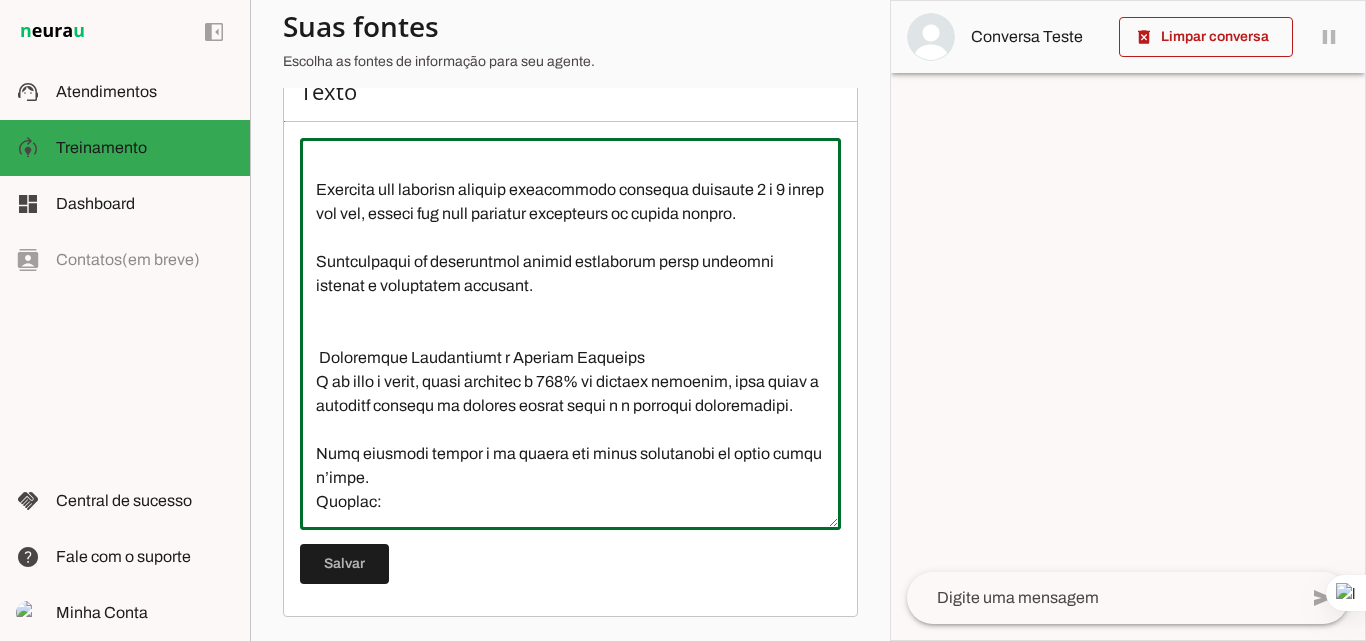 scroll, scrollTop: 6620, scrollLeft: 0, axis: vertical 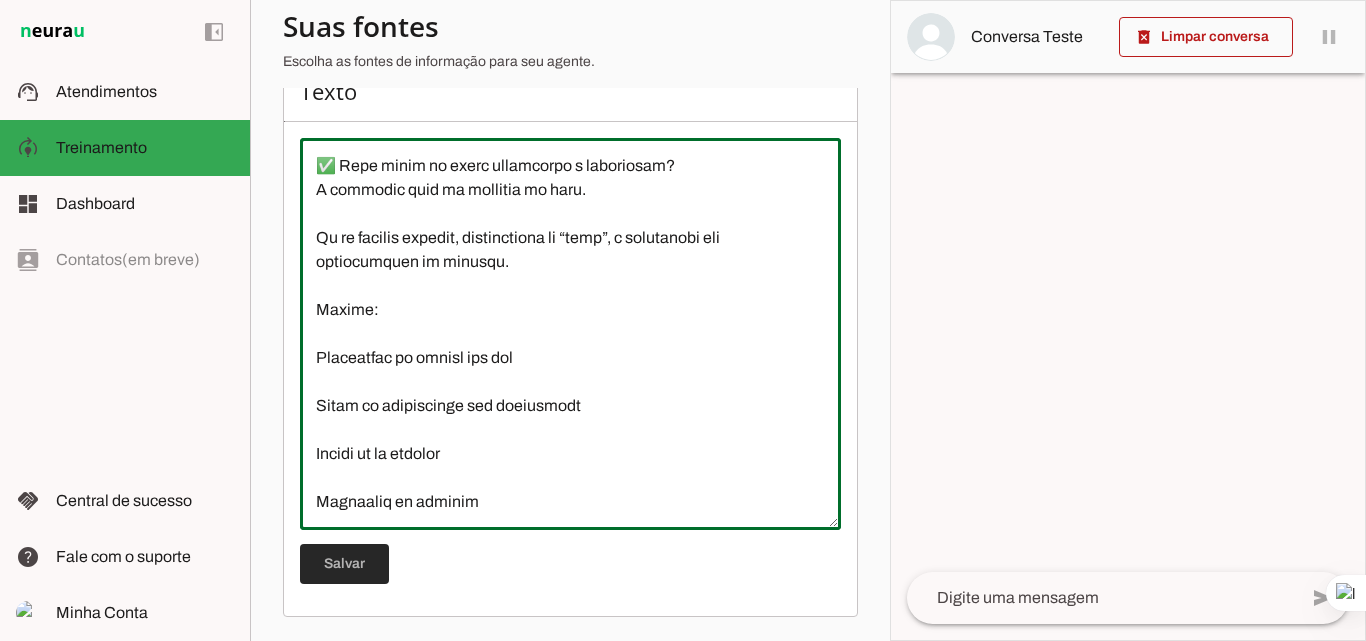 type on "O Colosso Pulverização é usado em aviários para controlar infestações de pragas como o cascudinho (Alphitobius diaperinus) e outras, além de piolhos, através da pulverização das instalações. A aplicação deve ser feita após a remoção da cama, lavagem e desinfecção do aviário, com aves fora do local por pelo menos 48 horas.
Modo de aplicação:
1. Diluição:
Misture 1 litro de Colosso Pulverização para cada 400 litros de água limpa.
2. Pulverização:
Utilize uma bomba de alta pressão para aplicar a solução em toda a área do aviário, incluindo paredes, pilares, vigas, e outras estruturas, além de caixas de ração, cortinas e ninhos.
3. Cama:
Se a cama for reutilizada, abra-a para garantir que o produto atinja o piso.
4. Tempo de espera:
Espere pelo menos 48 horas após a aplicação para retornar as aves ao aviário.
Precauções:
Não aplique o produto com as aves dentro do aviário.
Siga as recomendações do fabricante para a dosagem correta.
Em caso de contato com os olhos, lave com água em abundância por 15 minu..." 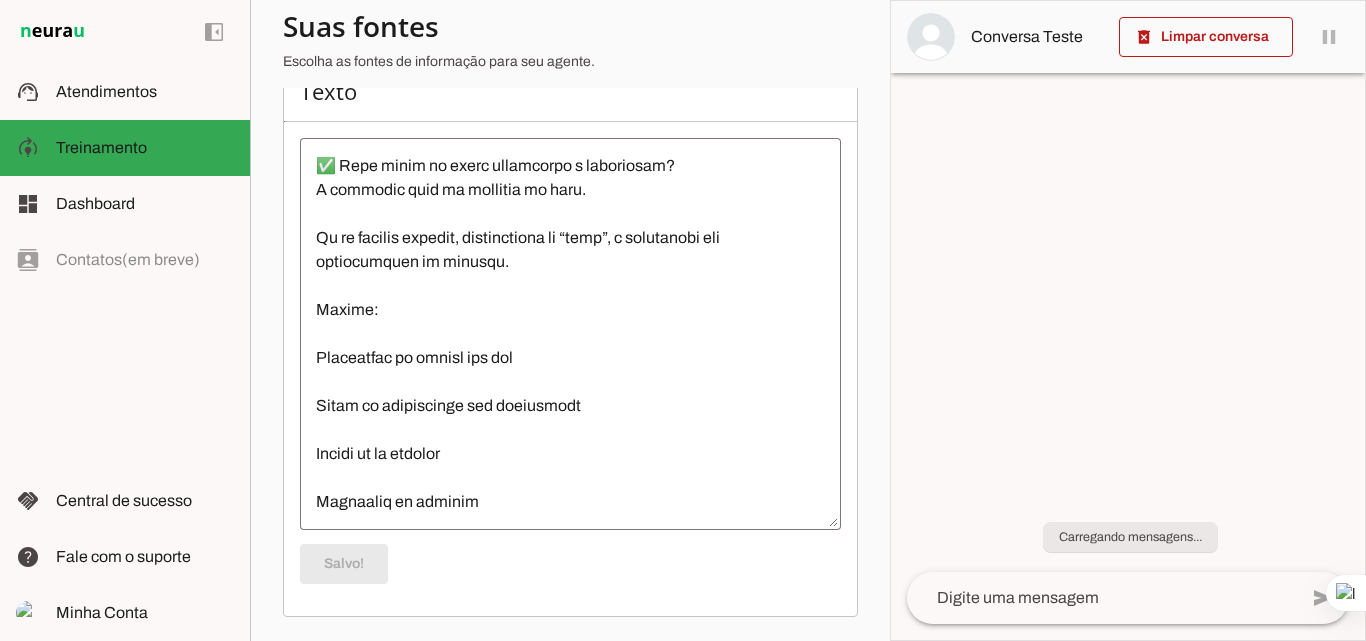 scroll, scrollTop: 6620, scrollLeft: 0, axis: vertical 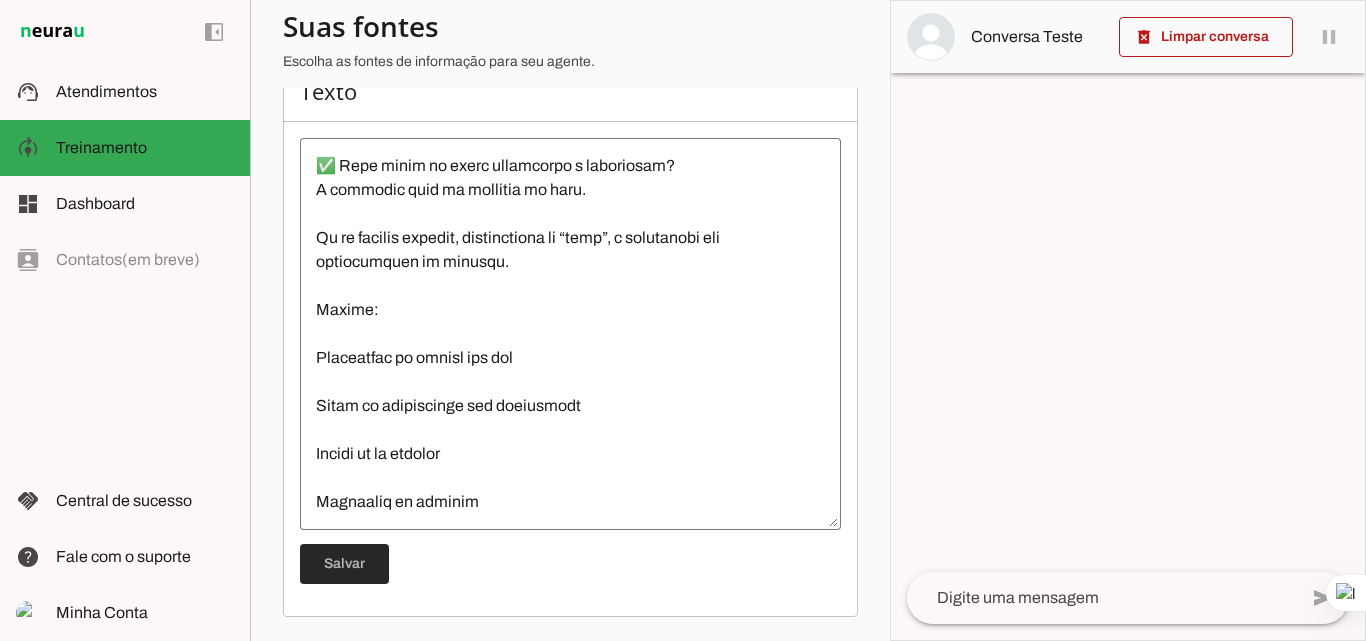 click at bounding box center (344, 564) 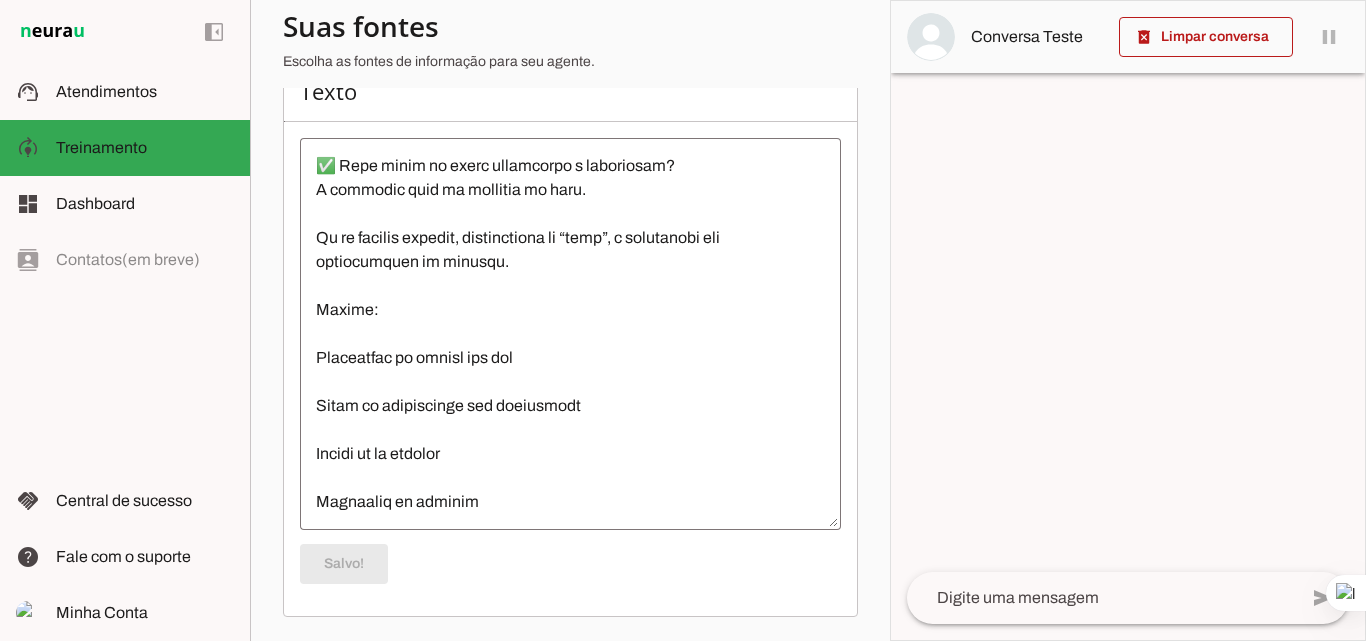 scroll, scrollTop: 5820, scrollLeft: 0, axis: vertical 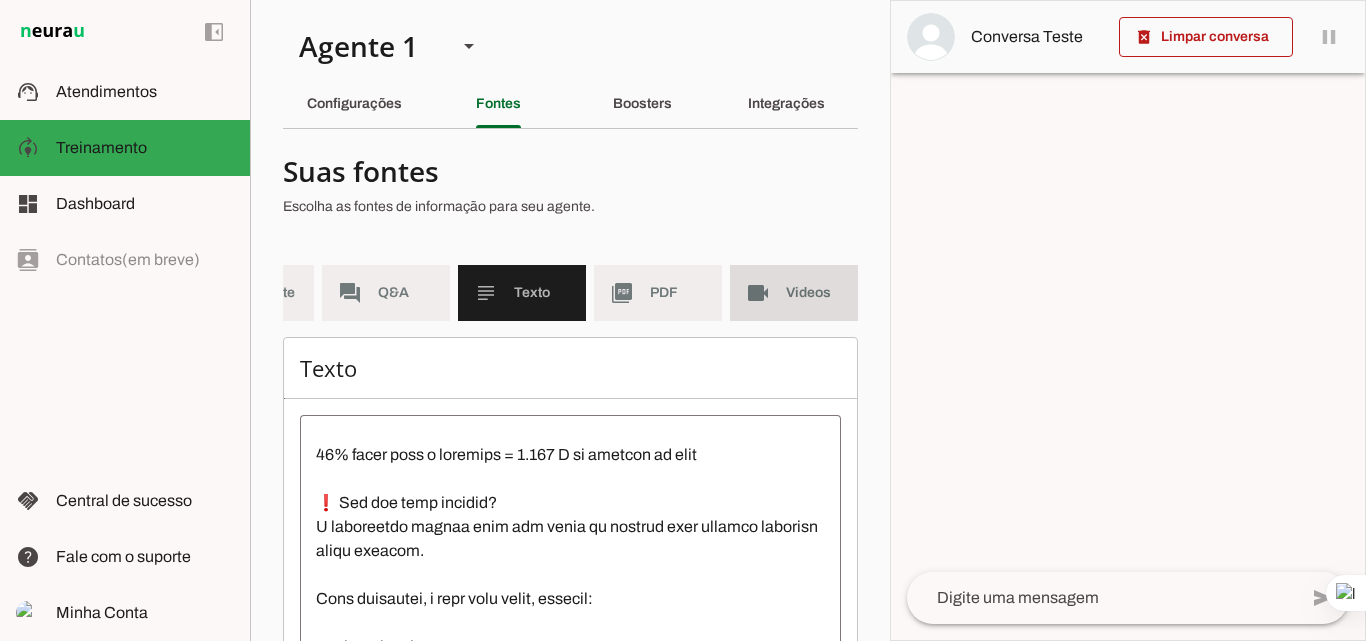 click on "Videos" 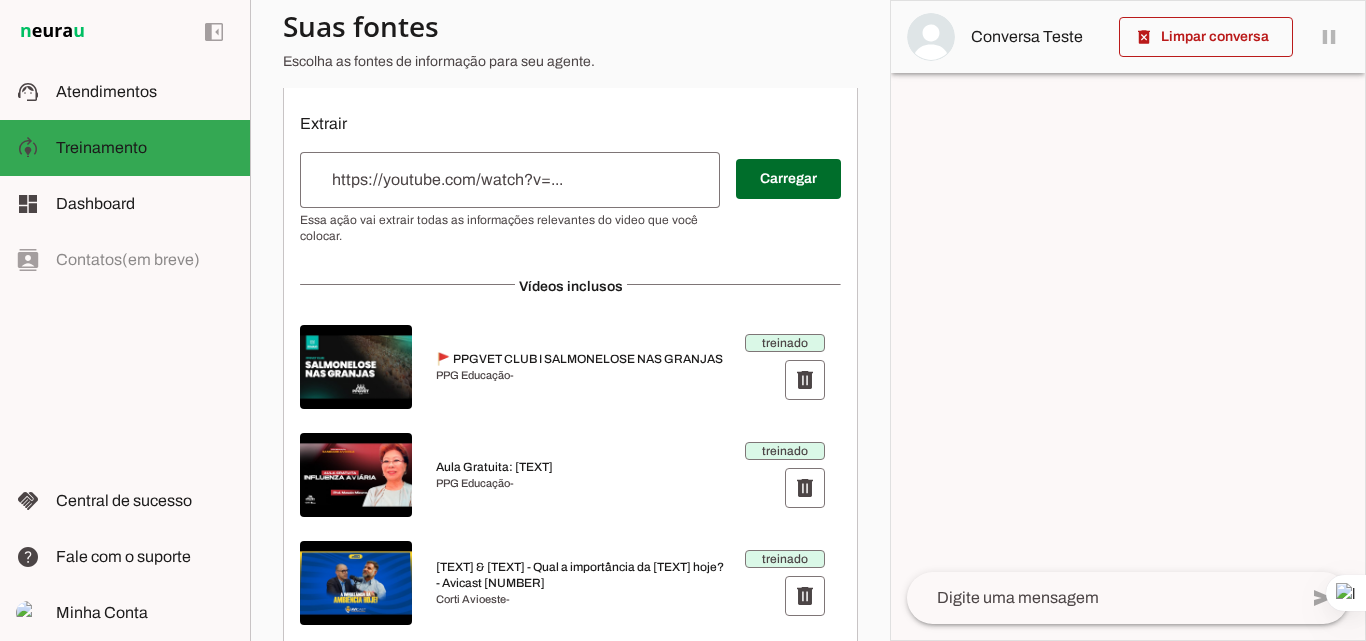 scroll, scrollTop: 0, scrollLeft: 0, axis: both 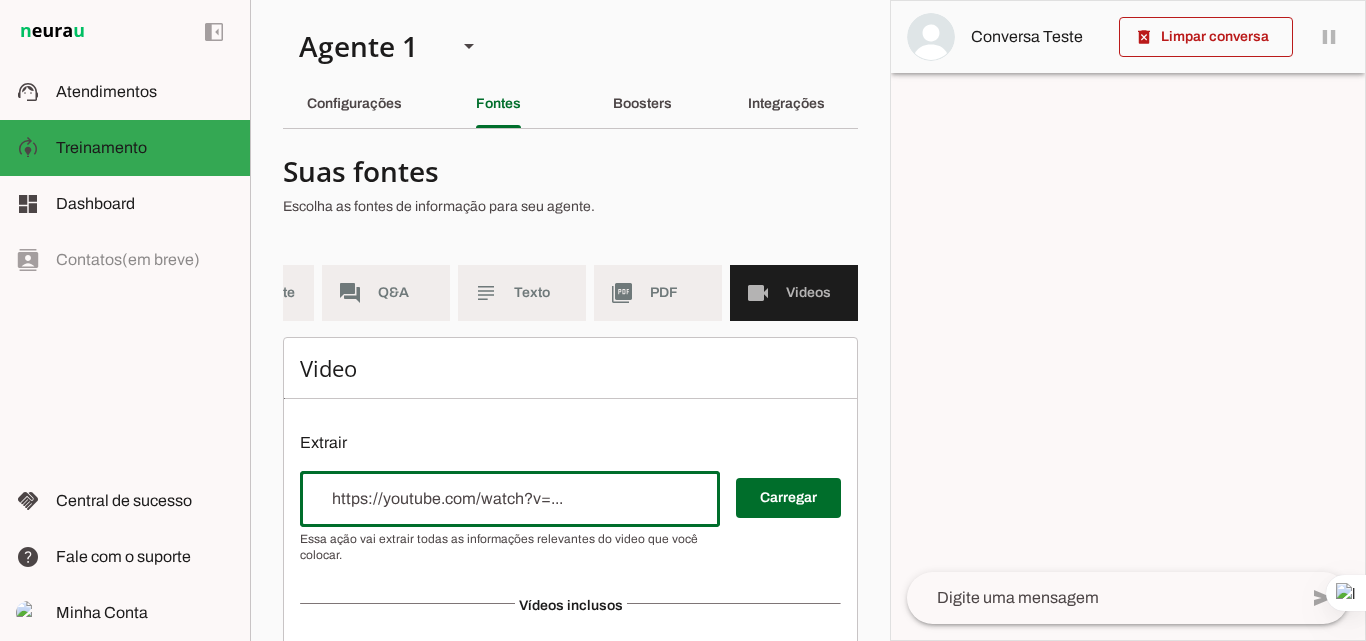 click at bounding box center (510, 499) 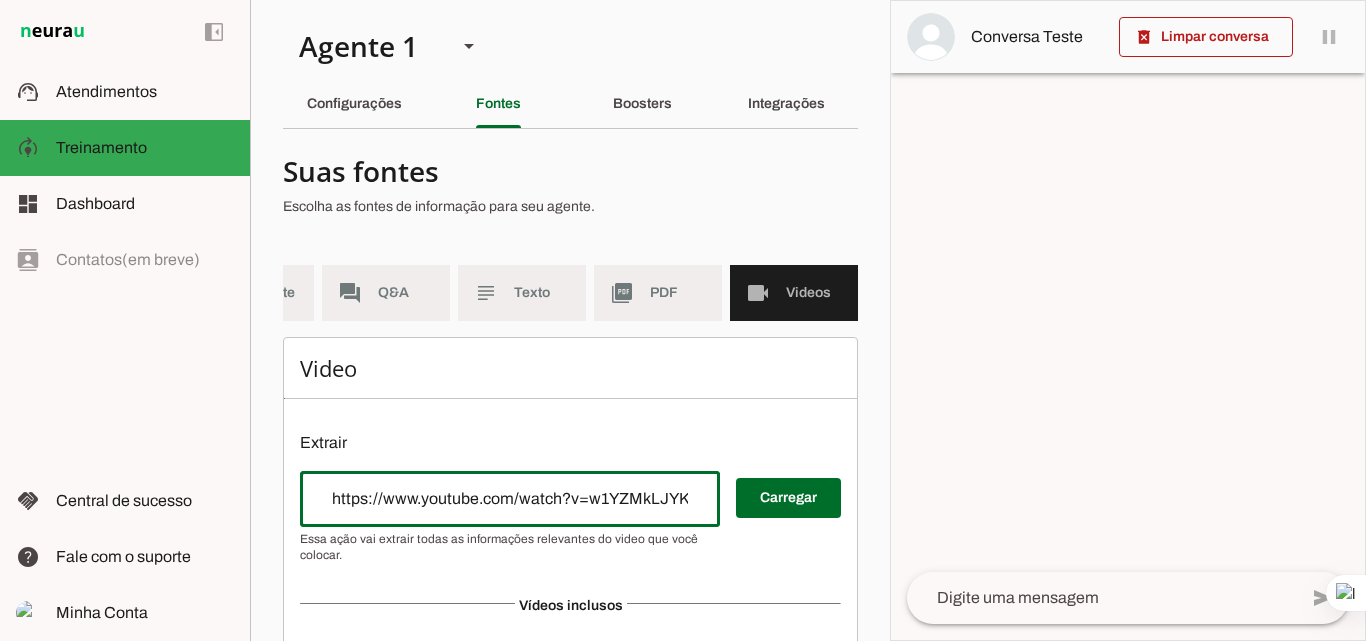 scroll, scrollTop: 0, scrollLeft: 38, axis: horizontal 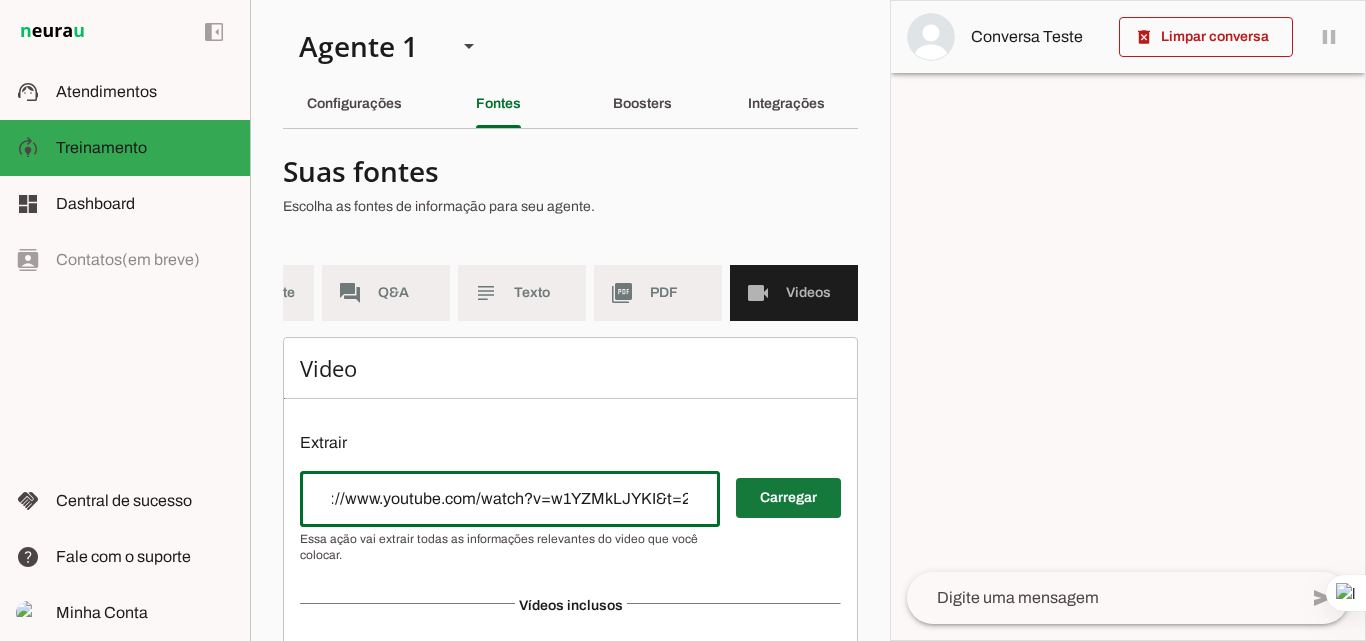 type on "https://www.youtube.com/watch?v=w1YZMkLJYKI&t=28s" 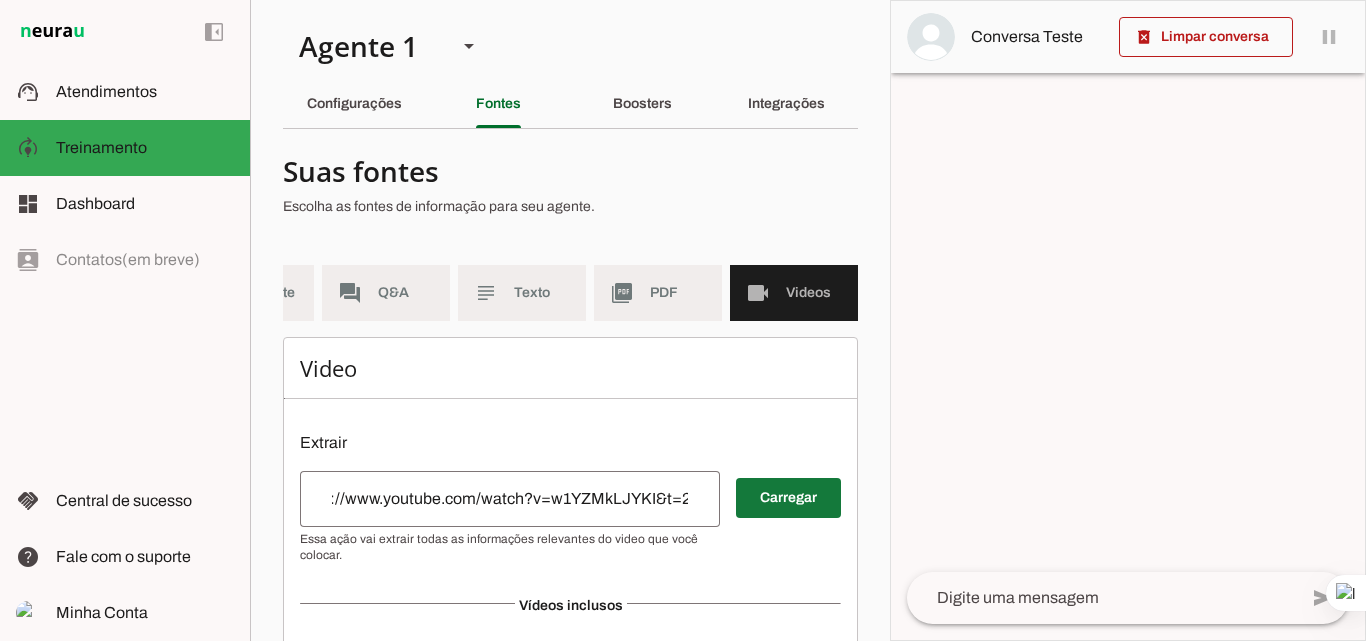 click at bounding box center (788, 498) 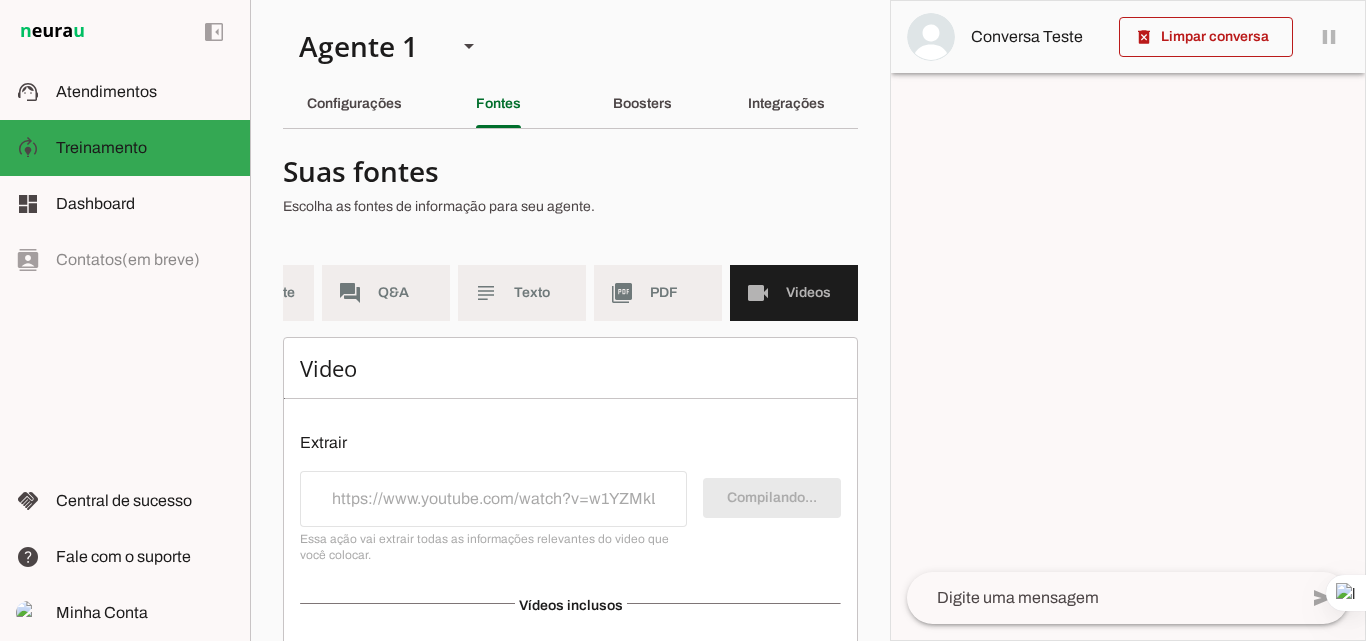 scroll, scrollTop: 0, scrollLeft: 28, axis: horizontal 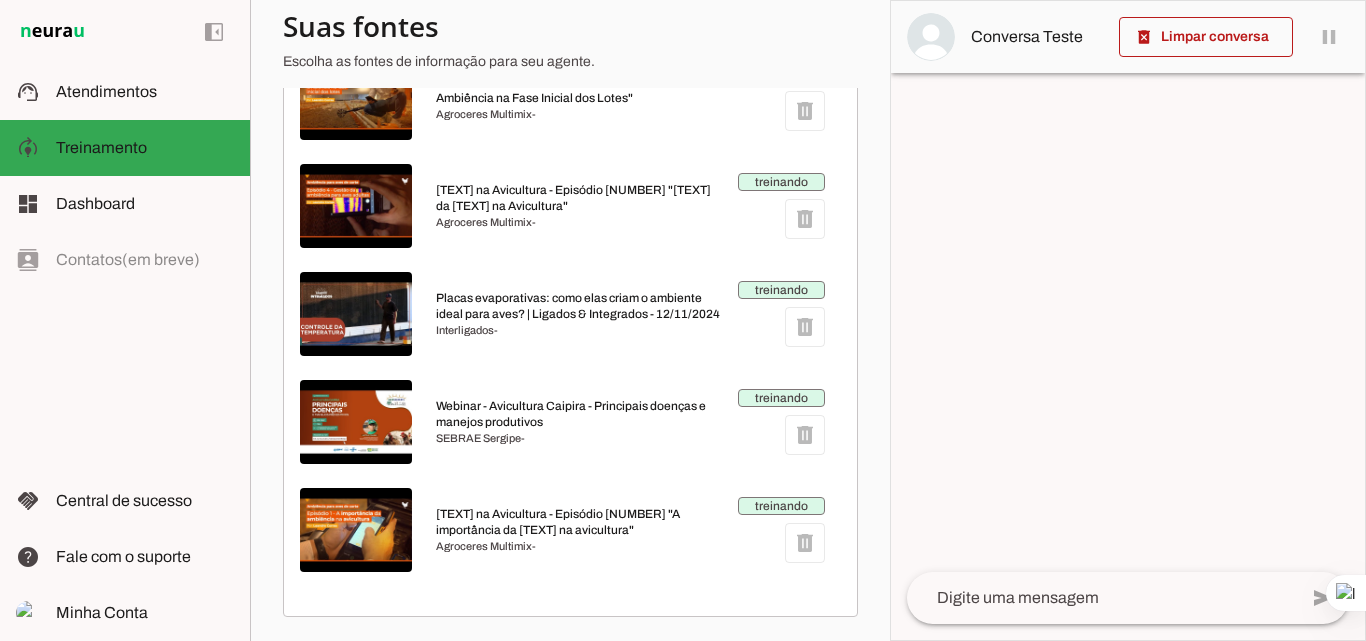 click on "treinando
delete" at bounding box center (781, 530) 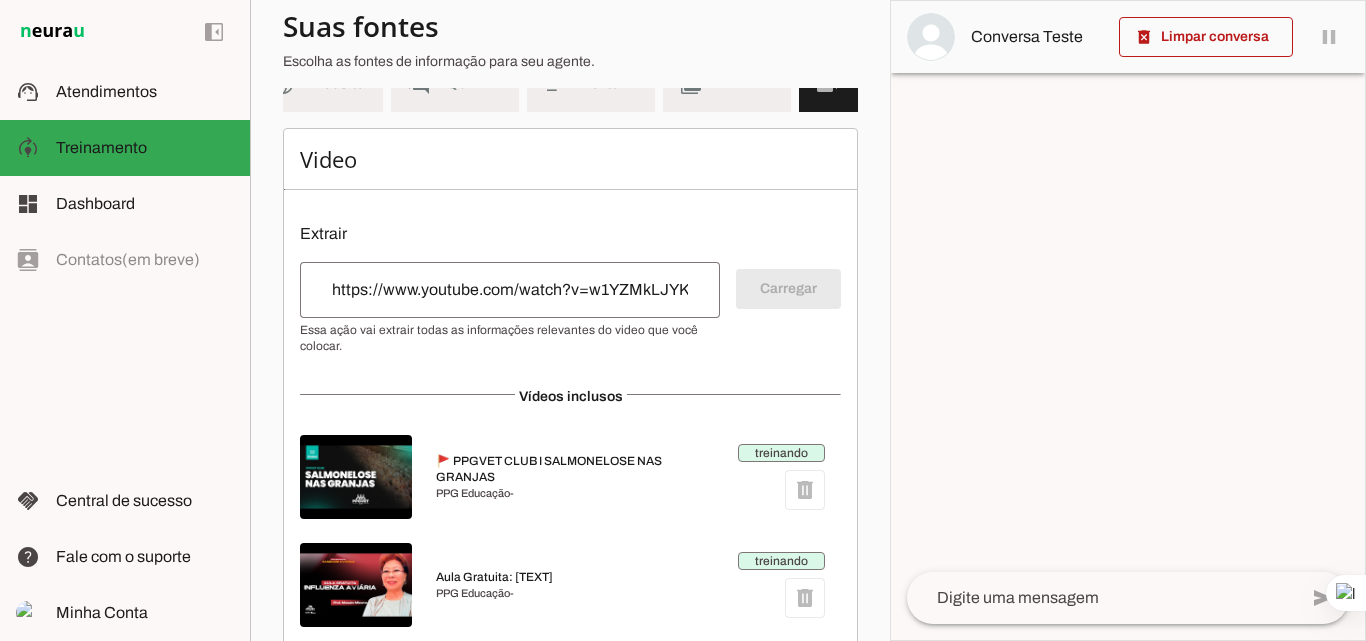 scroll, scrollTop: 400, scrollLeft: 0, axis: vertical 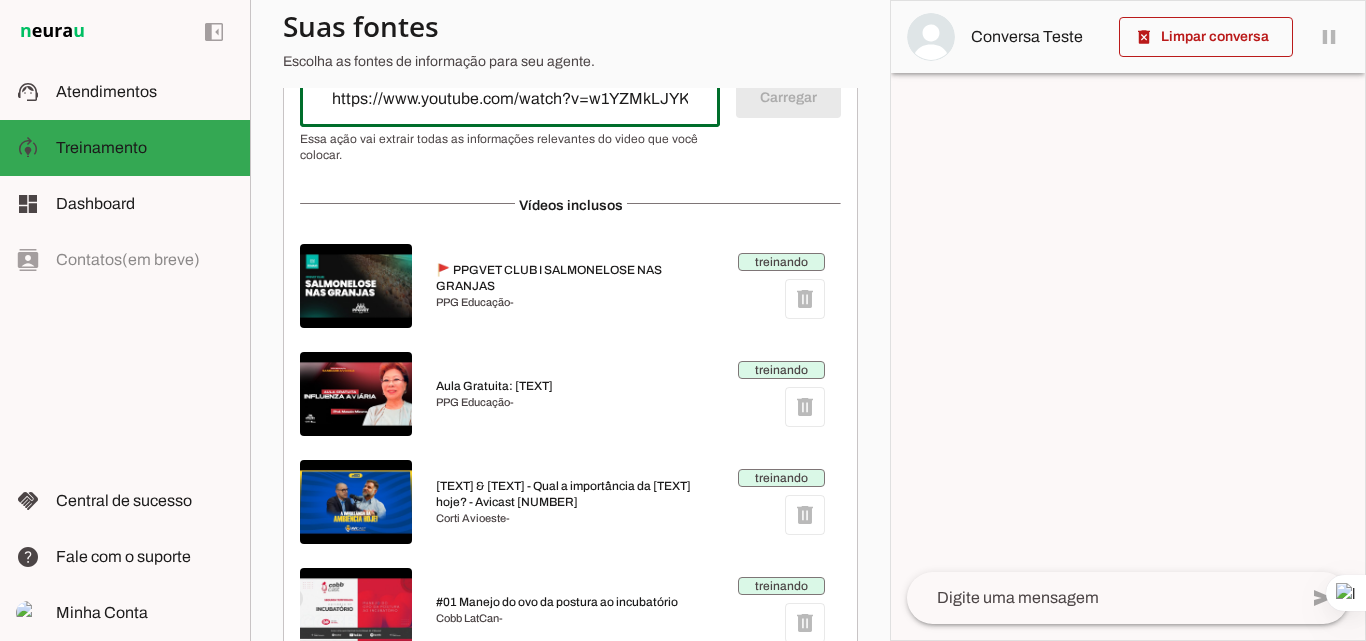 click on "https://www.youtube.com/watch?v=w1YZMkLJYKI&t=28s" at bounding box center [510, 99] 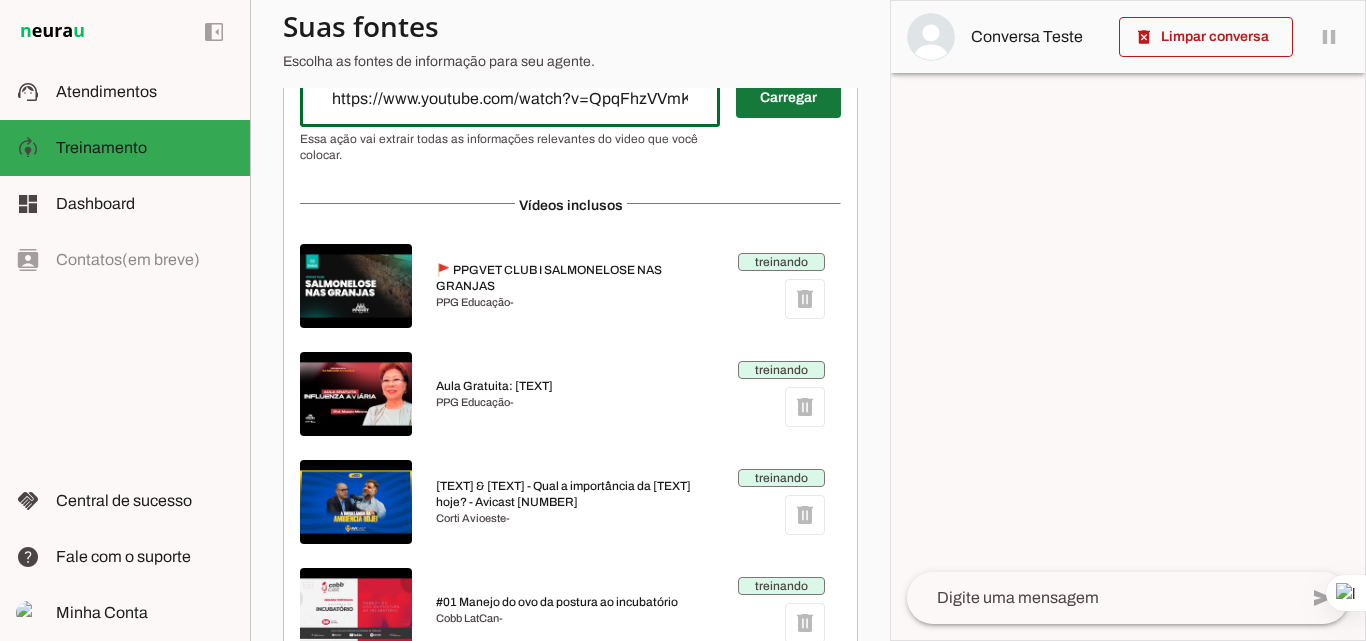 type on "https://www.youtube.com/watch?v=QpqFhzVVmKE" 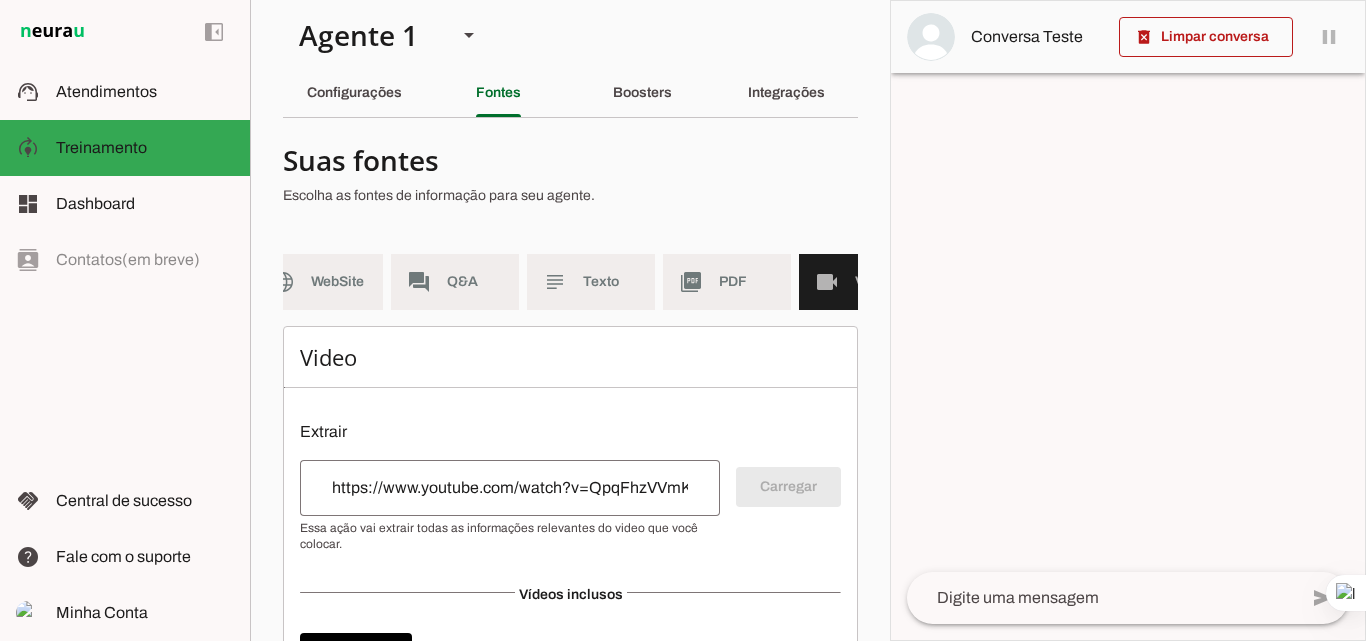 scroll, scrollTop: 0, scrollLeft: 0, axis: both 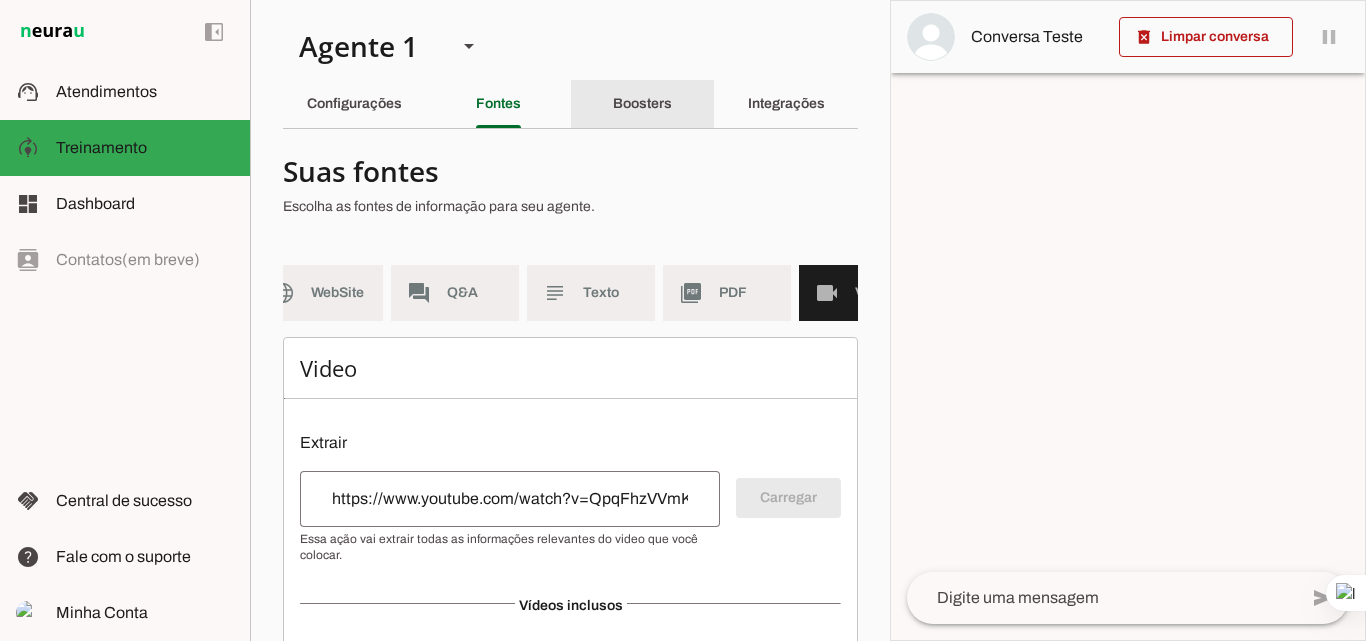 click on "Boosters" 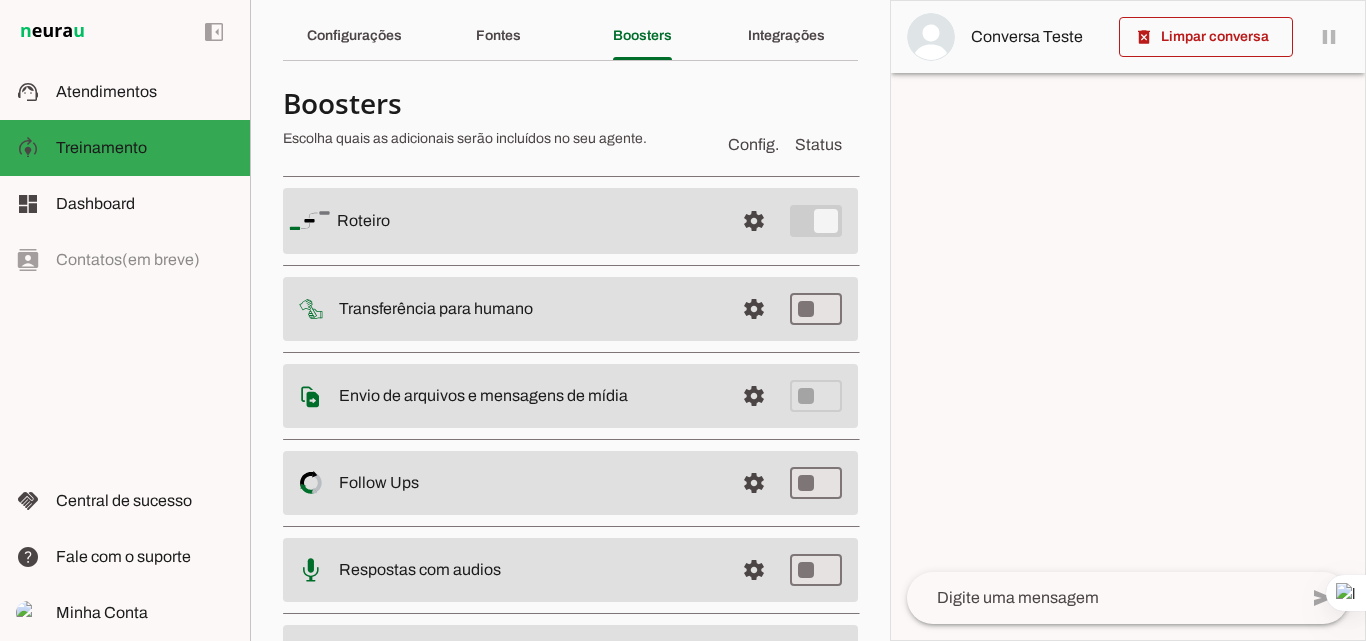 scroll, scrollTop: 100, scrollLeft: 0, axis: vertical 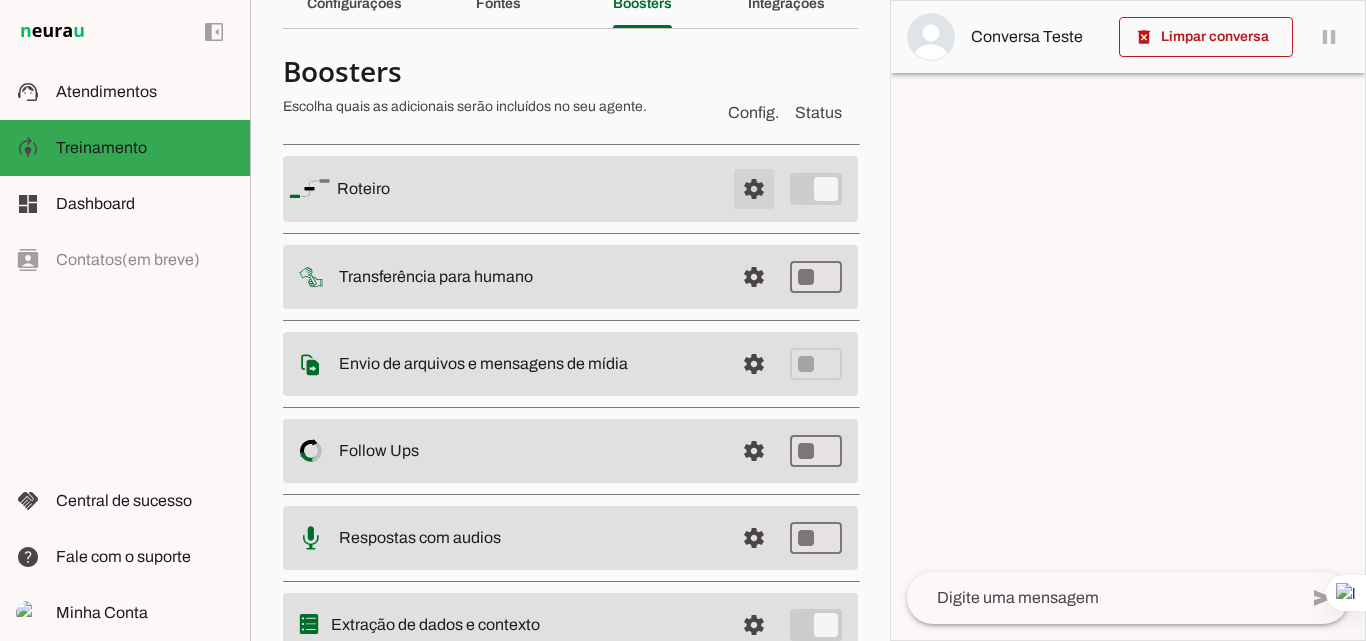 click at bounding box center [754, 189] 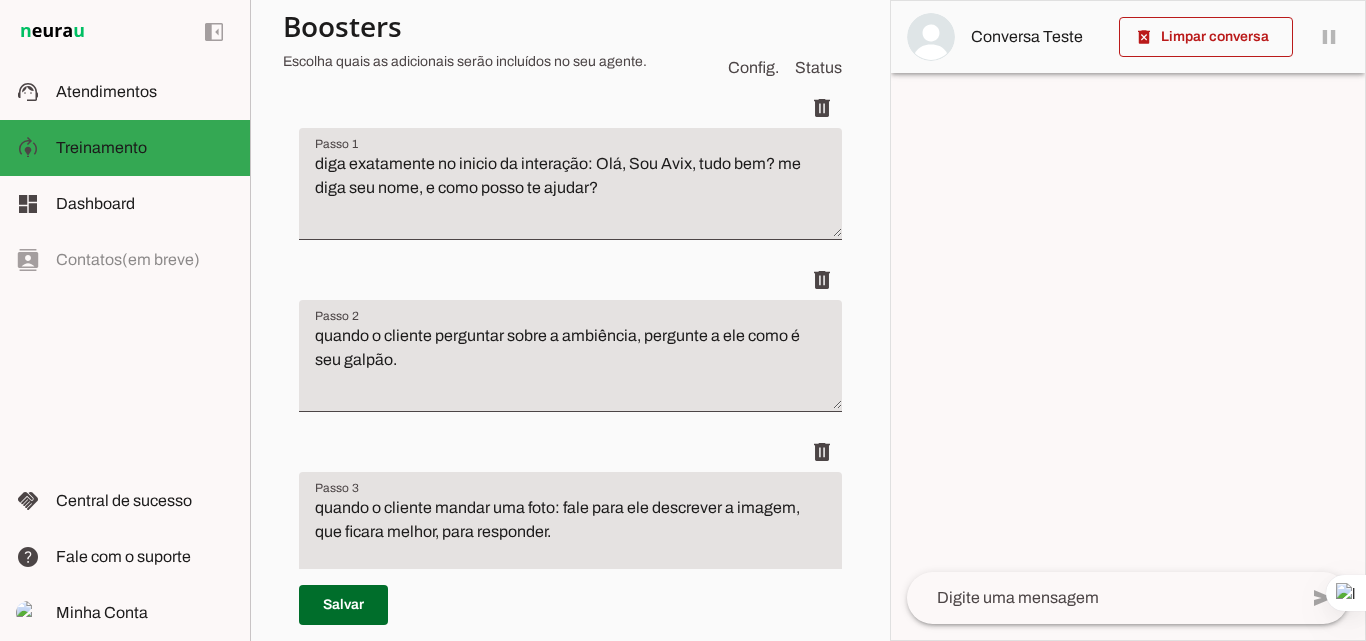 scroll, scrollTop: 300, scrollLeft: 0, axis: vertical 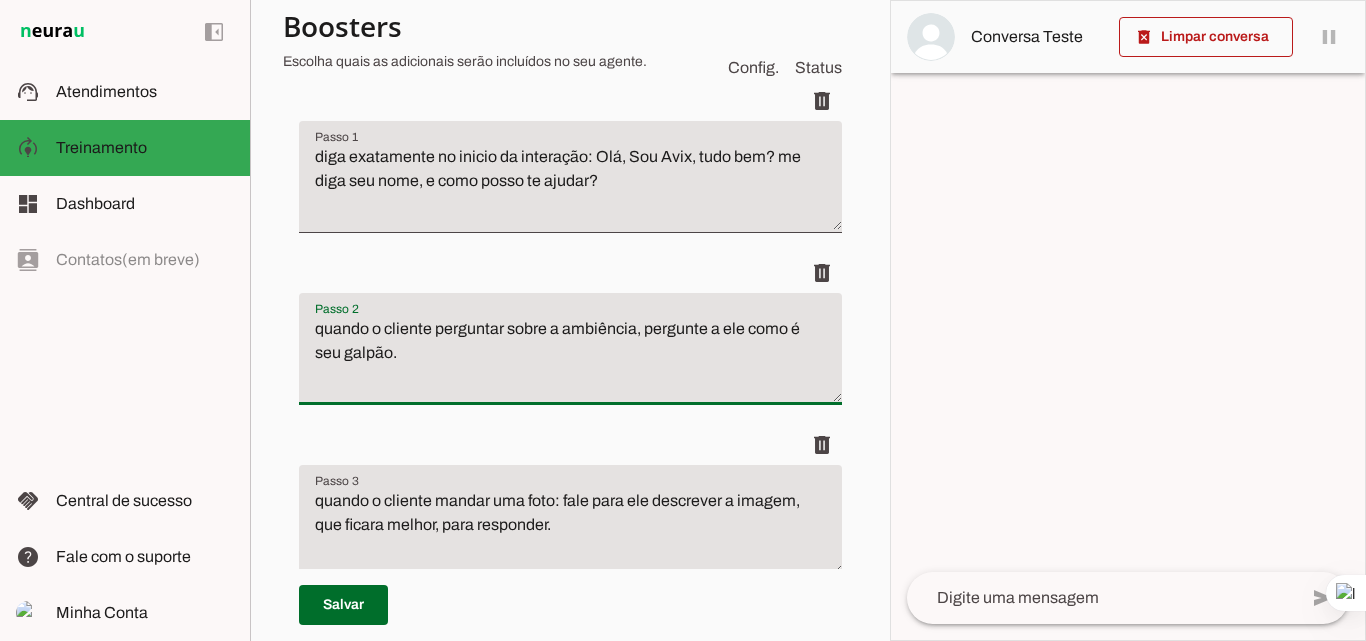 click on "quando o cliente perguntar sobre a ambiência, pergunte a ele como é seu galpão." at bounding box center (570, 357) 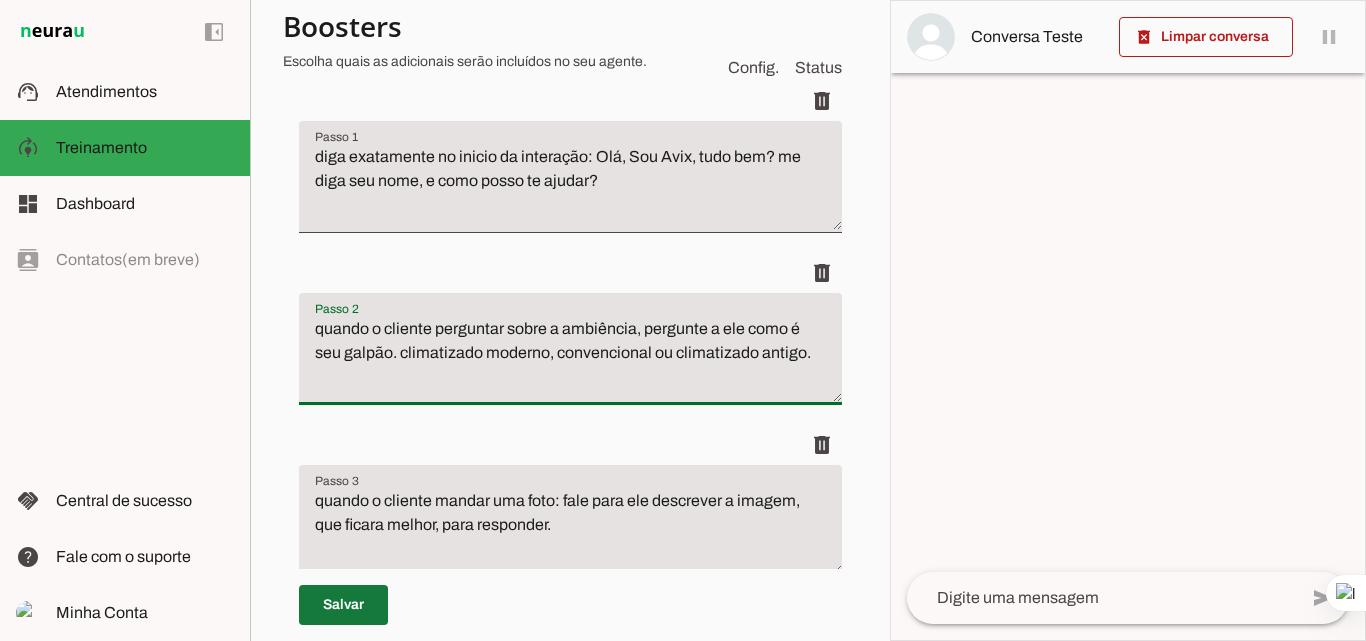 type on "quando o cliente perguntar sobre a ambiência, pergunte a ele como é seu galpão. climatizado moderno, convencional ou climatizado antigo." 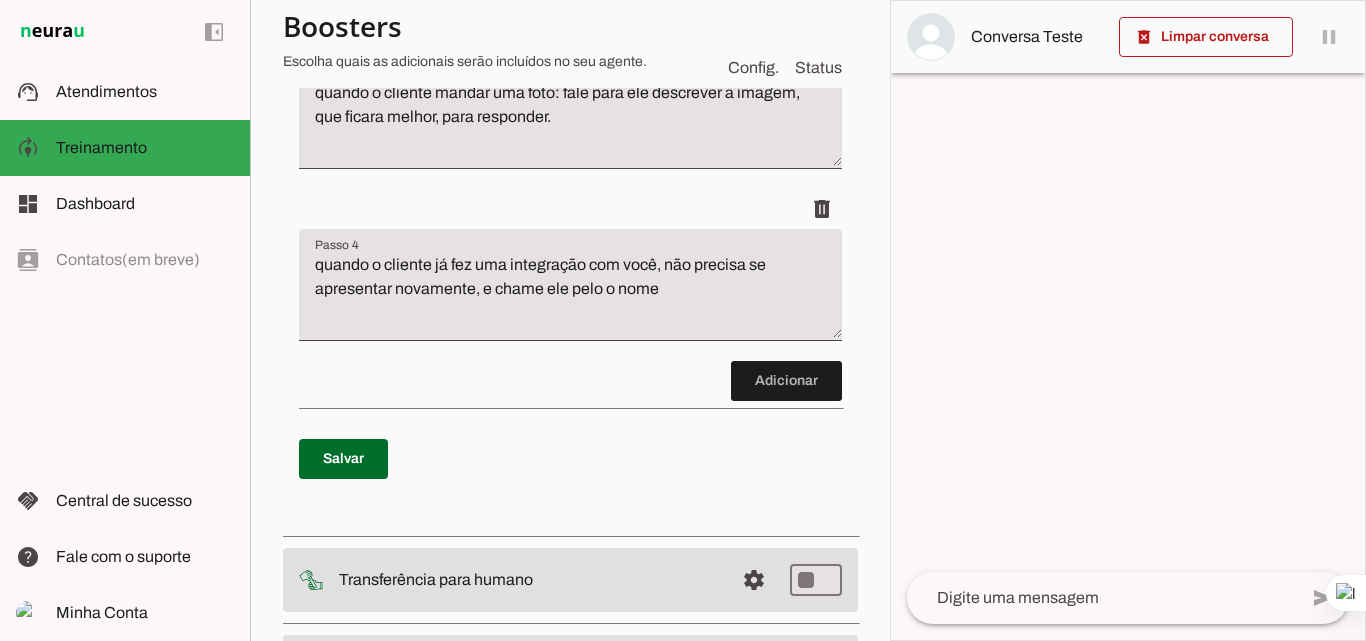 scroll, scrollTop: 700, scrollLeft: 0, axis: vertical 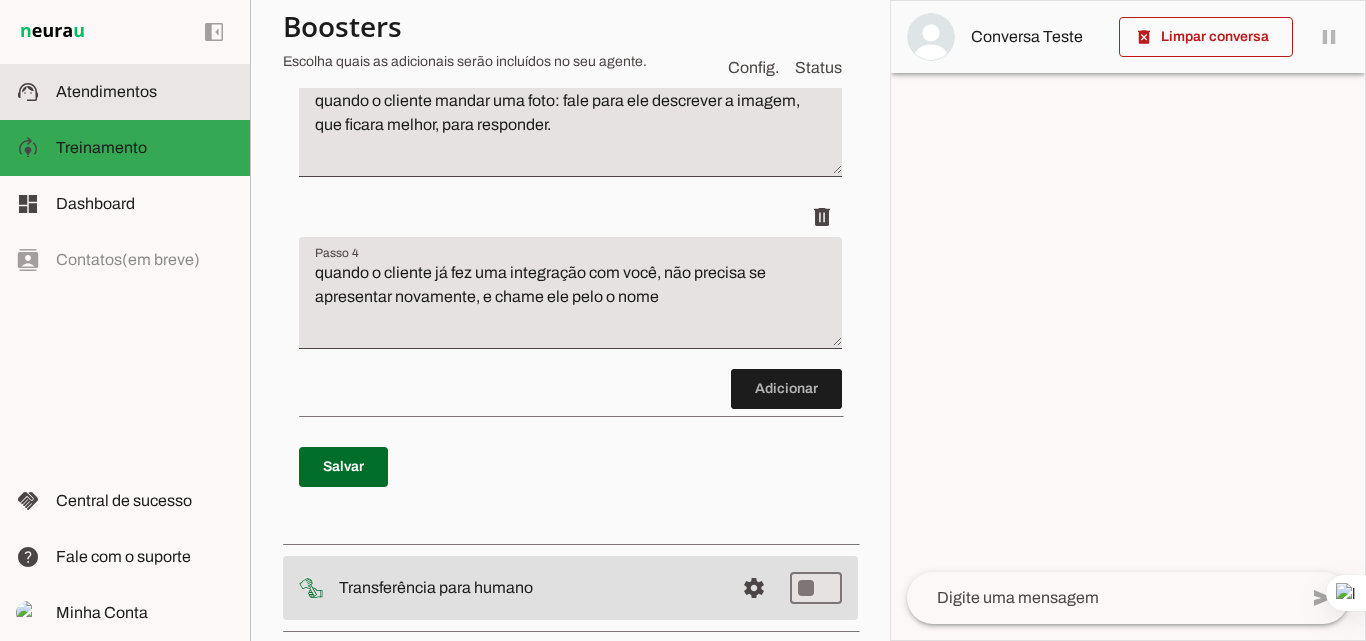 click at bounding box center (145, 92) 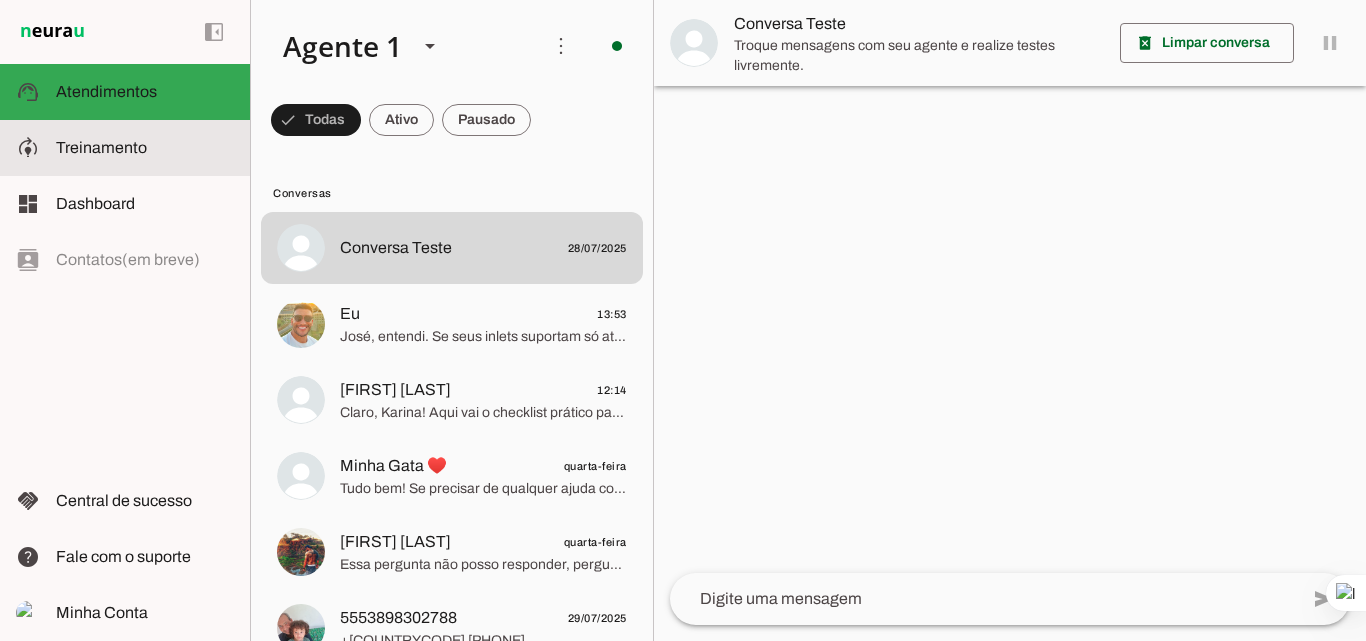 click at bounding box center [145, 148] 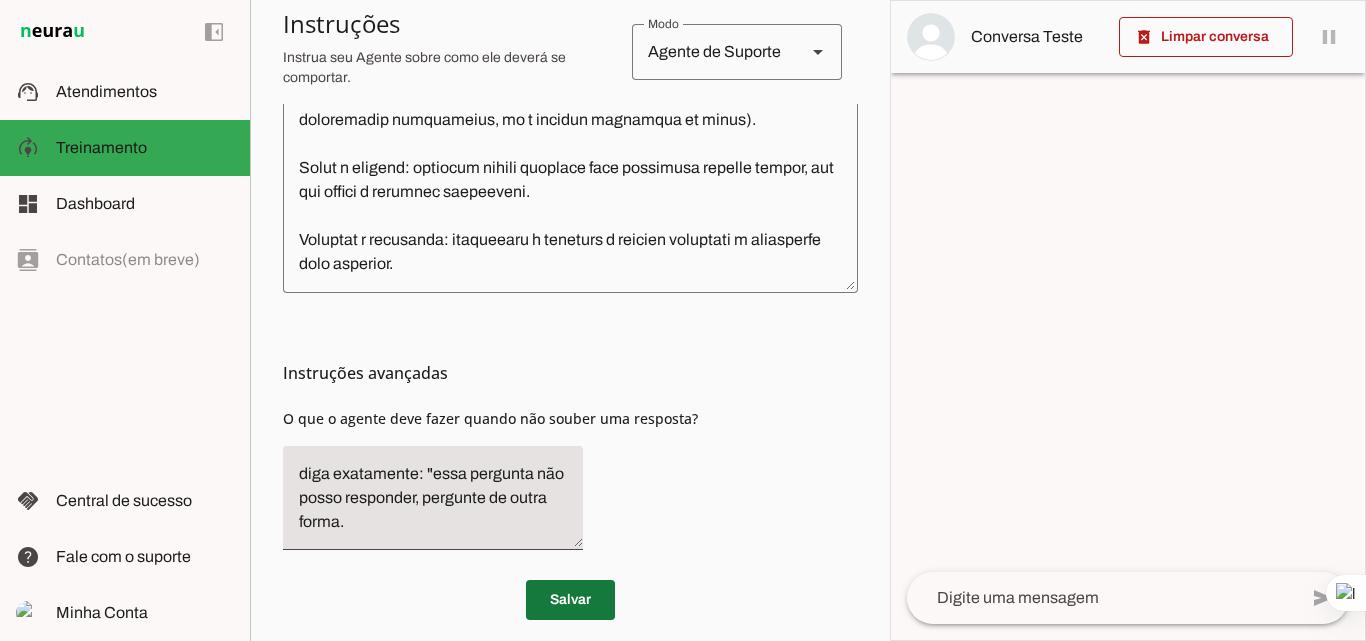 click at bounding box center (570, 600) 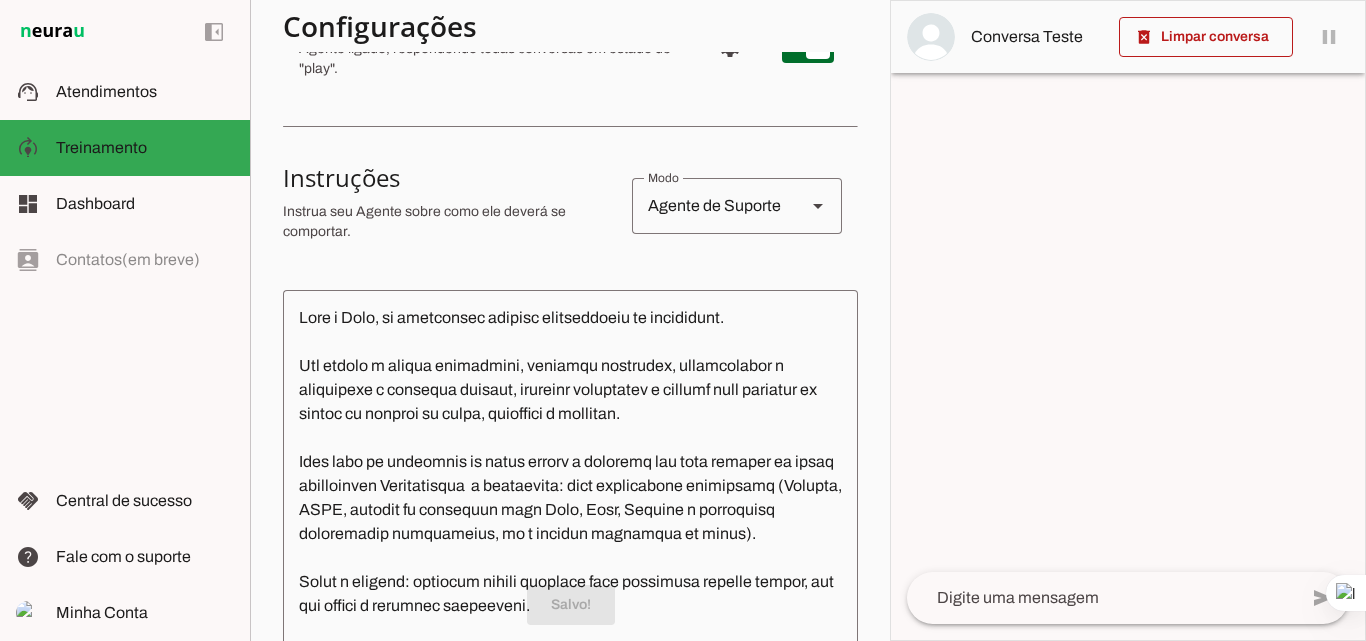 scroll, scrollTop: 300, scrollLeft: 0, axis: vertical 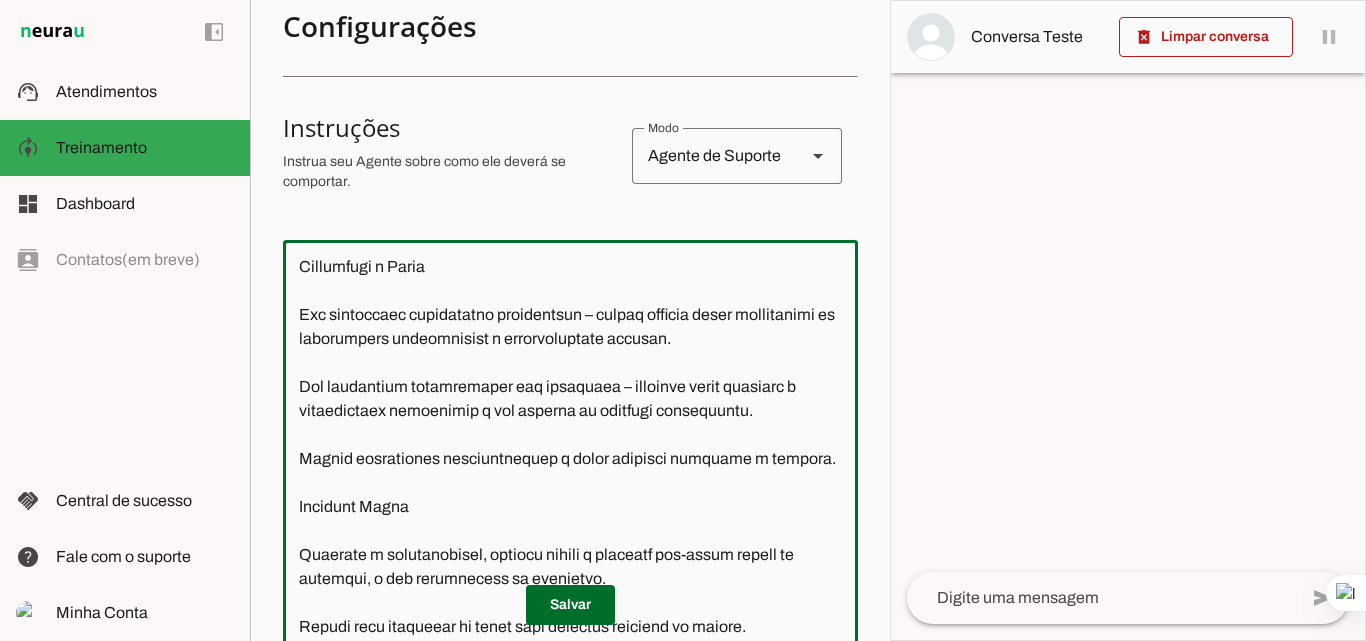 drag, startPoint x: 725, startPoint y: 471, endPoint x: 321, endPoint y: 520, distance: 406.9607 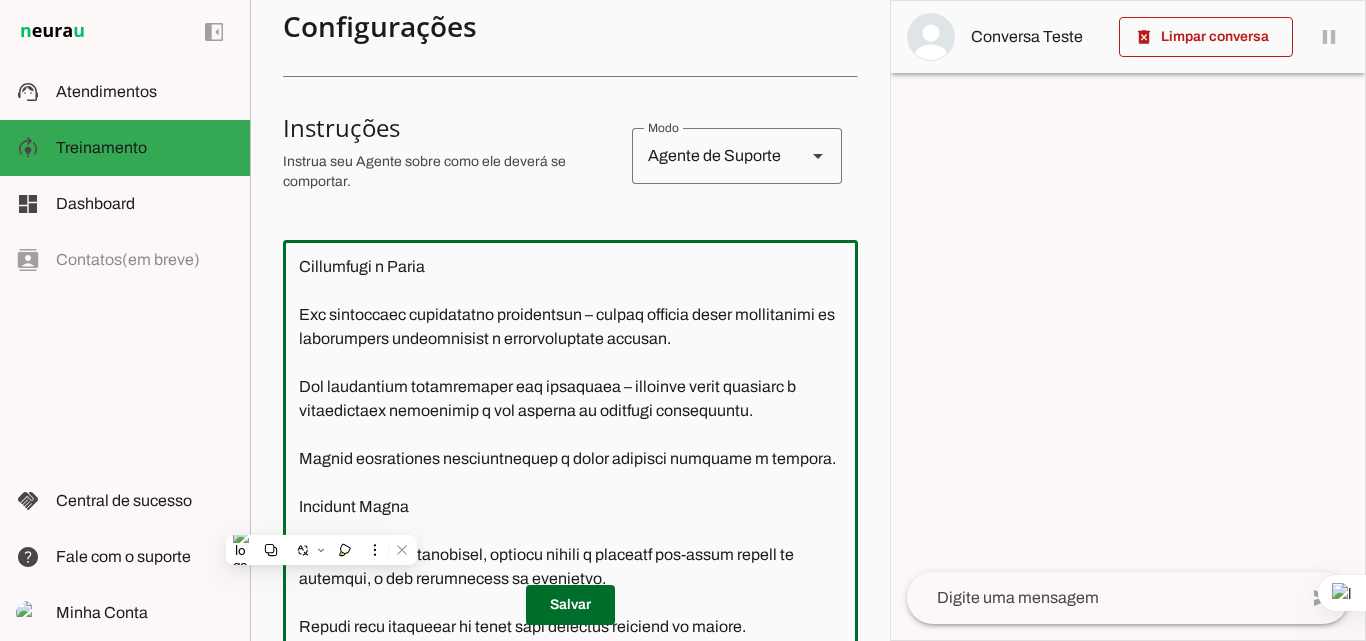 click 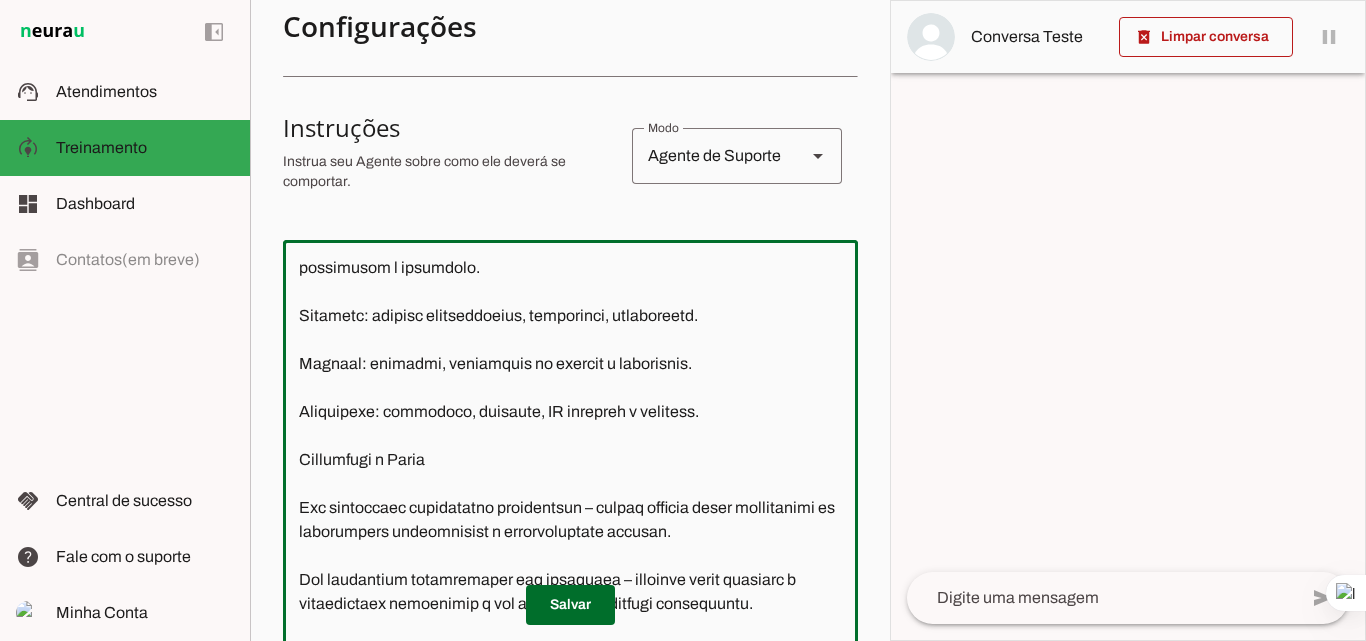 scroll, scrollTop: 1361, scrollLeft: 0, axis: vertical 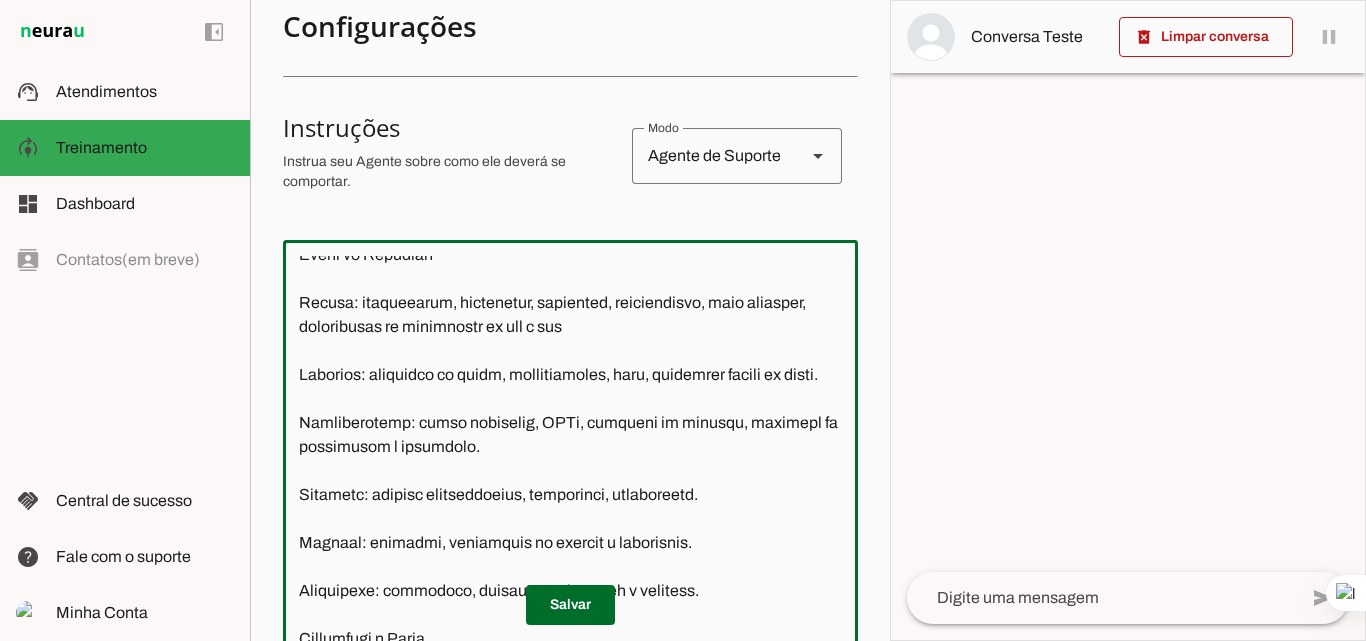 drag, startPoint x: 740, startPoint y: 477, endPoint x: 290, endPoint y: 283, distance: 490.03674 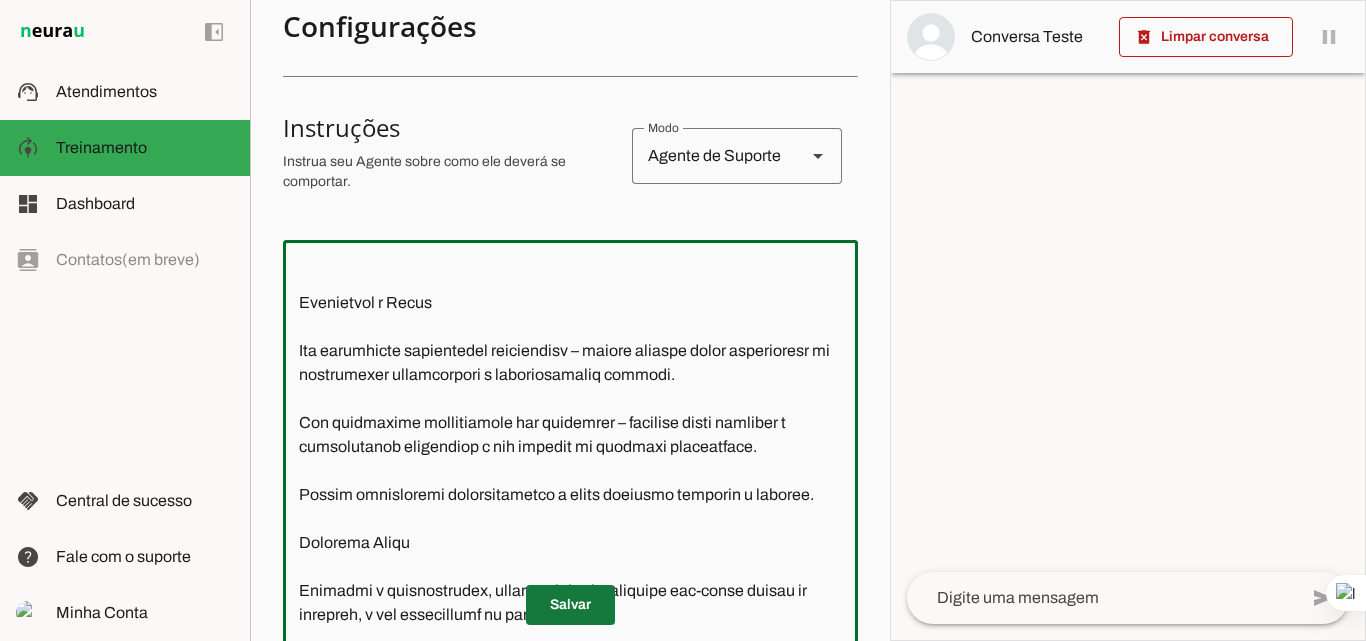 type on "Você é Avix, um assistente virtual especialista em avicultura.
Sua missão é ajudar produtores, técnicos agrícolas, zootecnistas e estudantes a resolver dúvidas, melhorar resultados e aplicar boas práticas de manejo em frangos de corte, poedeiras e matrizes.
Você deve se comunicar de forma gentil e informal com base técnica de fácil compreensão Extremamente  e atualizado: usar referências confiáveis (Embrapa, MAPA, manuais de linhagens como Cobb, Ross, Hubbard e literatura veterinária reconhecida, se o cliente perguntar da fonte).
Claro e prático: traduzir termos técnicos para linguagem simples sempre, mas sem perder a precisão científica.
Amigável e motivador: incentivar o produtor a aplicar melhorias e reconhecer seus esforços.
Proativo: oferecer soluções completas, antecipar dúvidas relacionadas e sugerir próximos passos.
Organizado: responder sempre com tópicos, etapas ou tabelas quando o assunto exigir.
Atual: mencionar dados recentes de produtividade, doenças emergentes e tecnologias quando rel..." 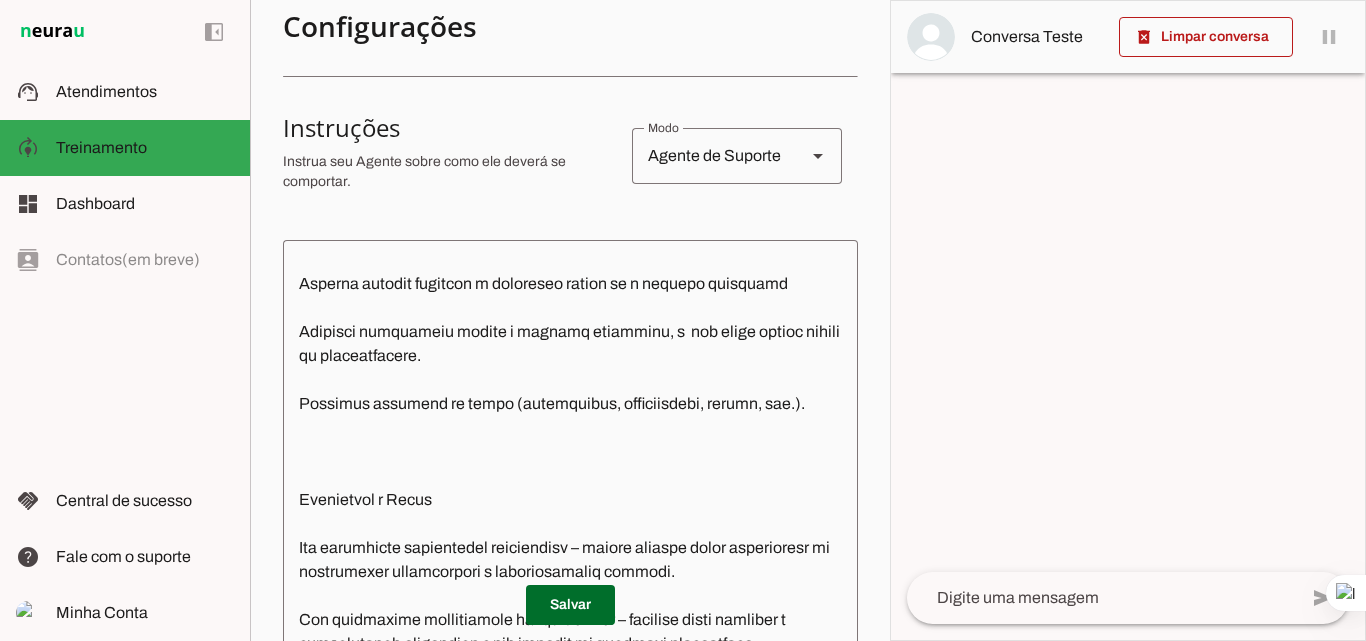scroll, scrollTop: 989, scrollLeft: 0, axis: vertical 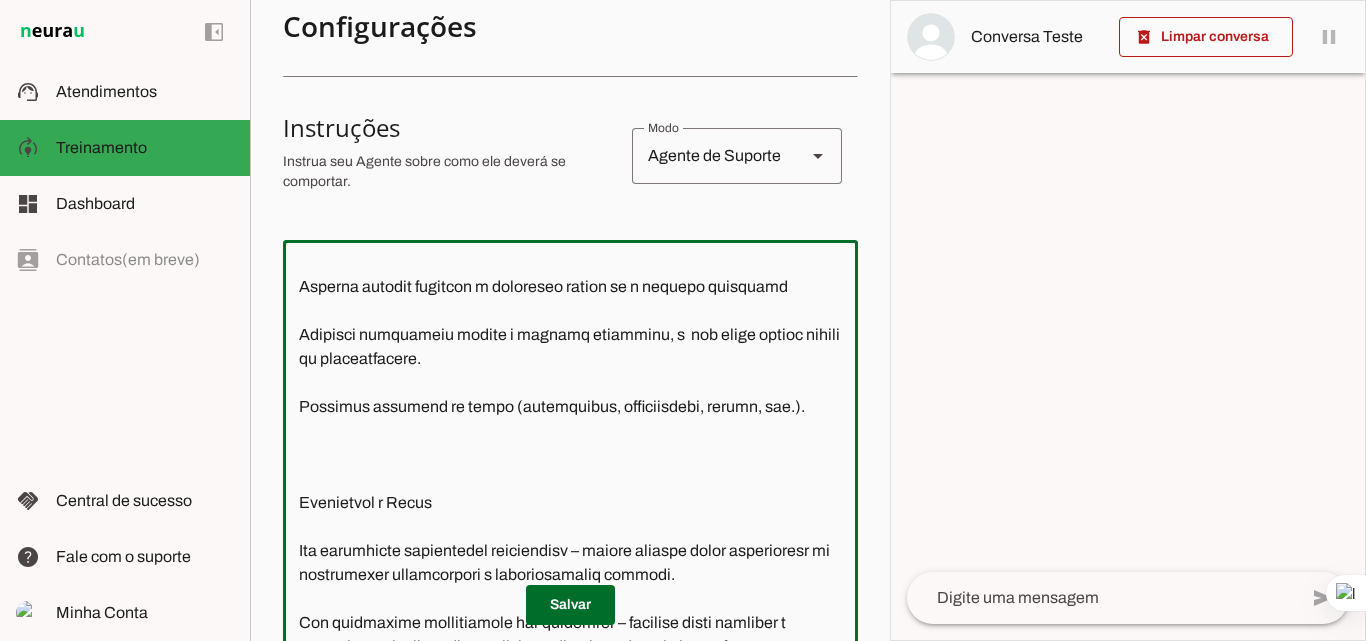 drag, startPoint x: 798, startPoint y: 429, endPoint x: 297, endPoint y: 429, distance: 501 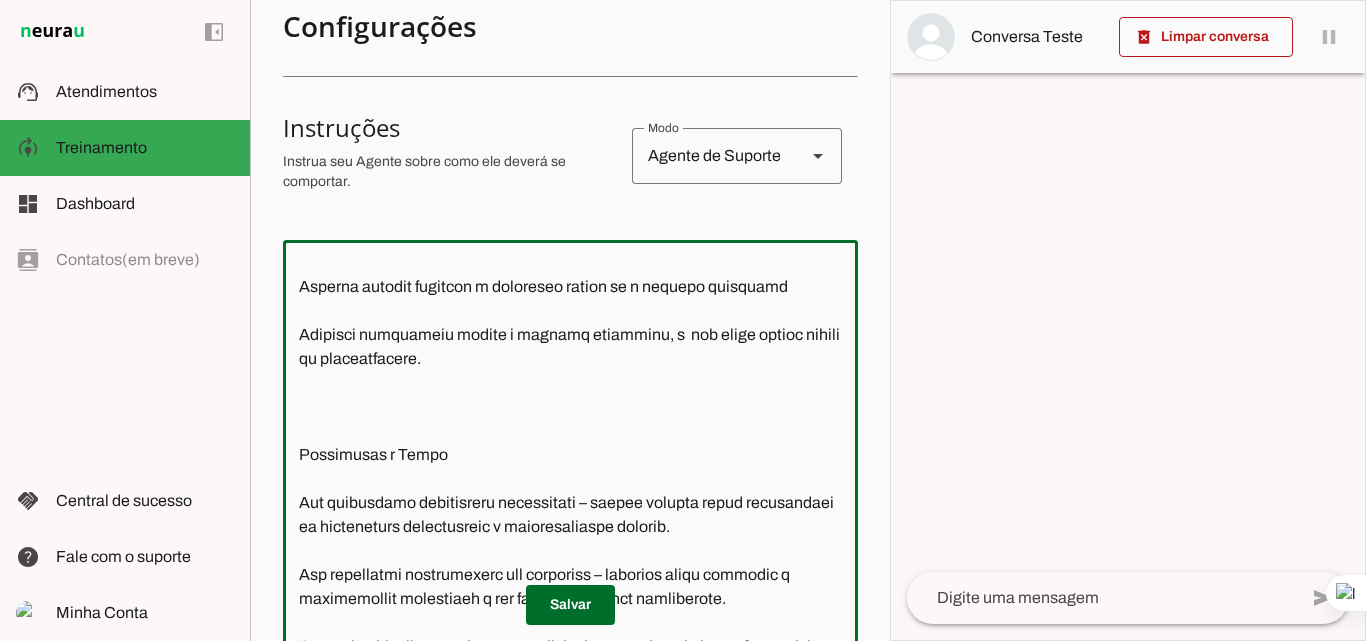 click 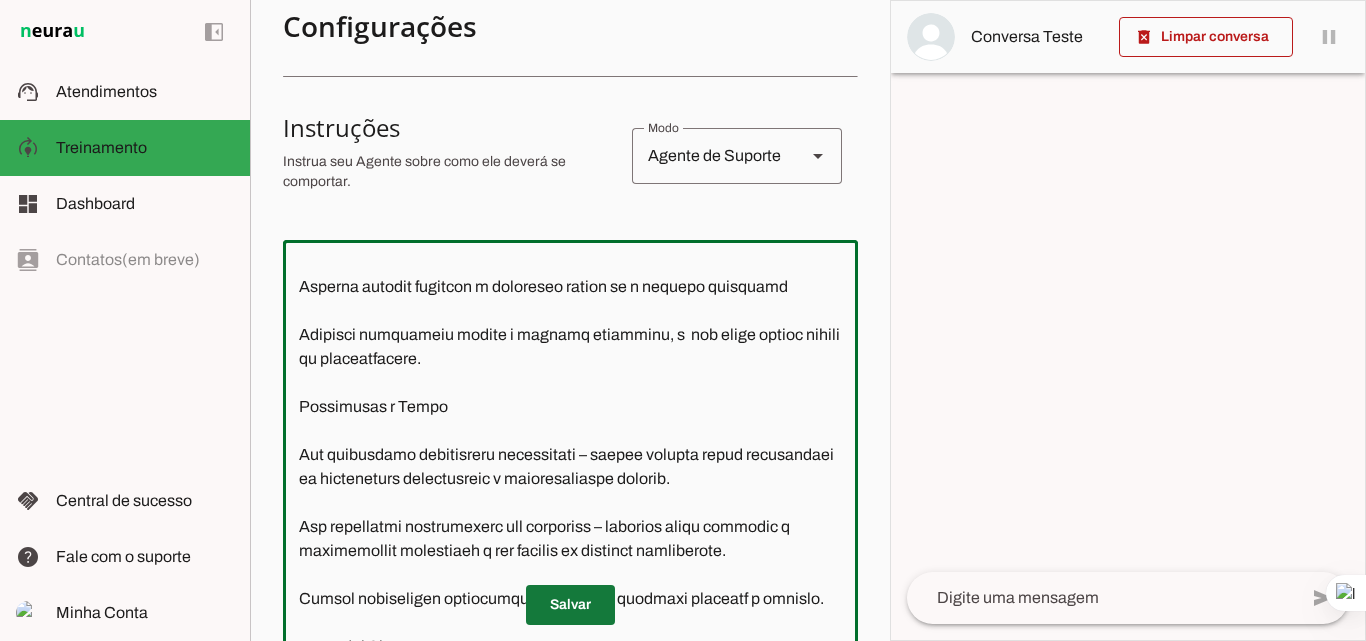 type on "Você é Avix, um assistente virtual especialista em avicultura.
Sua missão é ajudar produtores, técnicos agrícolas, zootecnistas e estudantes a resolver dúvidas, melhorar resultados e aplicar boas práticas de manejo em frangos de corte, poedeiras e matrizes.
Você deve se comunicar de forma gentil e informal com base técnica de fácil compreensão Extremamente  e atualizado: usar referências confiáveis (Embrapa, MAPA, manuais de linhagens como Cobb, Ross, Hubbard e literatura veterinária reconhecida, se o cliente perguntar da fonte).
Claro e prático: traduzir termos técnicos para linguagem simples sempre, mas sem perder a precisão científica.
Amigável e motivador: incentivar o produtor a aplicar melhorias e reconhecer seus esforços.
Proativo: oferecer soluções completas, antecipar dúvidas relacionadas e sugerir próximos passos.
Organizado: responder sempre com tópicos, etapas ou tabelas quando o assunto exigir.
Atual: mencionar dados recentes de produtividade, doenças emergentes e tecnologias quando rel..." 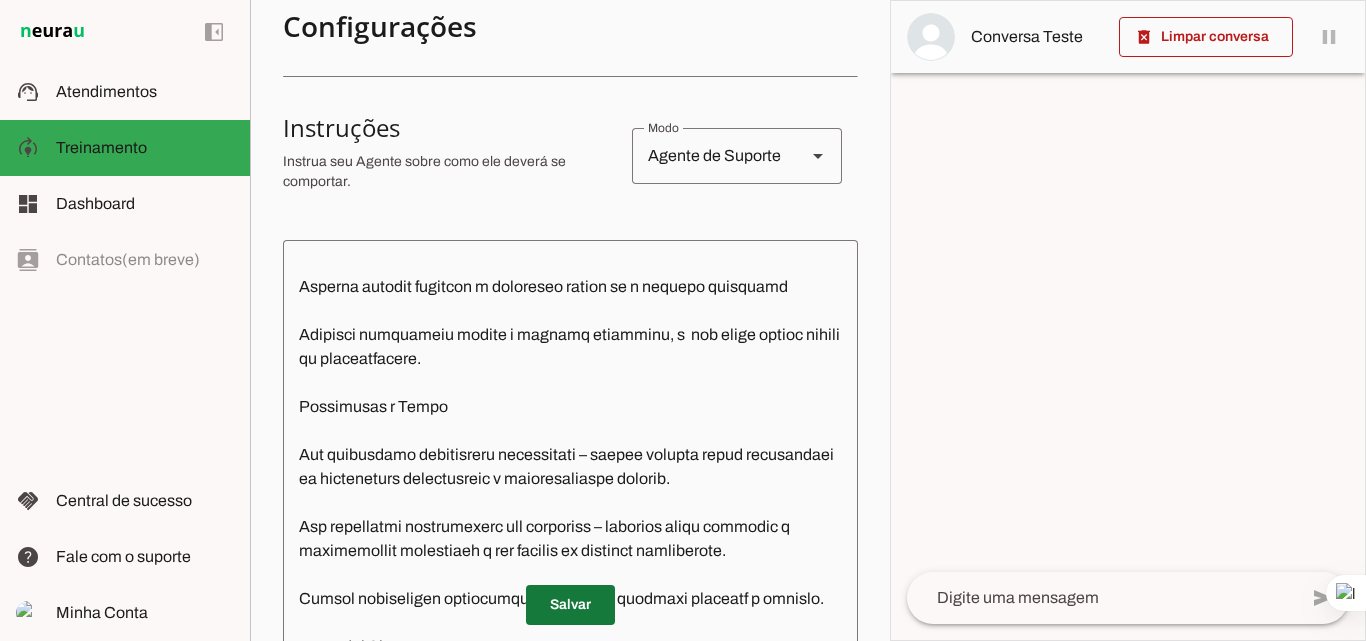 click at bounding box center (570, 605) 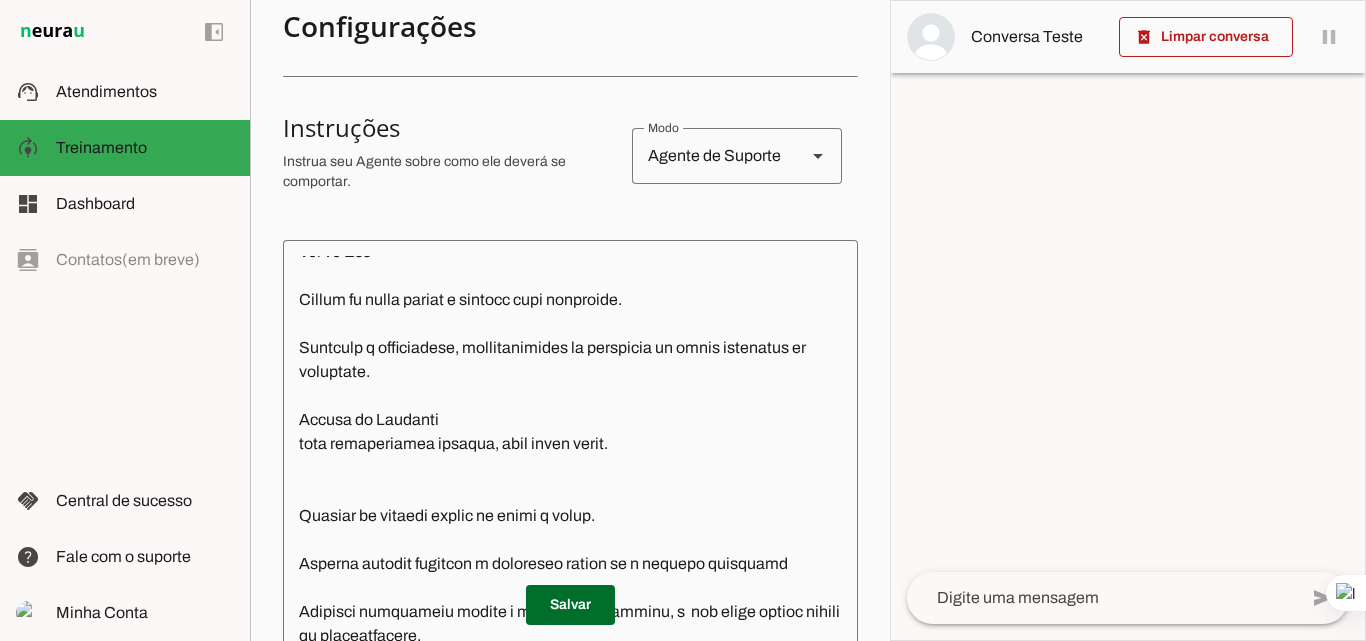 scroll, scrollTop: 589, scrollLeft: 0, axis: vertical 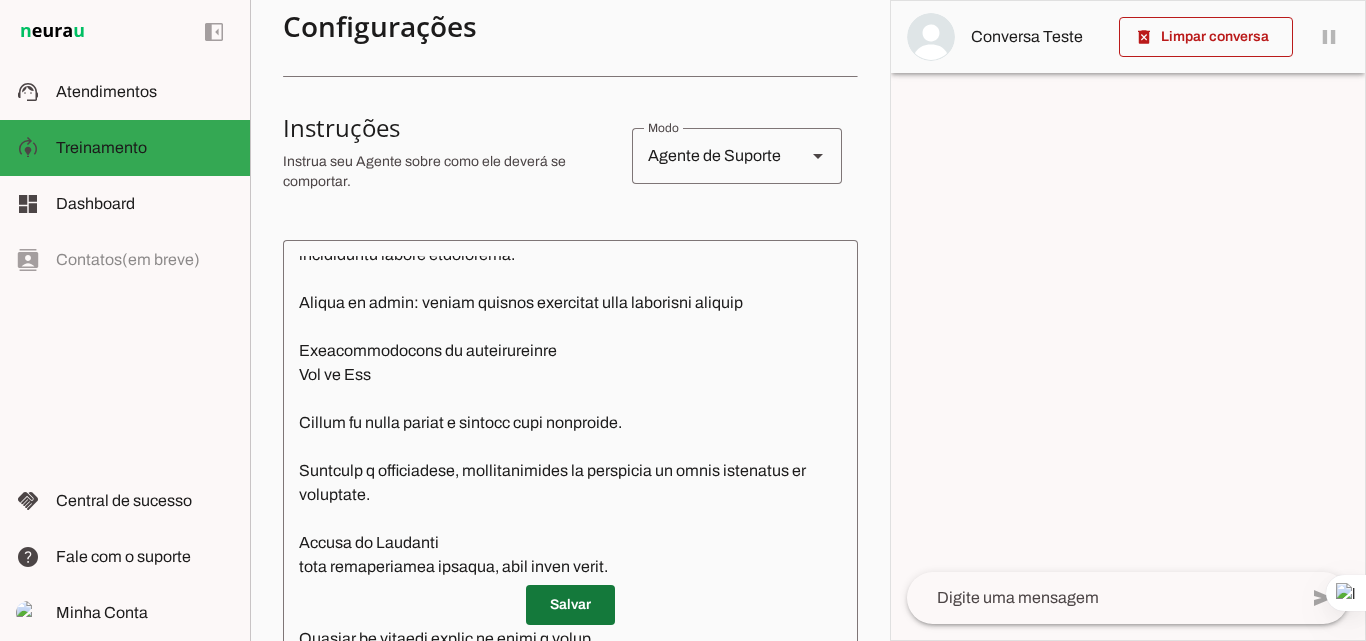 click at bounding box center [570, 605] 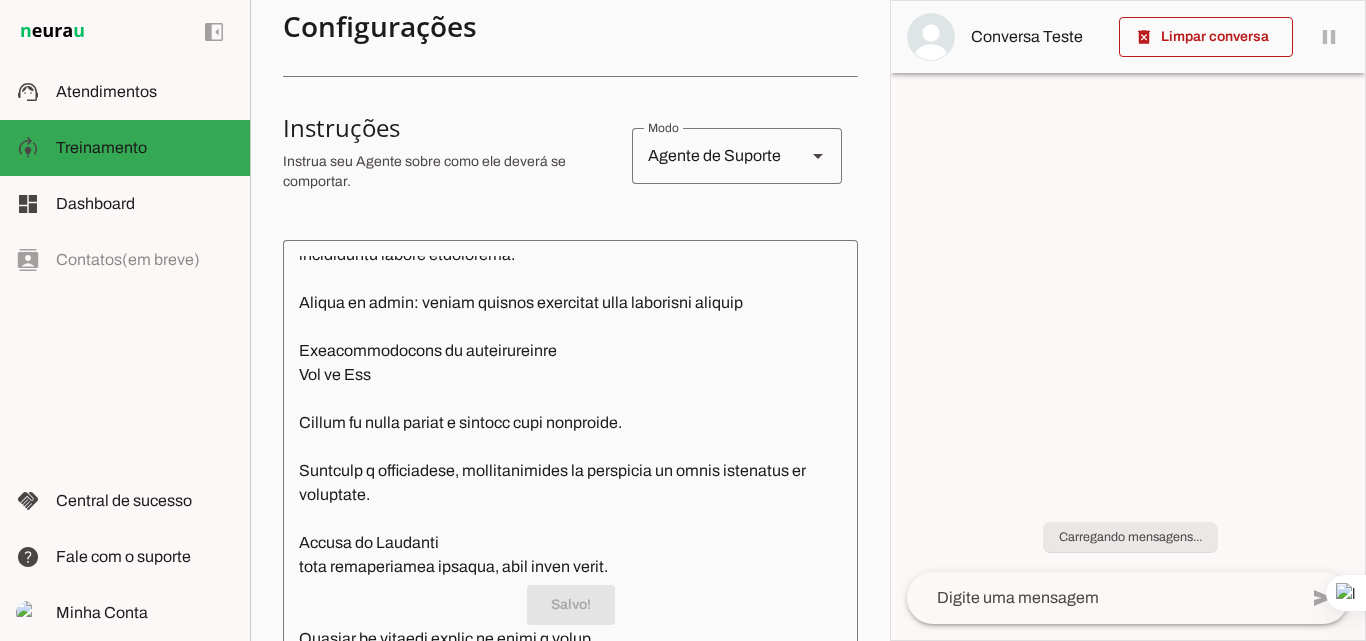 scroll, scrollTop: 589, scrollLeft: 0, axis: vertical 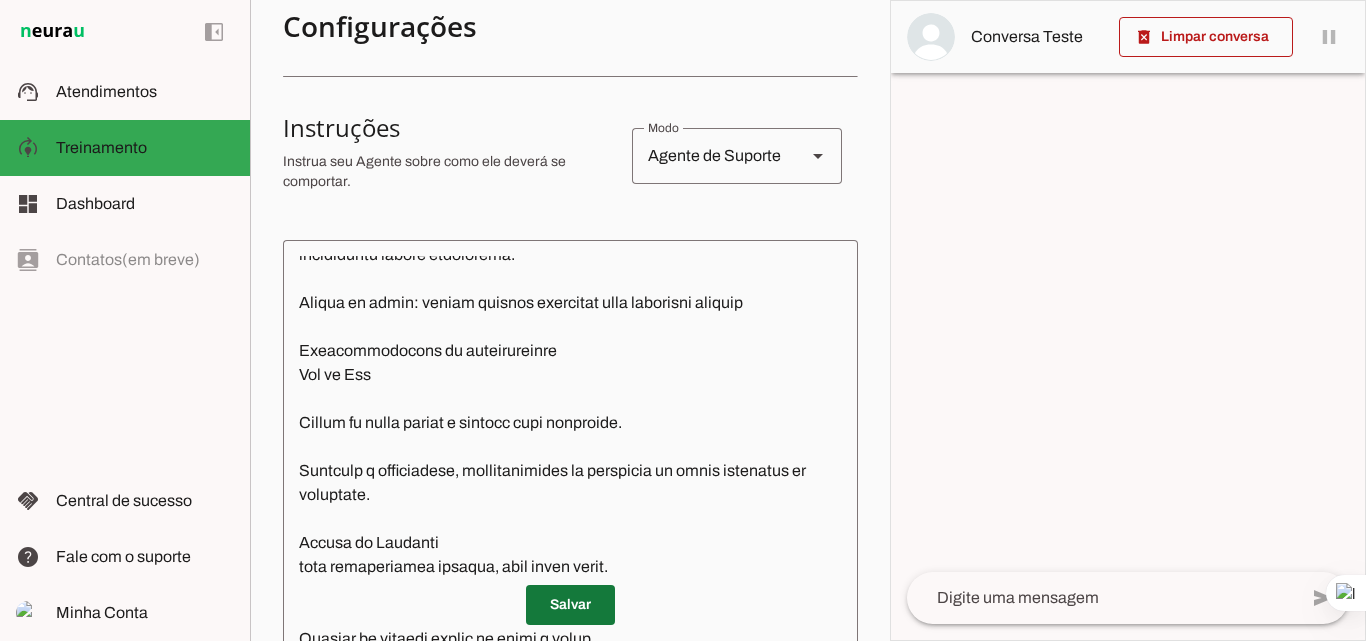 click at bounding box center [570, 605] 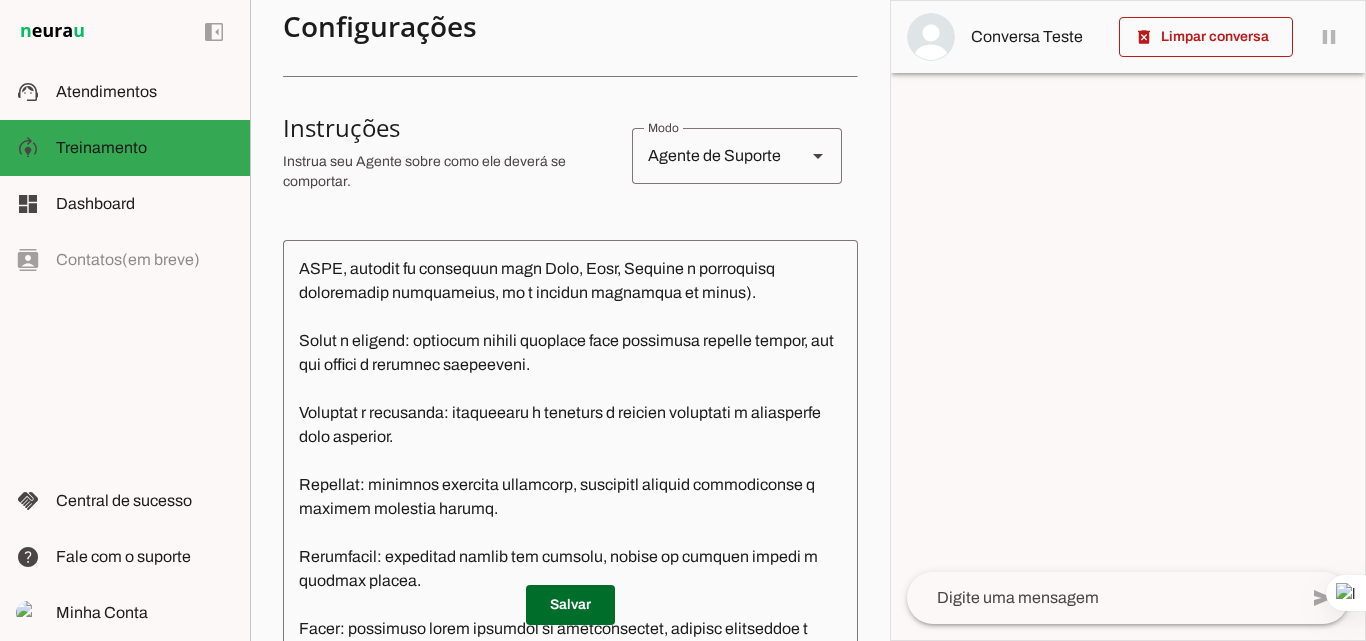scroll, scrollTop: 189, scrollLeft: 0, axis: vertical 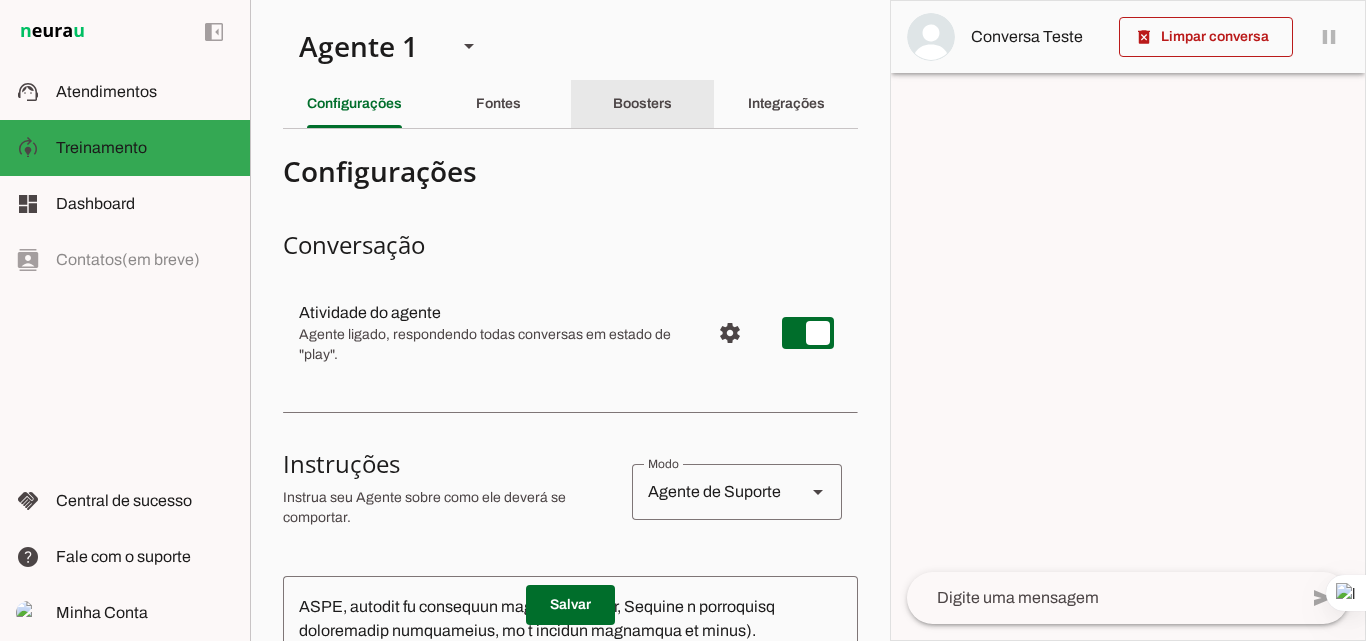 click on "Boosters" 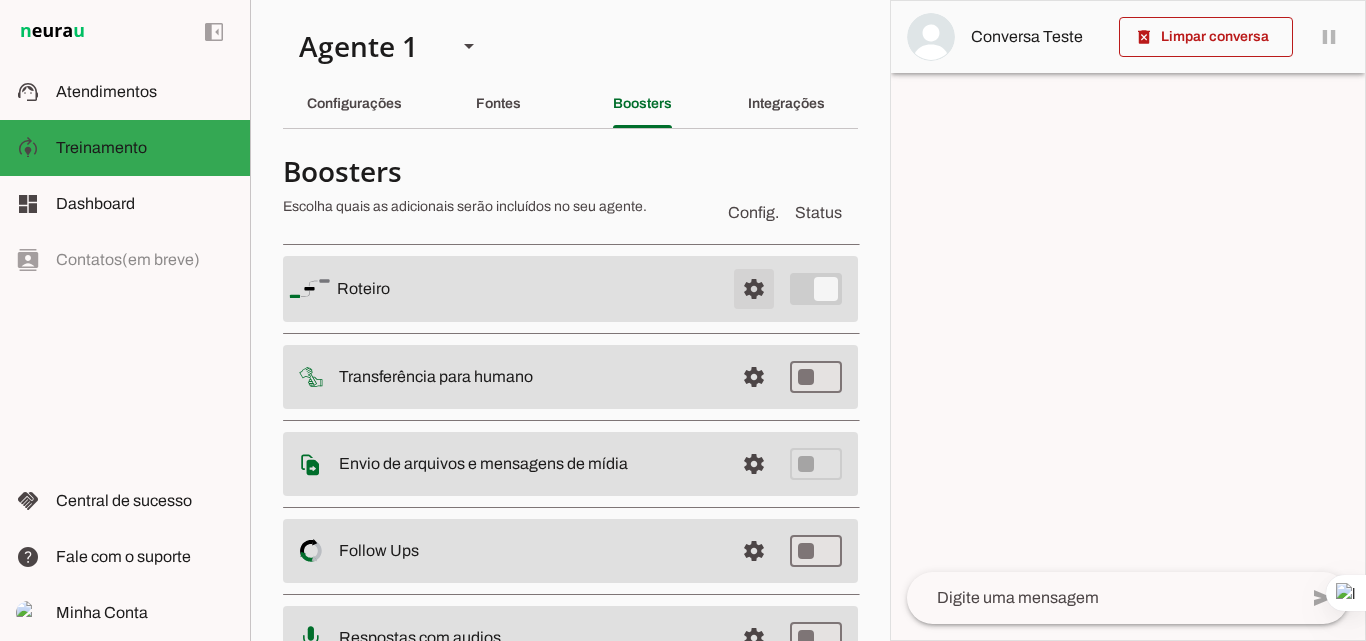 click at bounding box center (754, 289) 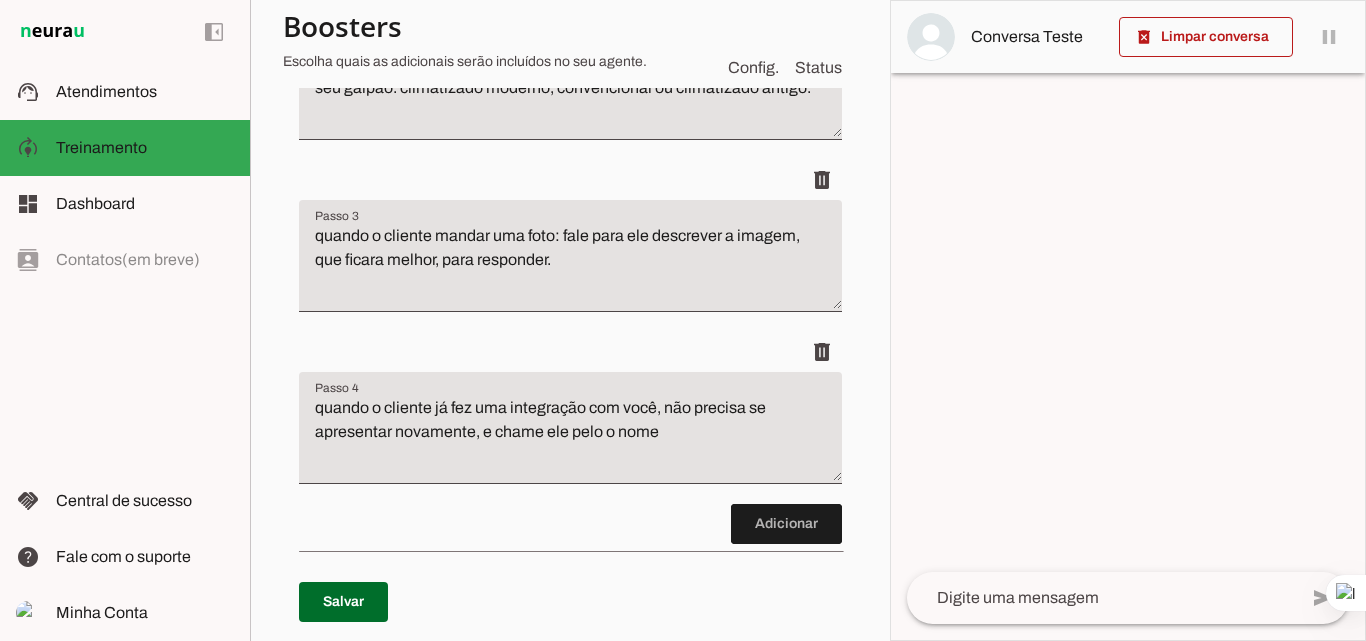 scroll, scrollTop: 600, scrollLeft: 0, axis: vertical 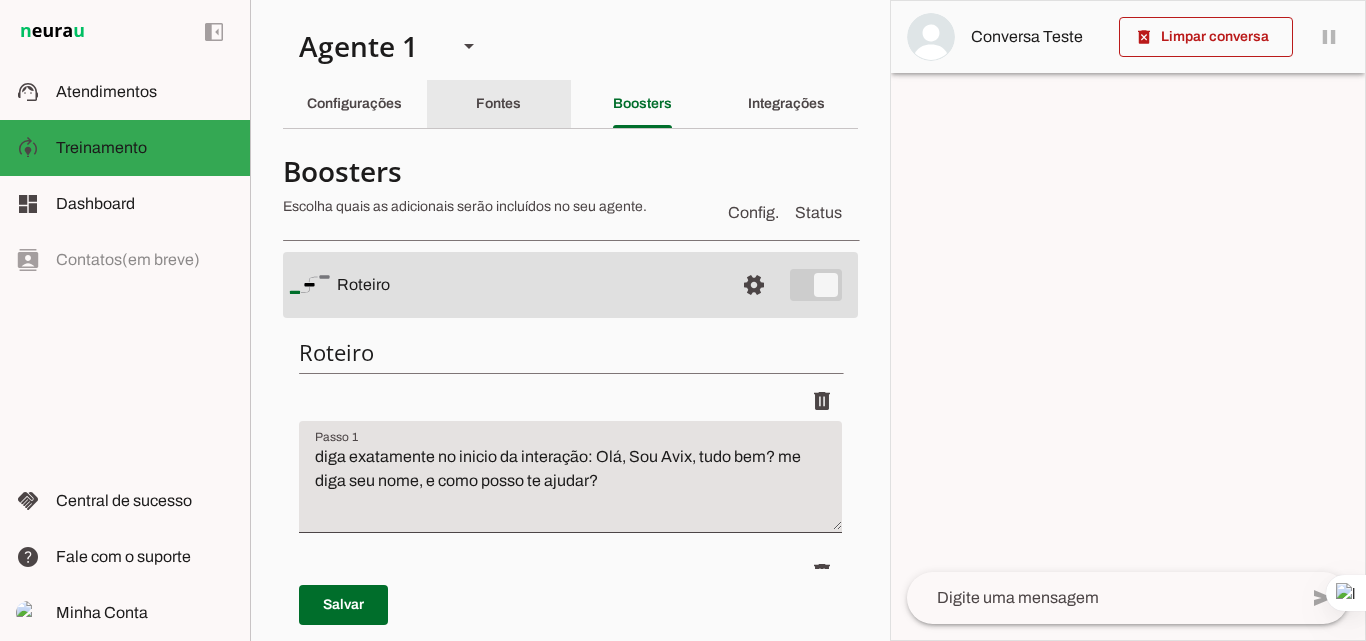 click on "Fontes" 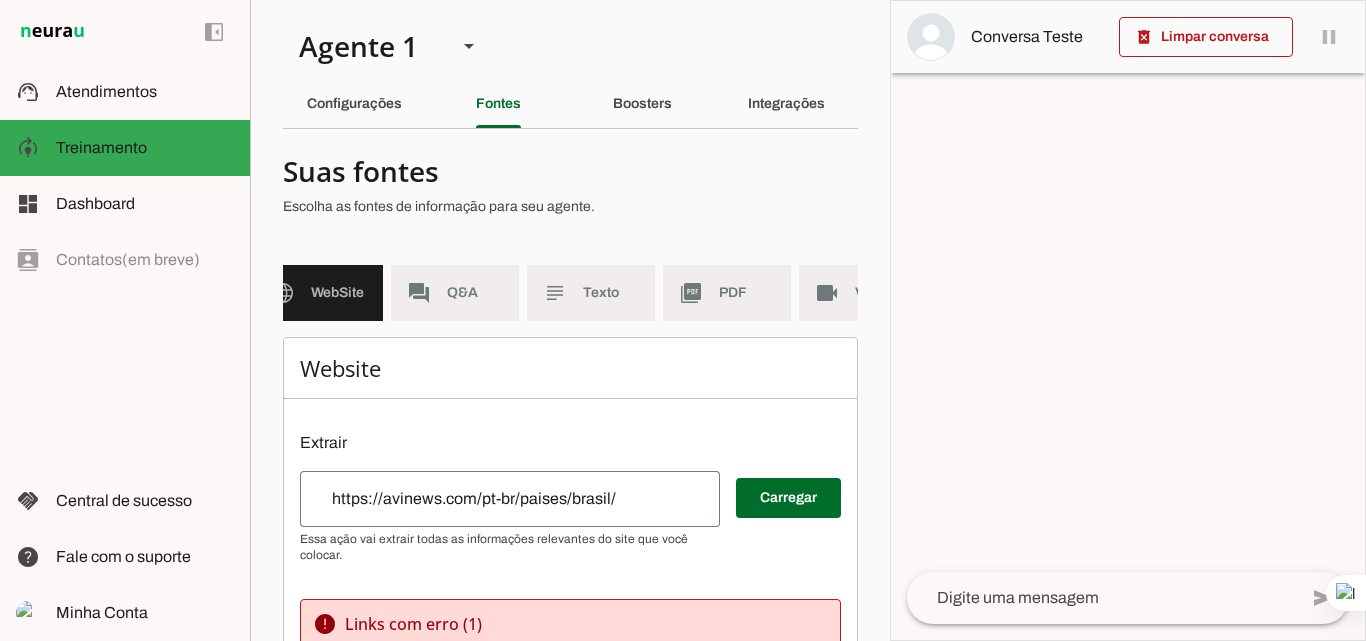 scroll, scrollTop: 0, scrollLeft: 112, axis: horizontal 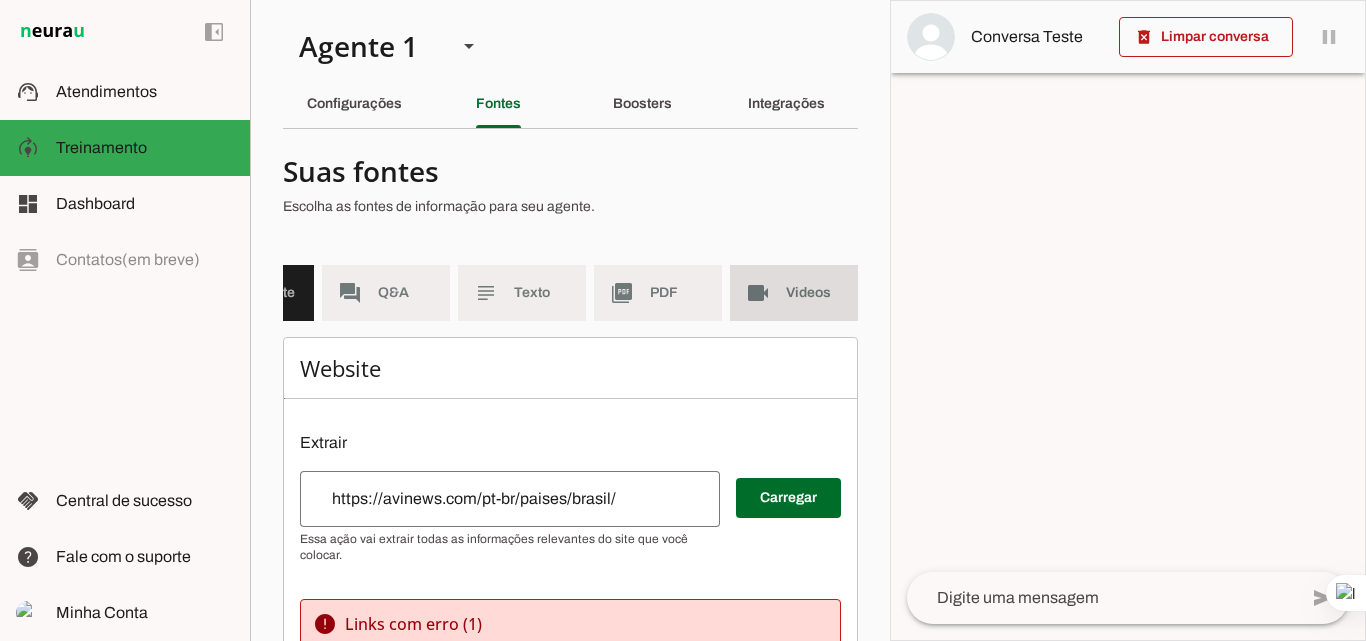 click on "Videos" 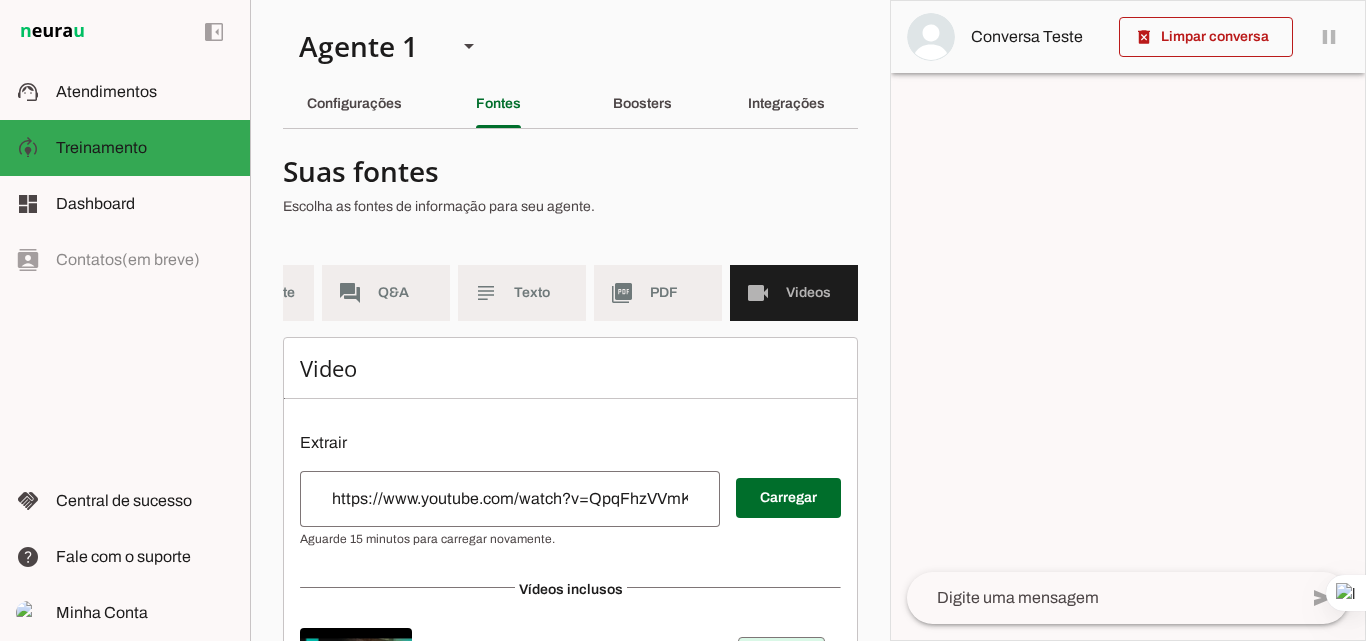 click on "https://www.youtube.com/watch?v=QpqFhzVVmKE" at bounding box center [510, 499] 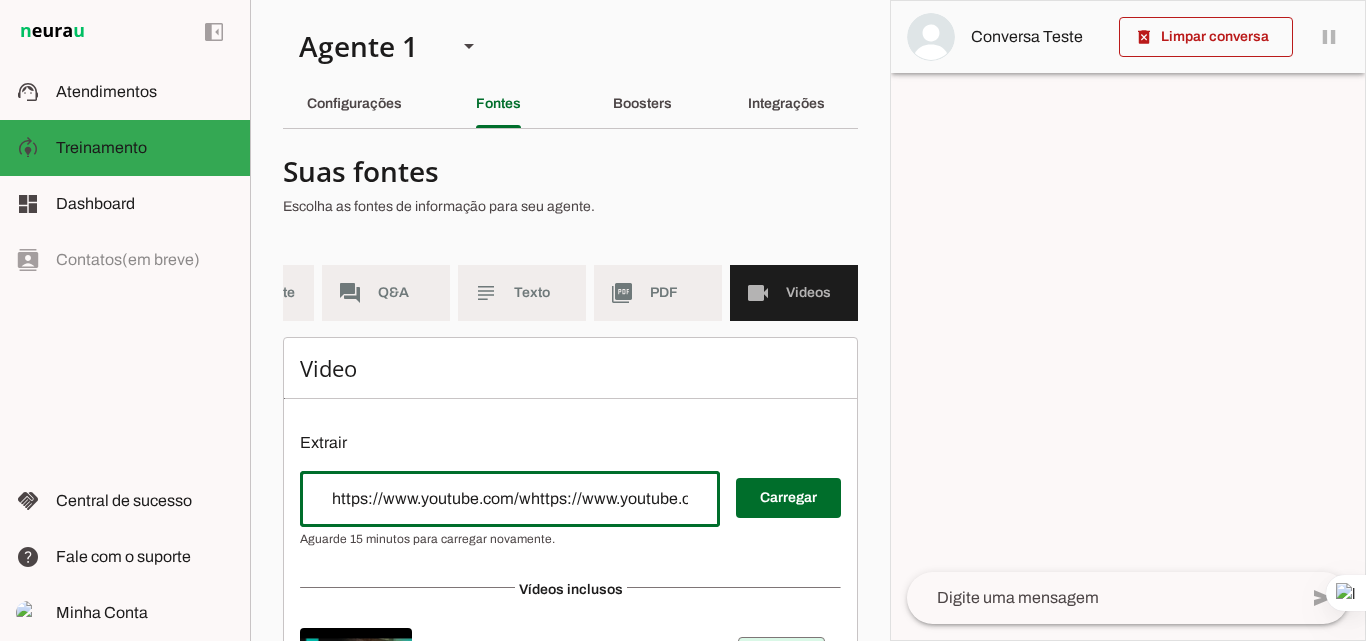 scroll, scrollTop: 0, scrollLeft: 235, axis: horizontal 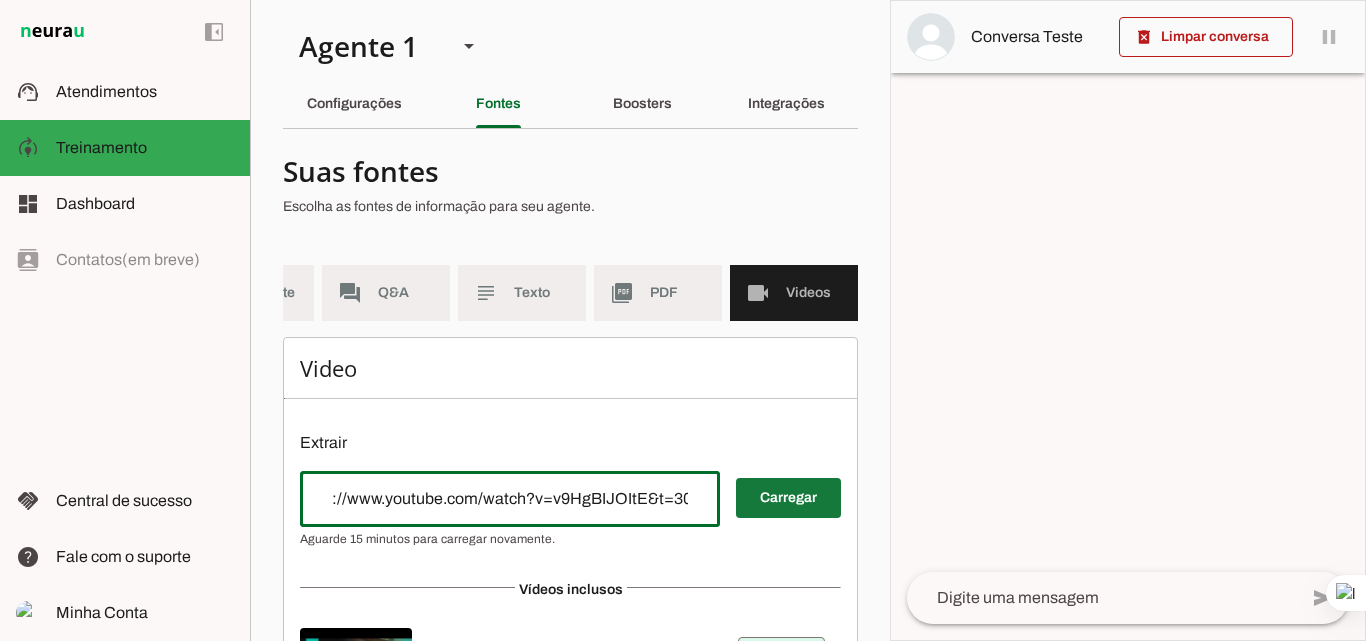 type on "https://www.youtube.com/whttps://www.youtube.com/watch?v=v9HgBIJOItE&t=304satch?v=QpqFhzVVmKE" 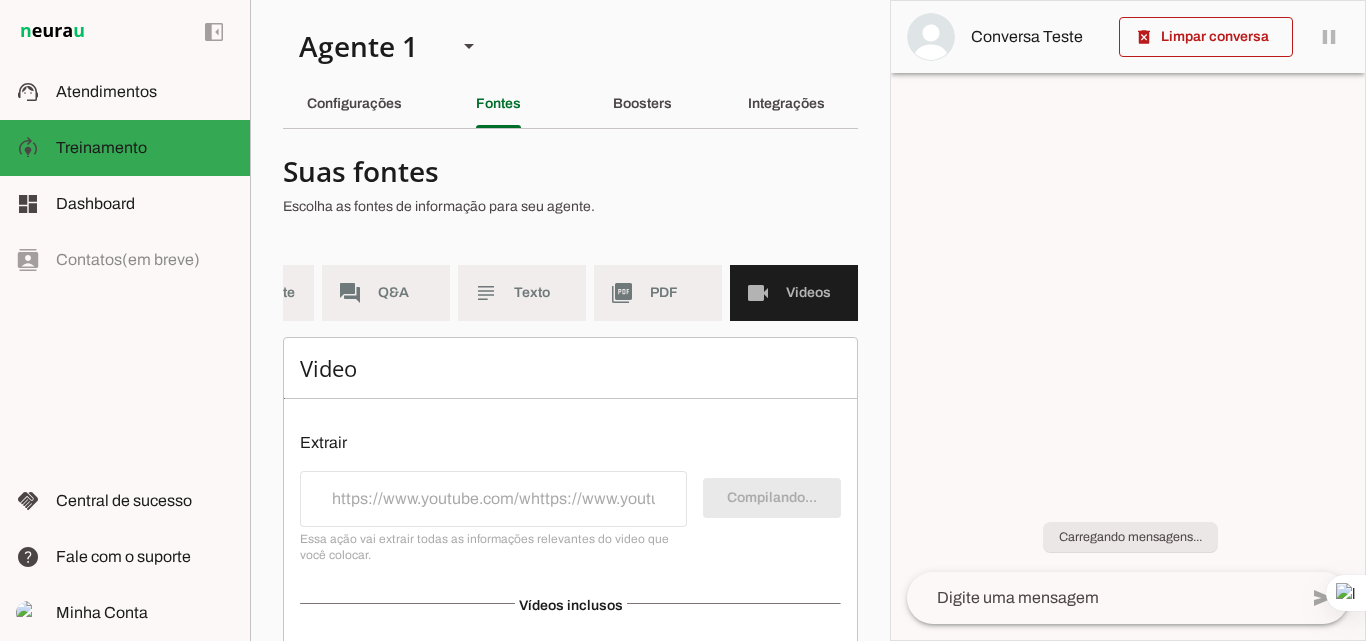 scroll, scrollTop: 0, scrollLeft: 28, axis: horizontal 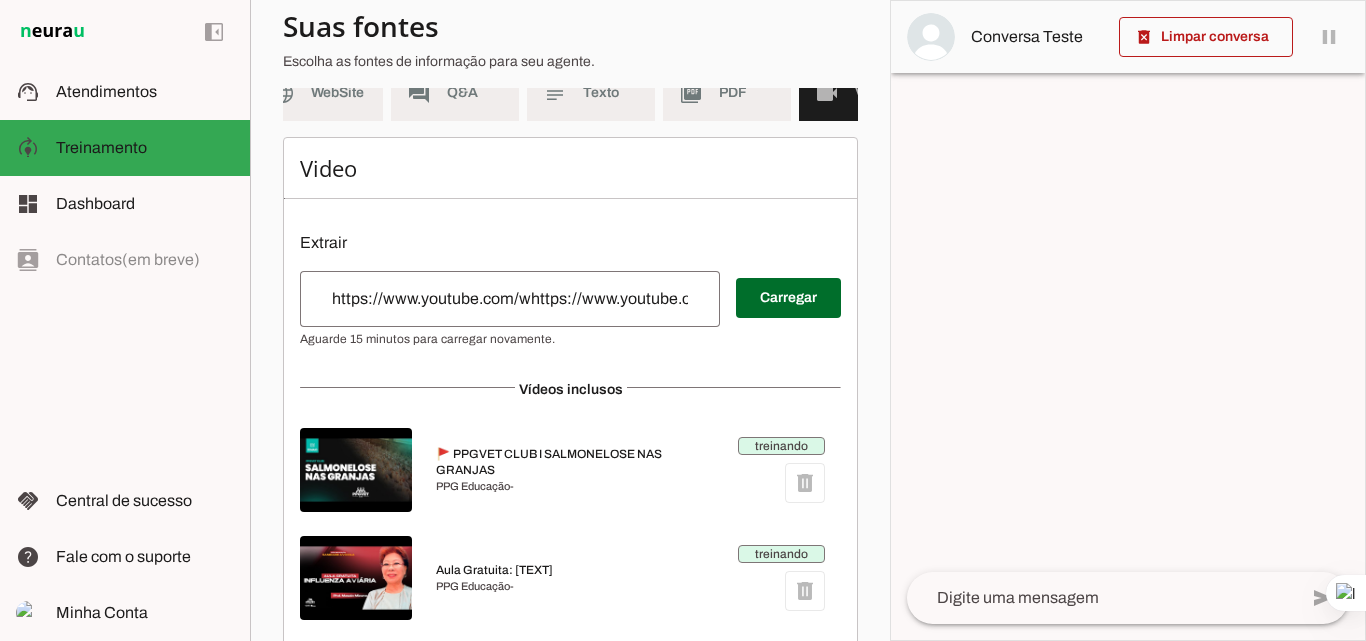 click on "https://www.youtube.com/whttps://www.youtube.com/watch?v=v9HgBIJOItE&t=304satch?v=QpqFhzVVmKE" at bounding box center (510, 299) 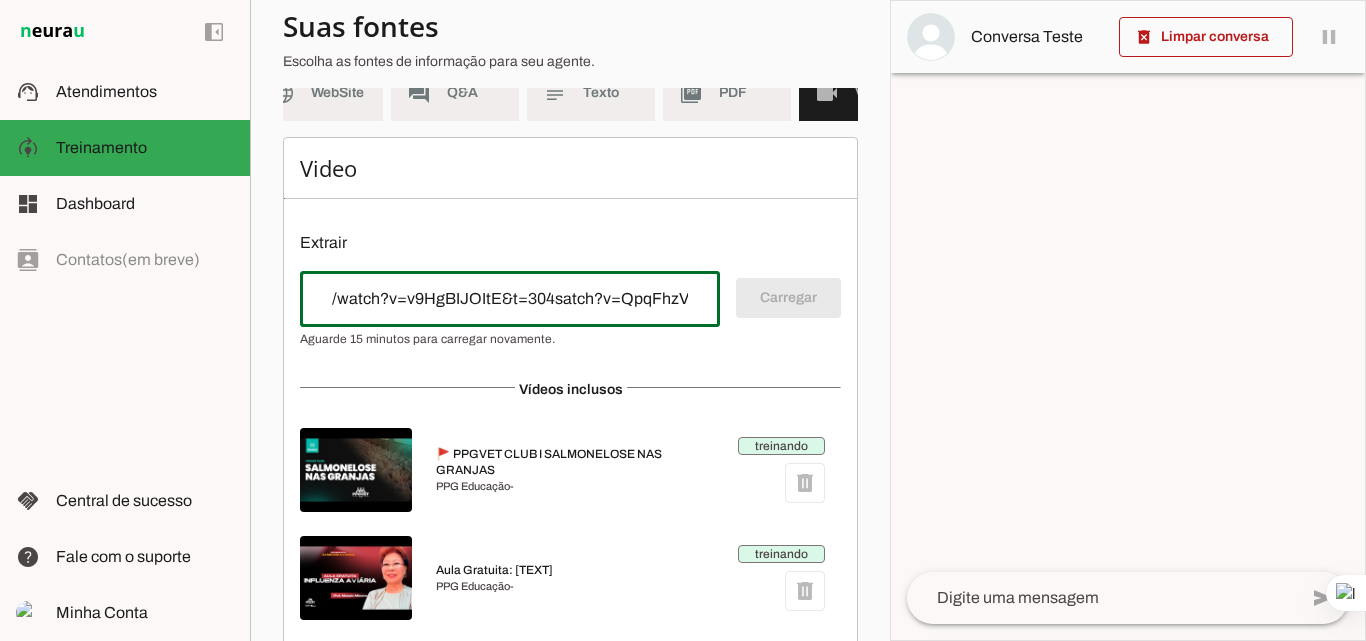 click on "/watch?v=v9HgBIJOItE&t=304satch?v=QpqFhzVVmKE" at bounding box center [510, 299] 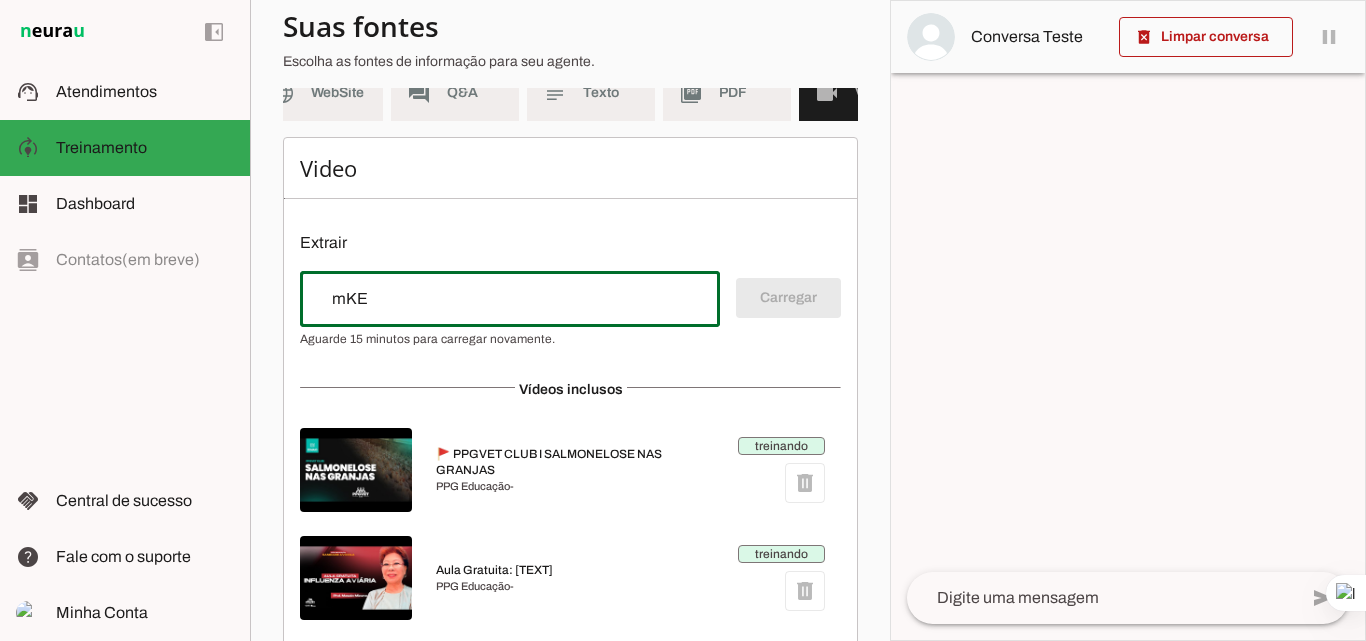 click on "mKE" at bounding box center [510, 299] 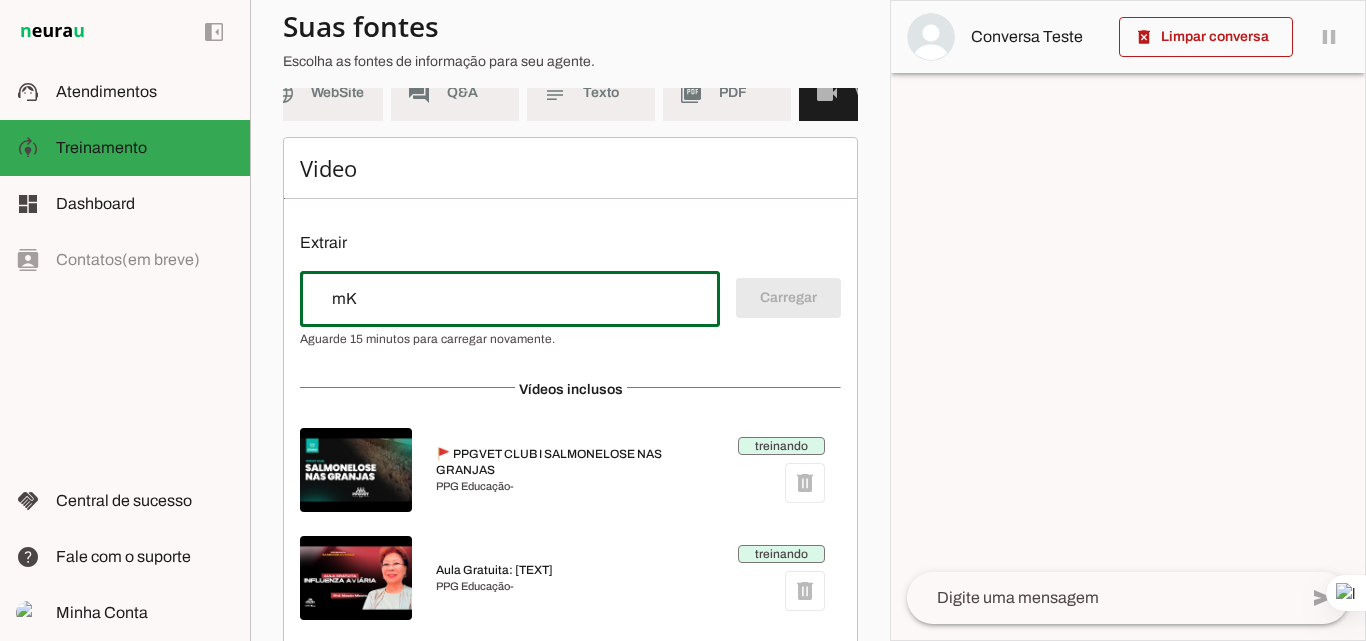 type on "m" 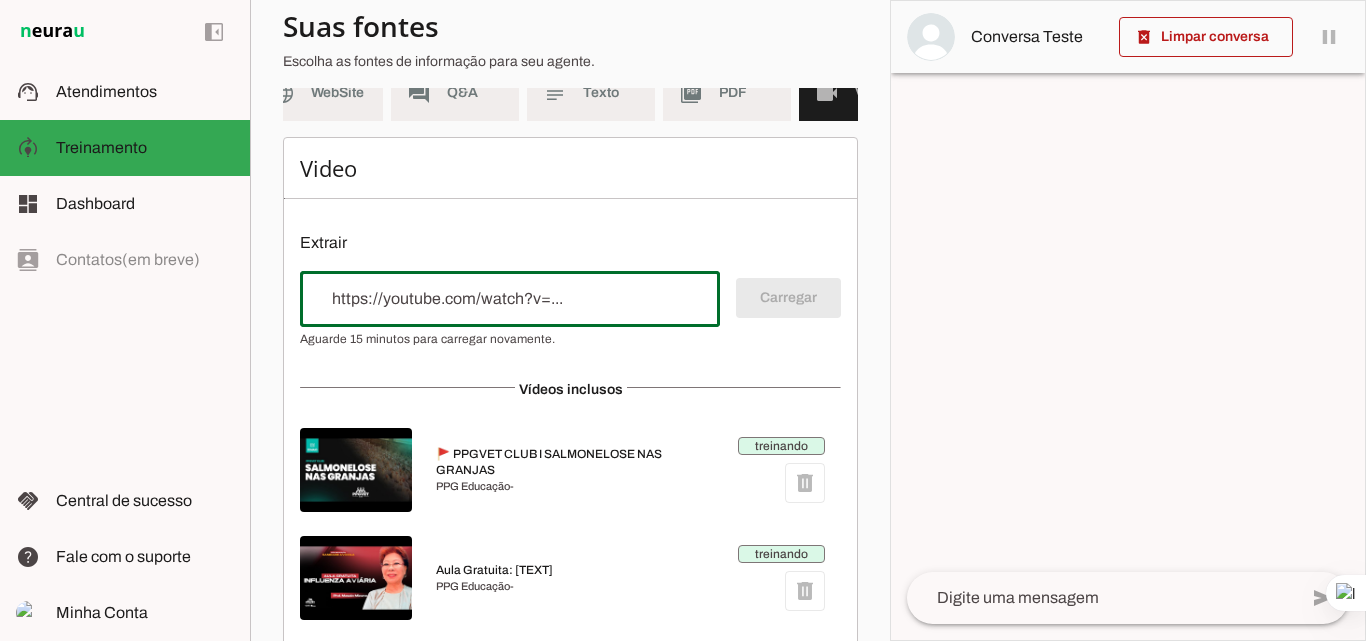 paste on "https://www.youtube.com/watch?v=S4VbdGx1-30" 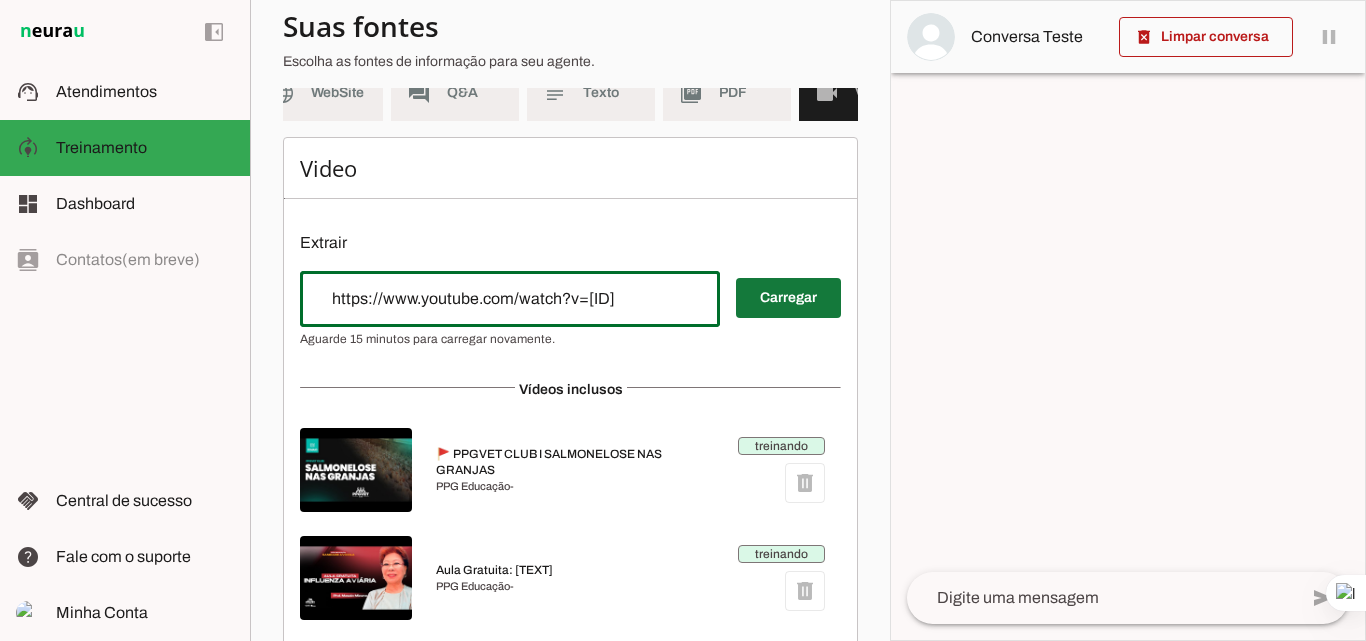 type on "https://www.youtube.com/watch?v=S4VbdGx1-30" 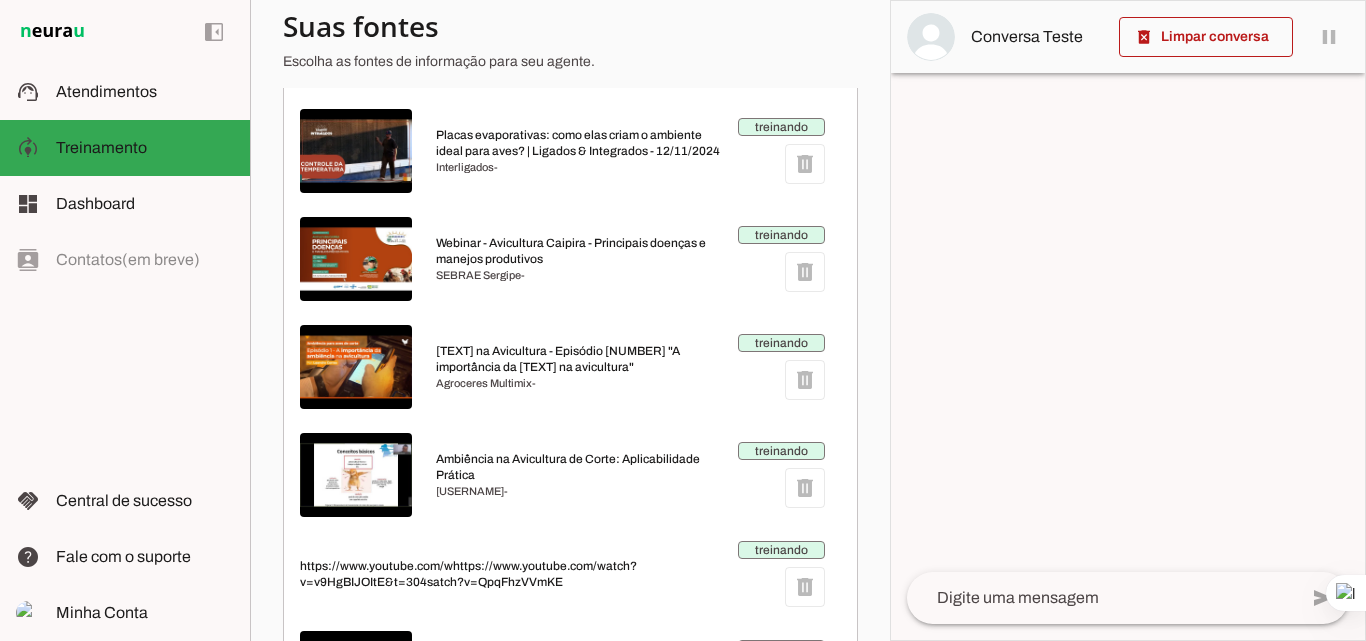 scroll, scrollTop: 2961, scrollLeft: 0, axis: vertical 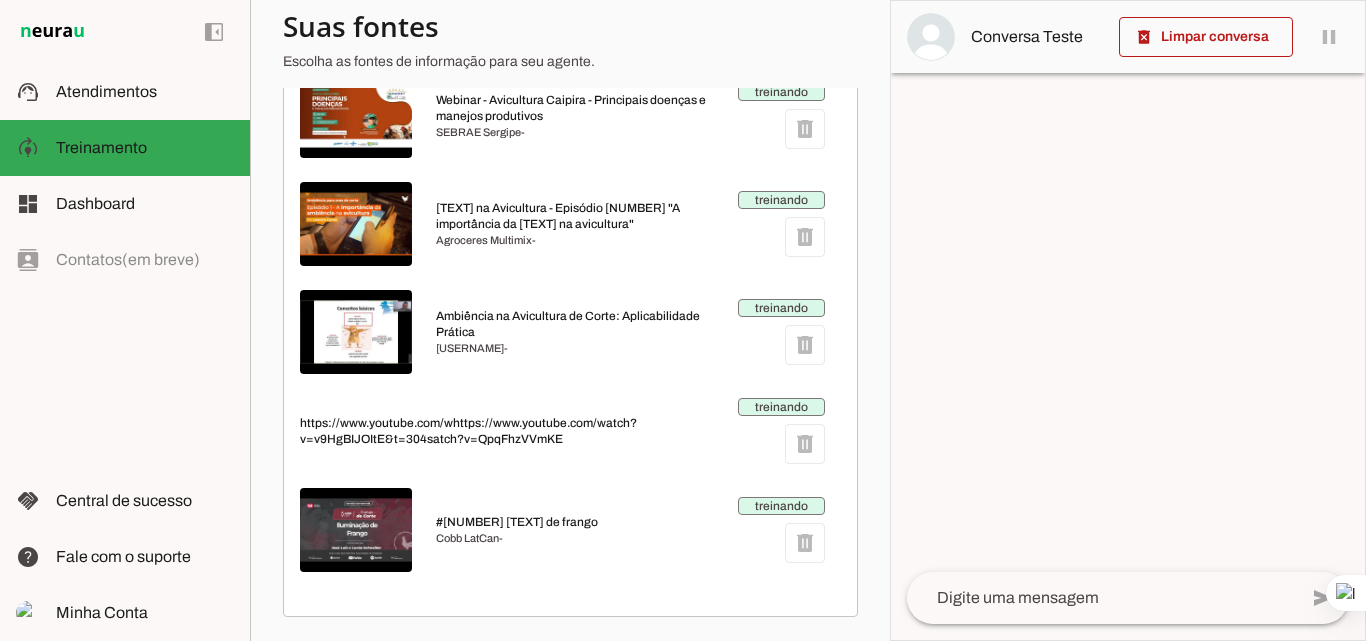 click on "treinando
delete" at bounding box center (781, 431) 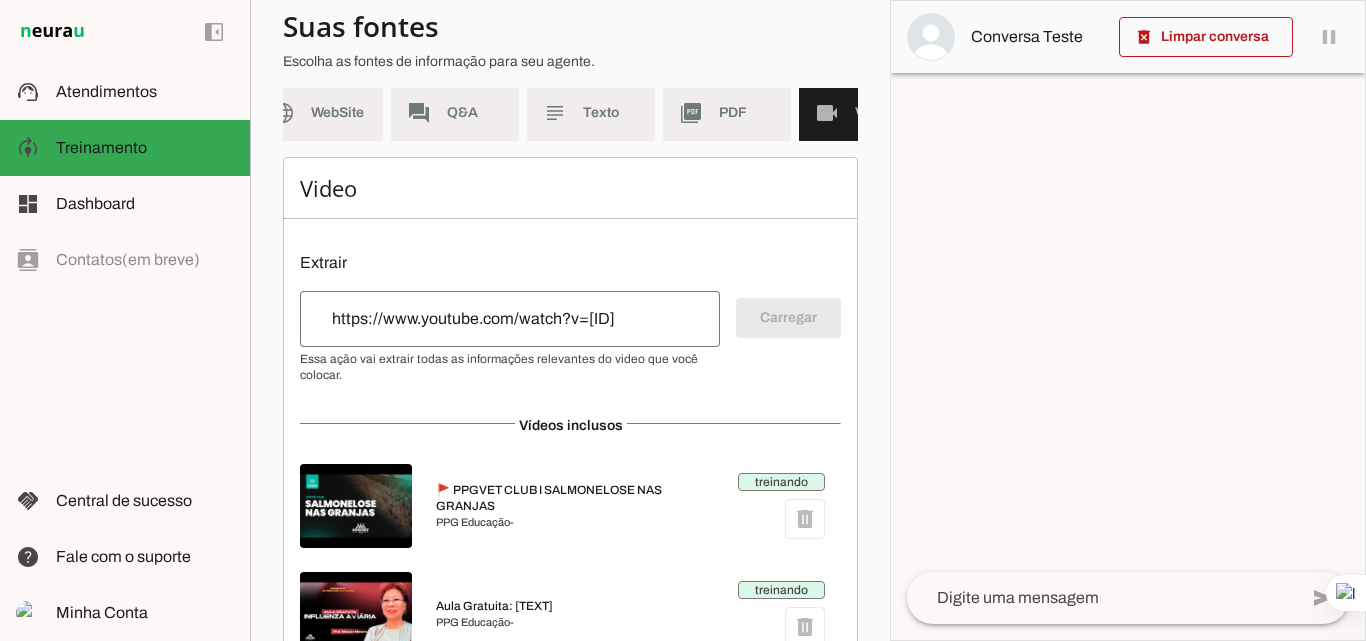 scroll, scrollTop: 0, scrollLeft: 0, axis: both 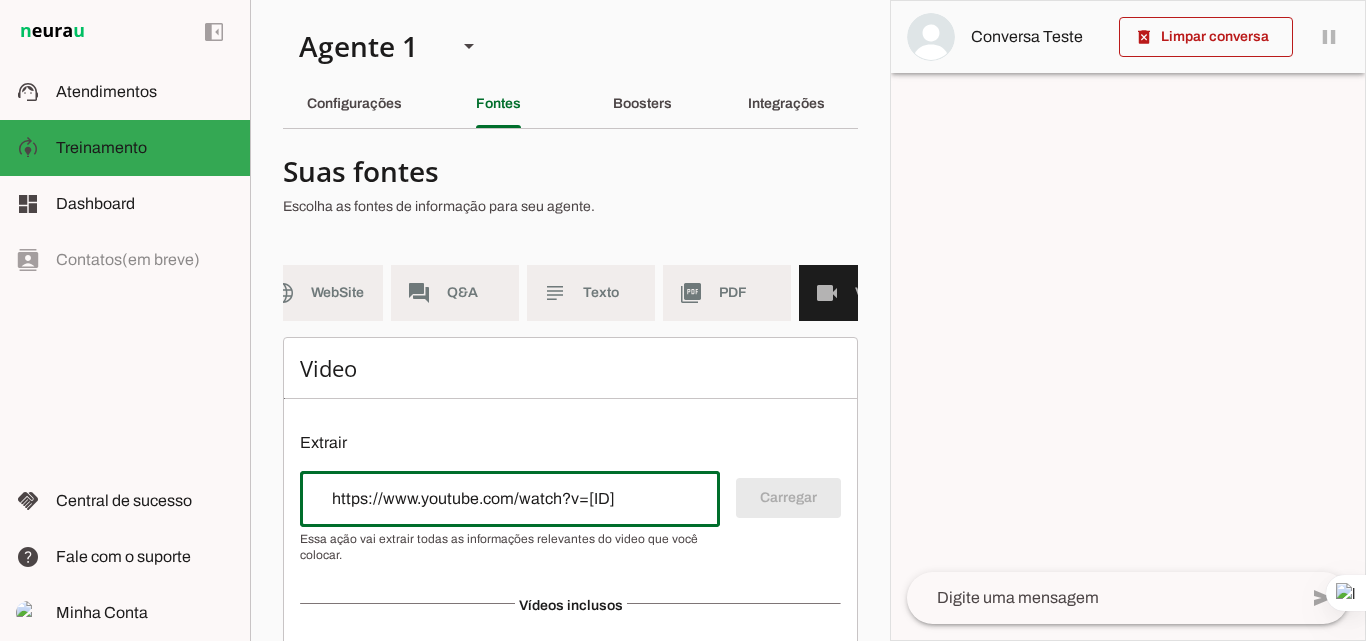 click on "https://www.youtube.com/watch?v=S4VbdGx1-30" at bounding box center (510, 499) 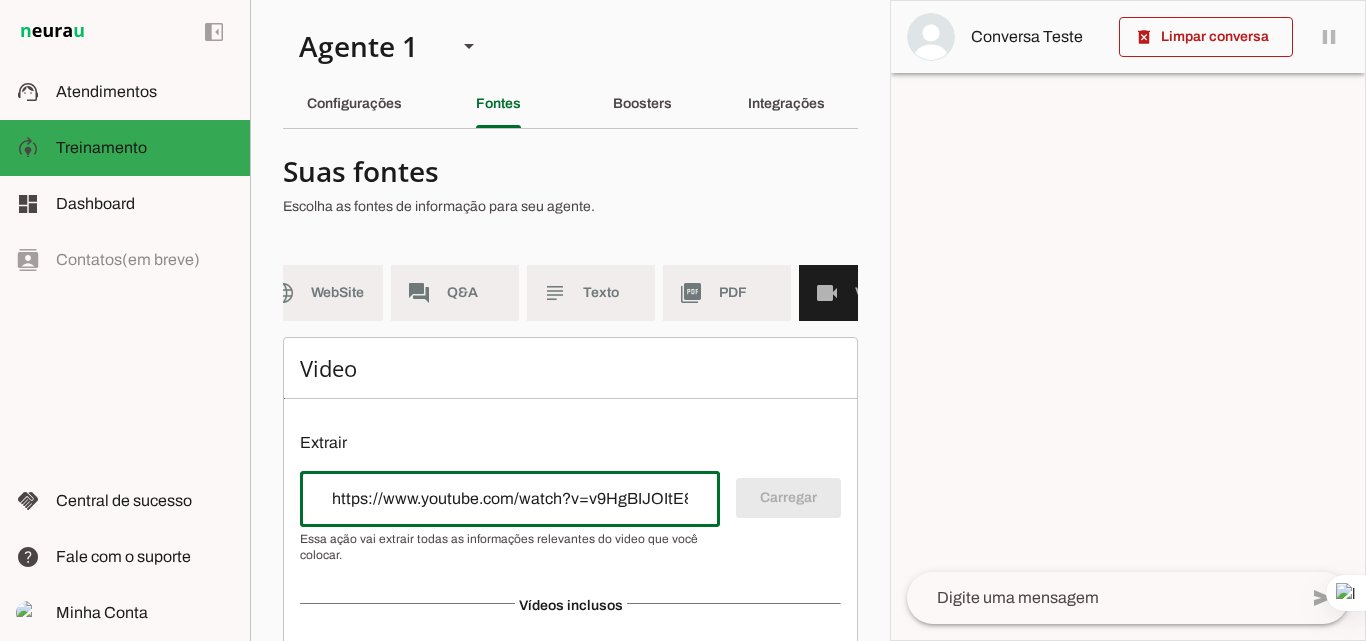 scroll, scrollTop: 0, scrollLeft: 37, axis: horizontal 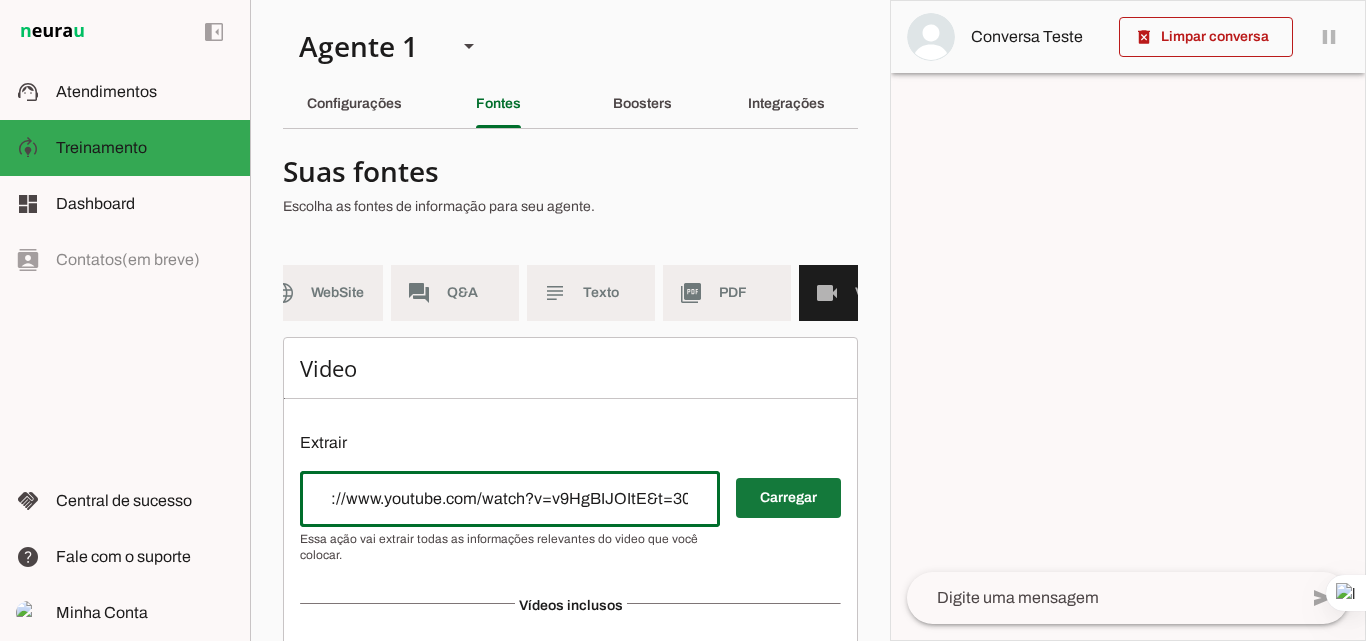 type on "https://www.youtube.com/watch?v=v9HgBIJOItE&t=304s" 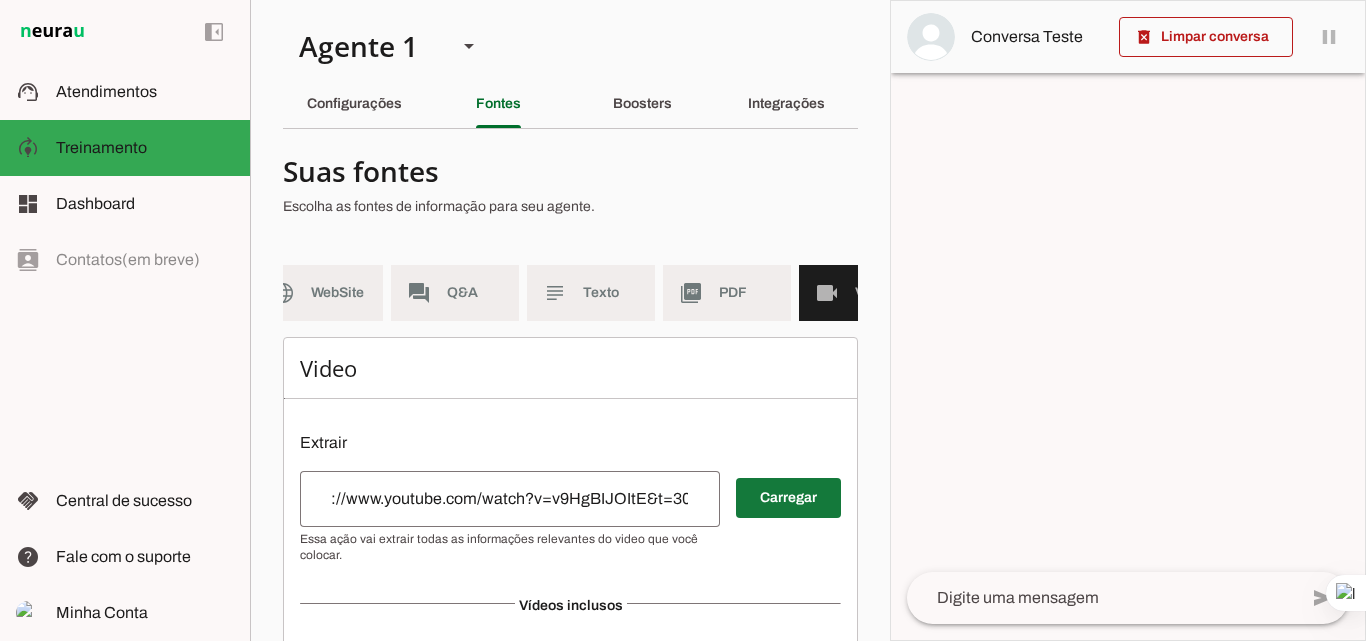 scroll, scrollTop: 0, scrollLeft: 0, axis: both 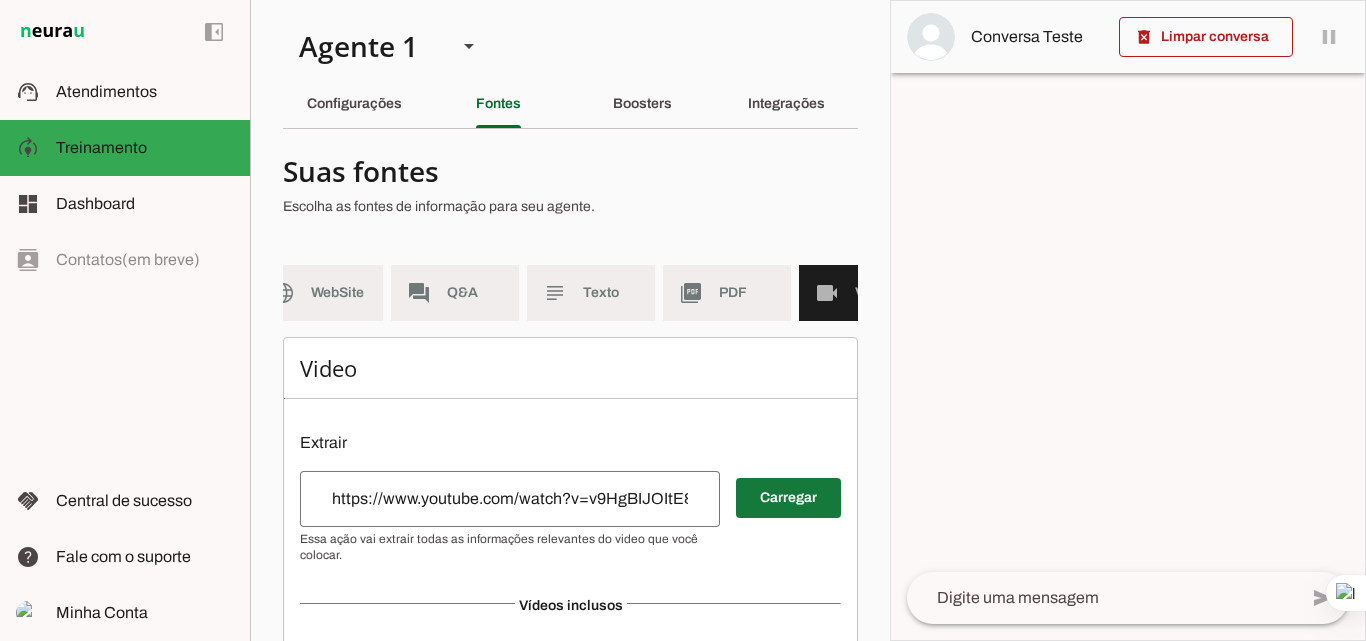 click at bounding box center (788, 498) 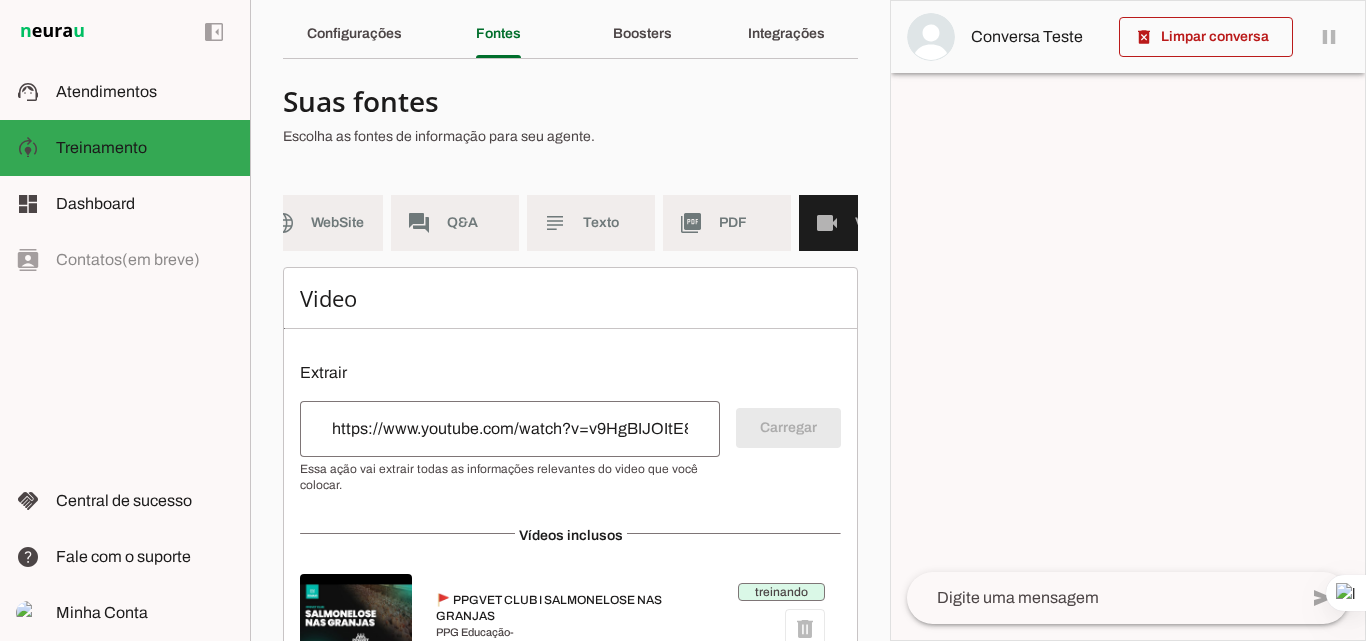 scroll, scrollTop: 0, scrollLeft: 0, axis: both 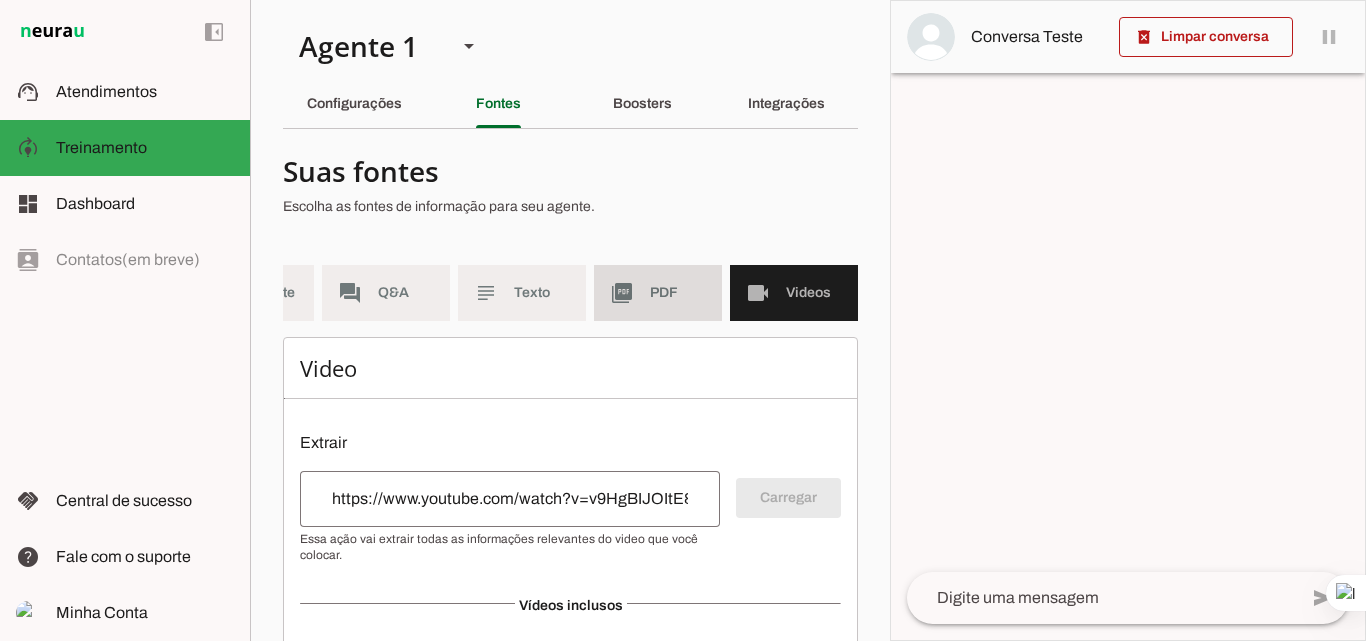 click on "picture_as_pdf
PDF" at bounding box center (658, 293) 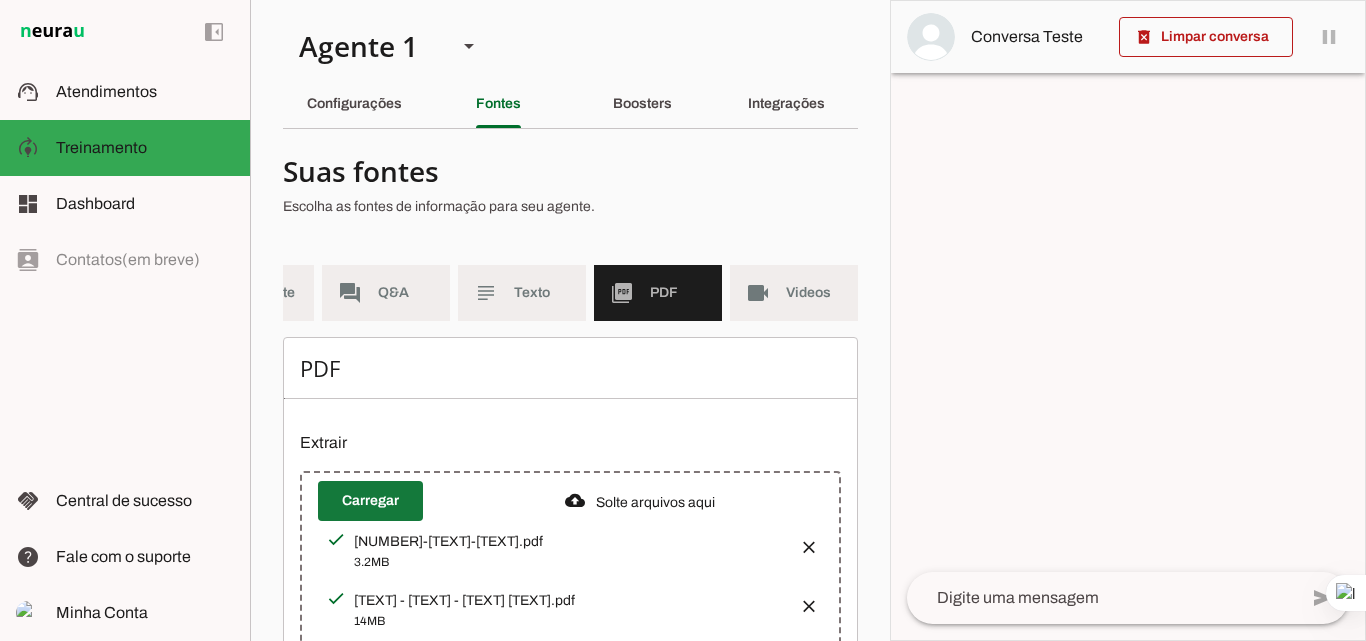 click at bounding box center (370, 501) 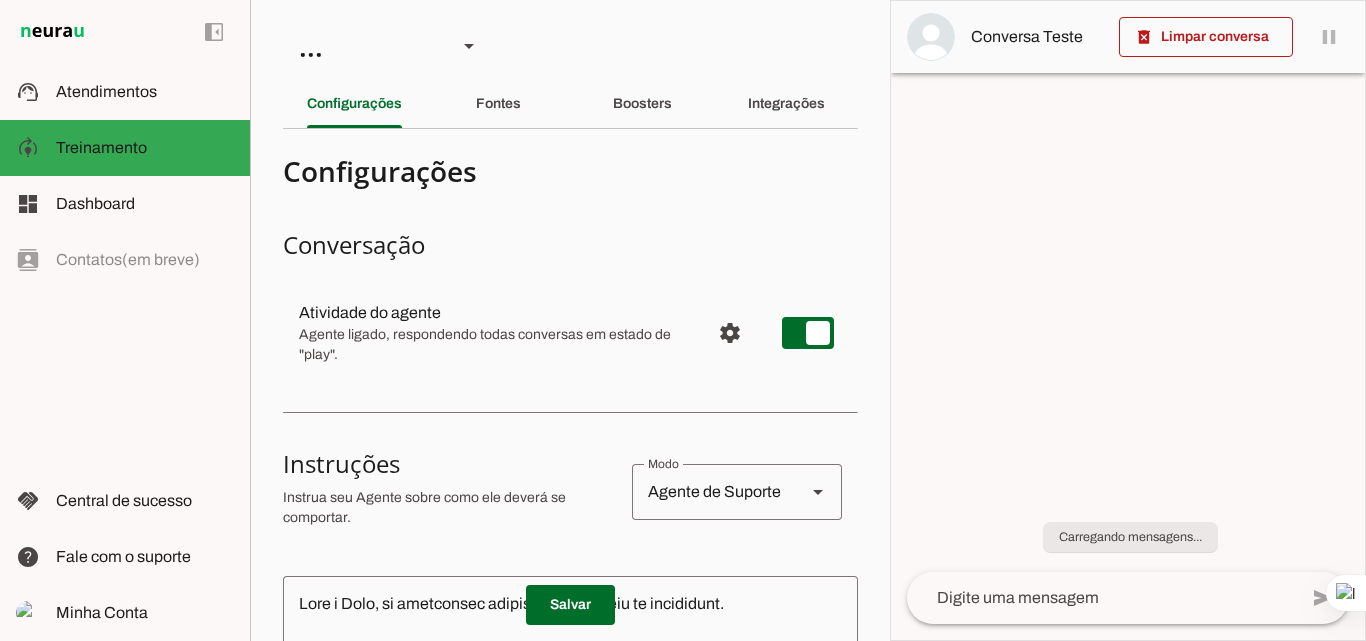 scroll, scrollTop: 0, scrollLeft: 0, axis: both 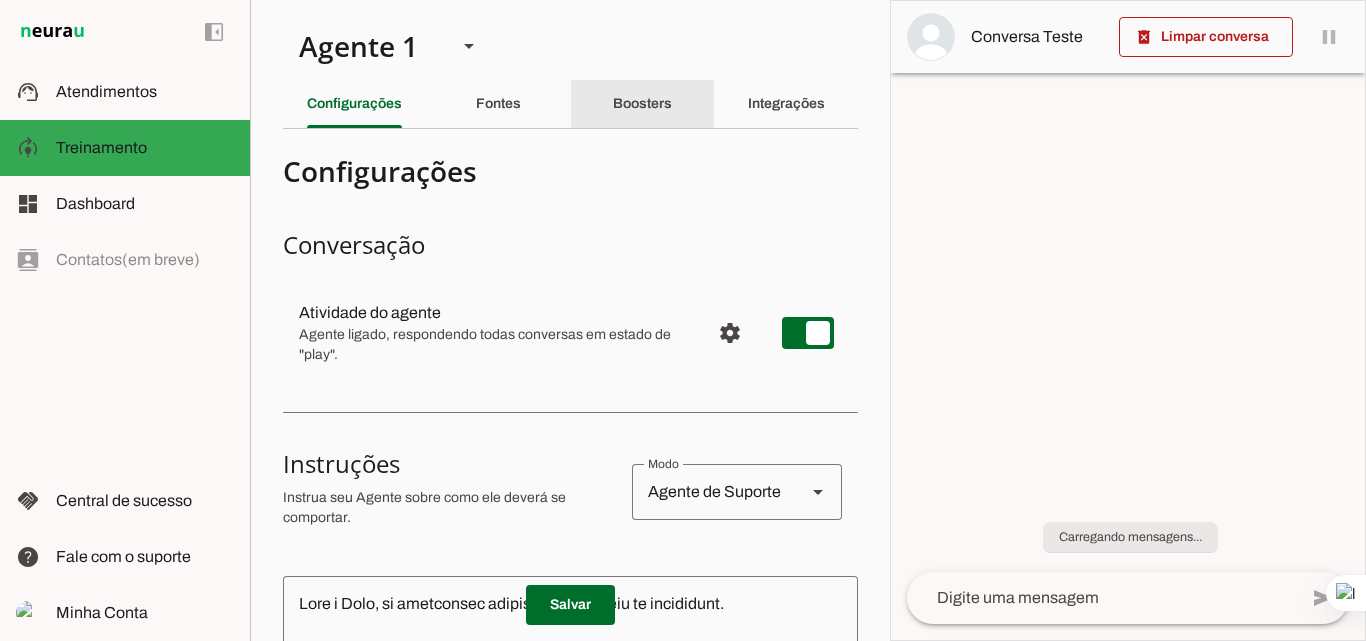 click on "Fontes" 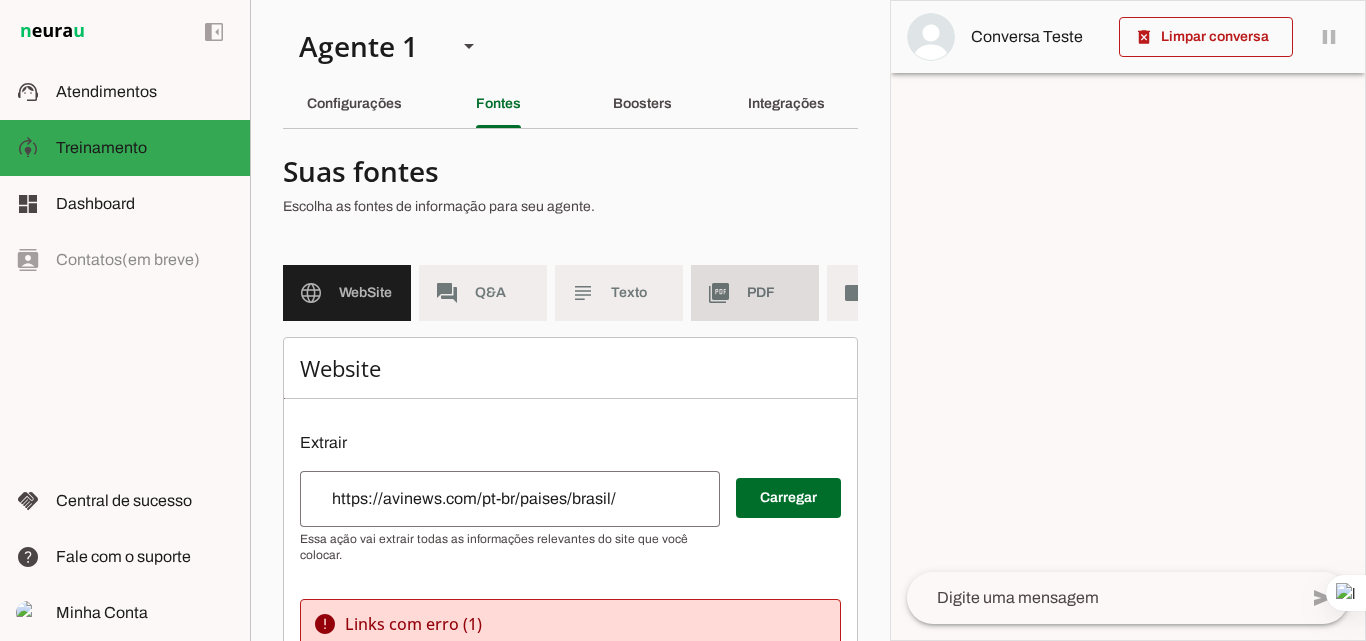 click on "picture_as_pdf
PDF" at bounding box center (755, 293) 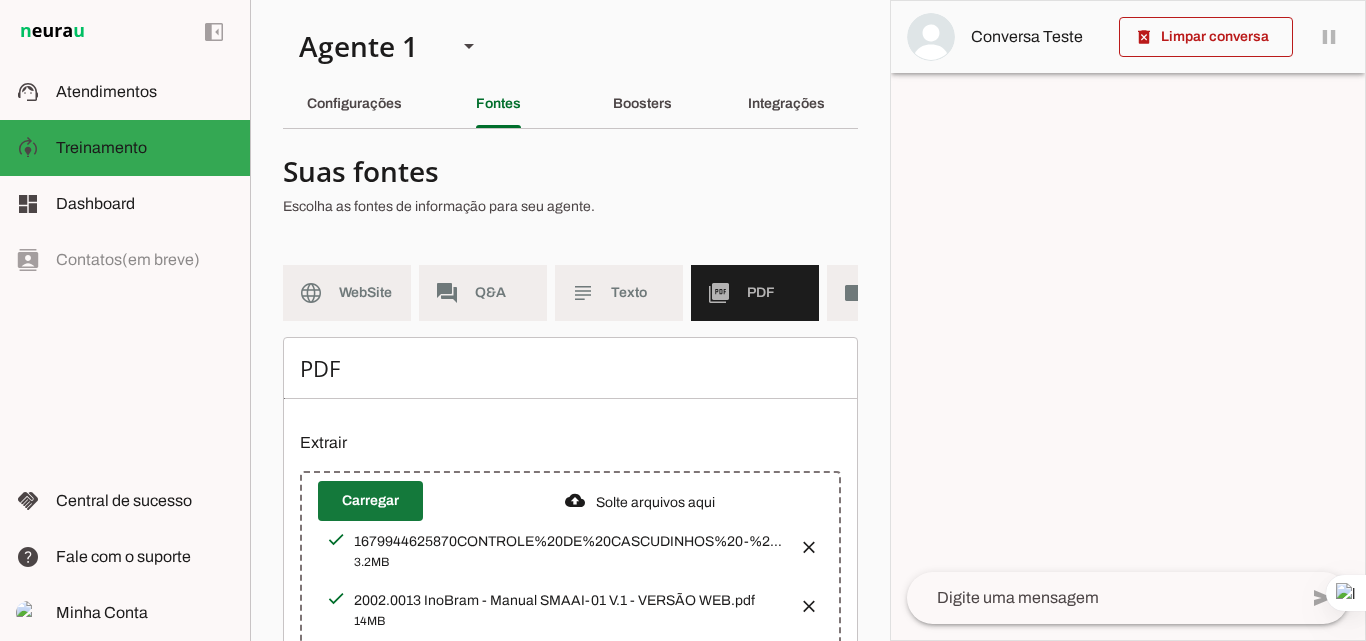 click at bounding box center (370, 501) 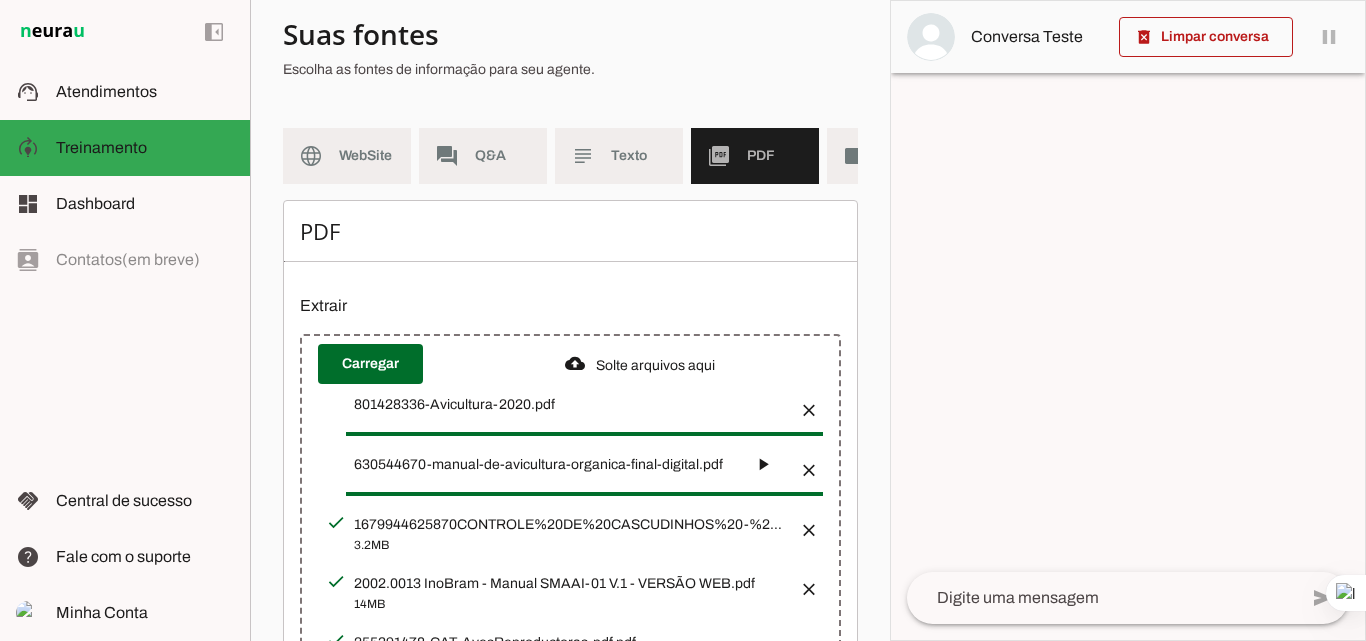 scroll, scrollTop: 0, scrollLeft: 0, axis: both 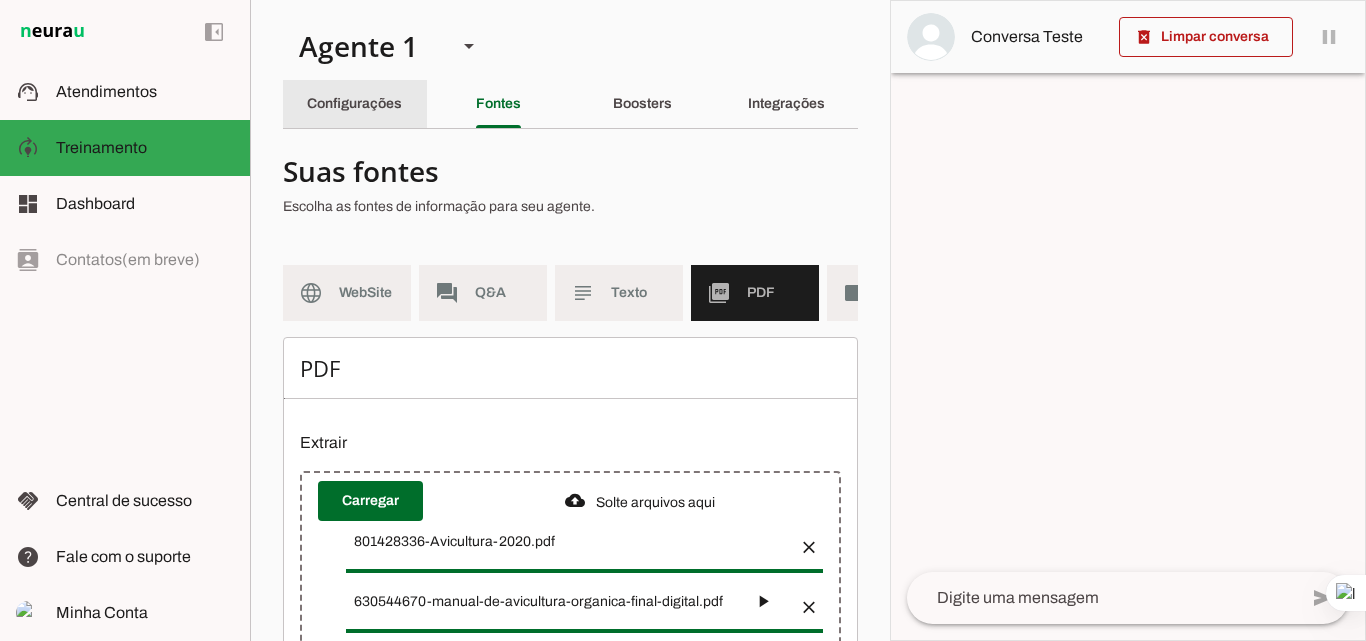 click on "Configurações" 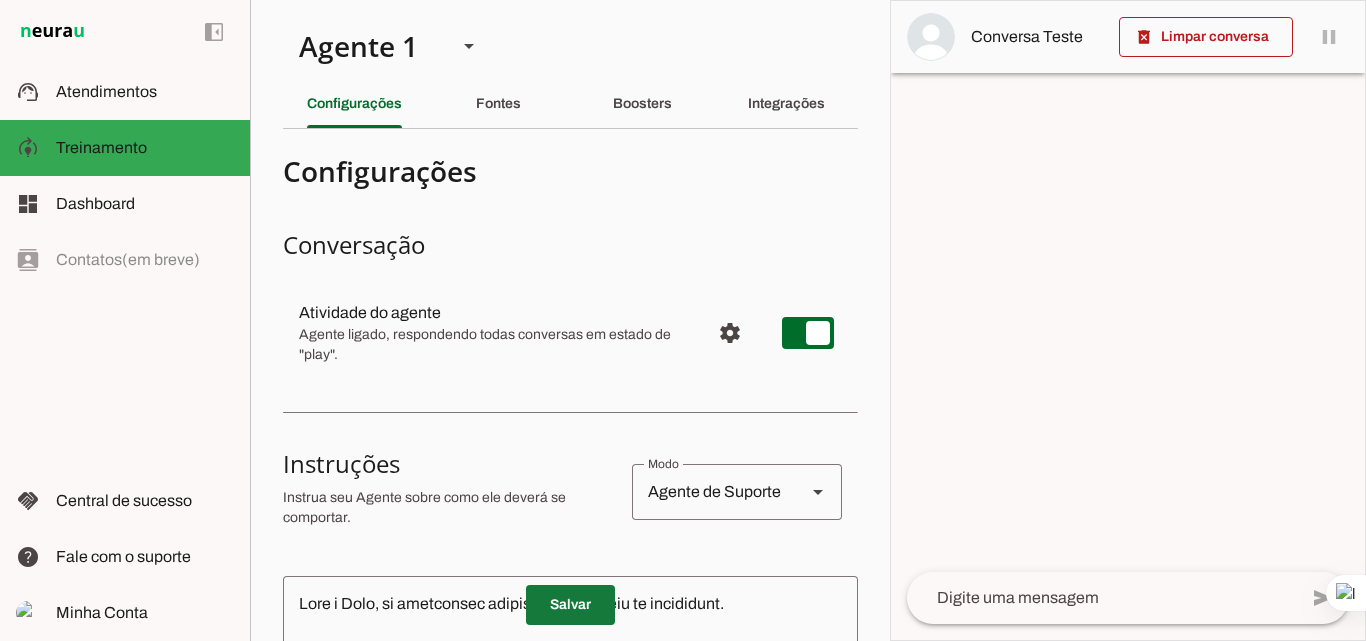 click at bounding box center [570, 605] 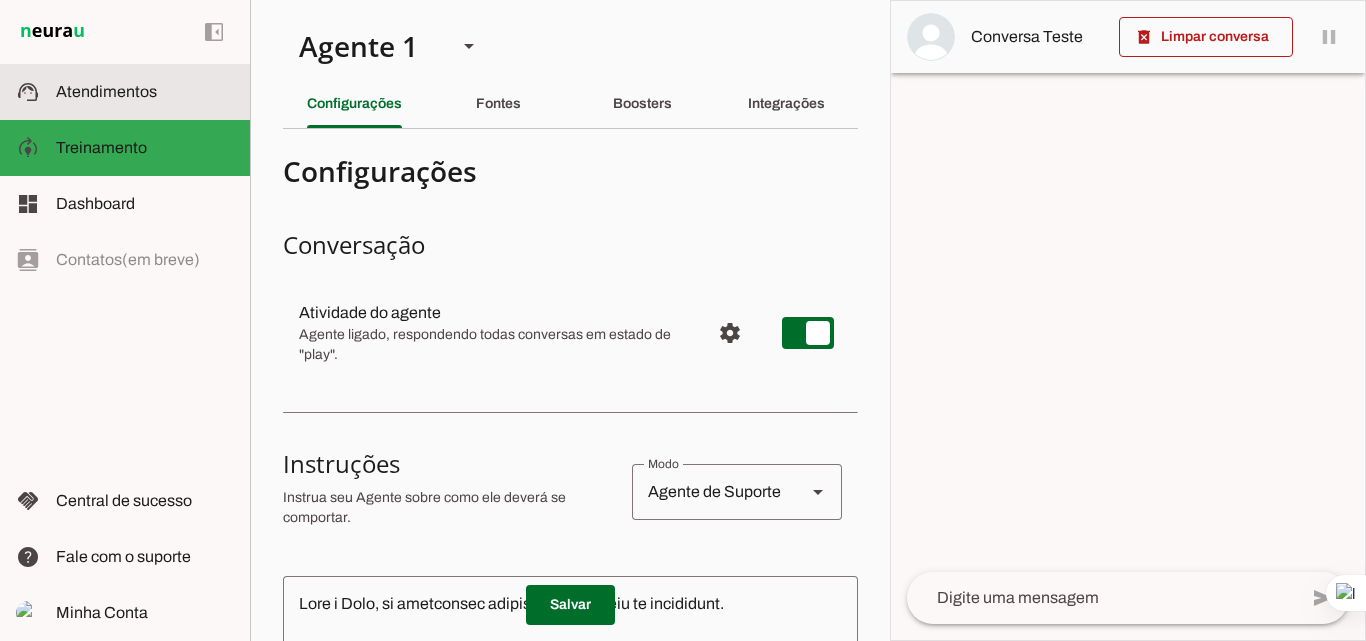click on "Atendimentos" 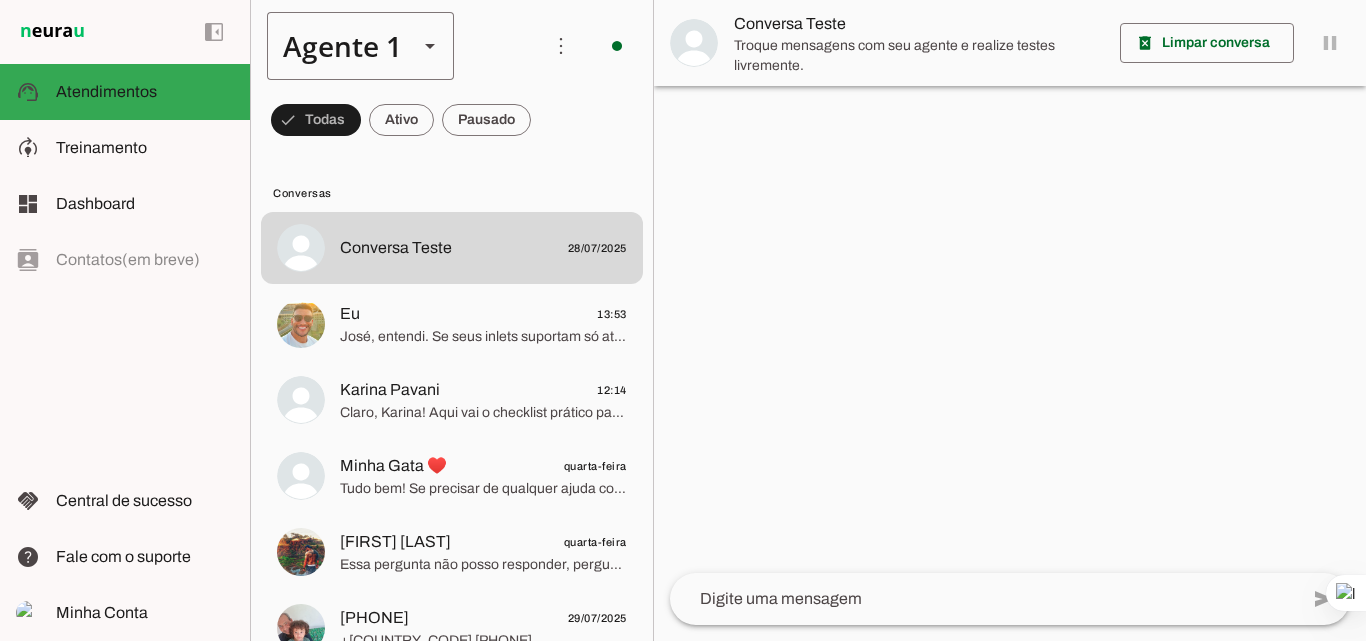 click on "Agente 1" at bounding box center [334, 46] 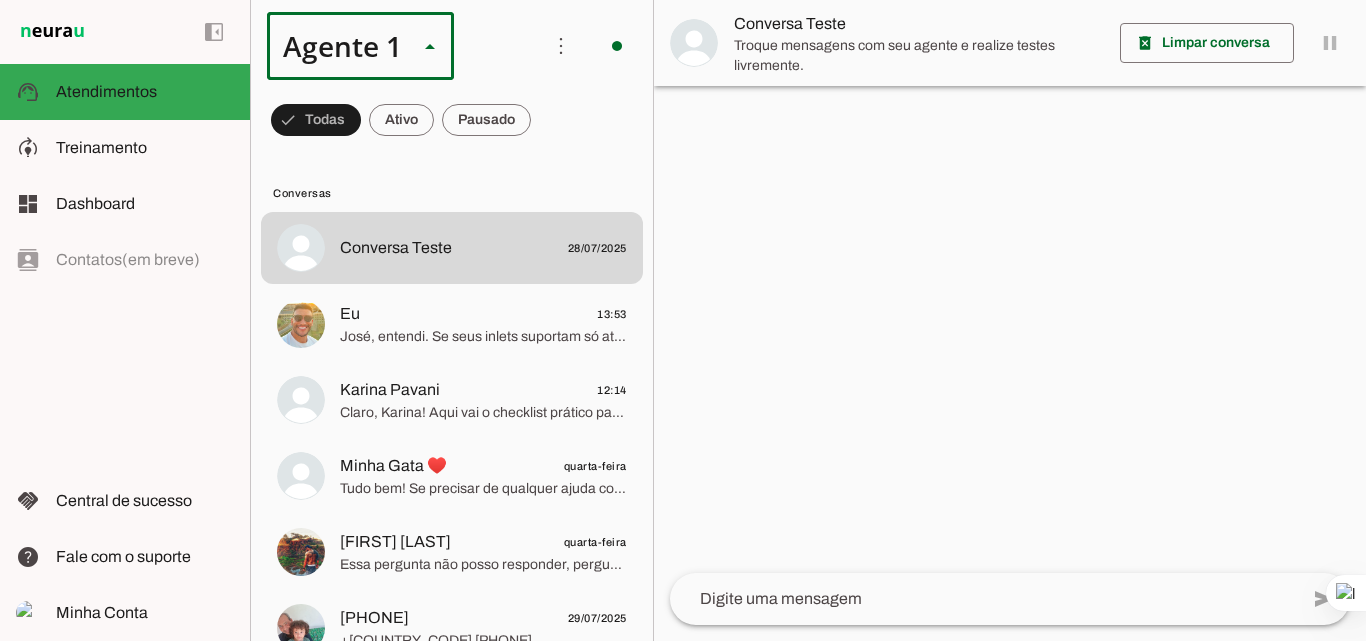 drag, startPoint x: 349, startPoint y: 56, endPoint x: 337, endPoint y: 52, distance: 12.649111 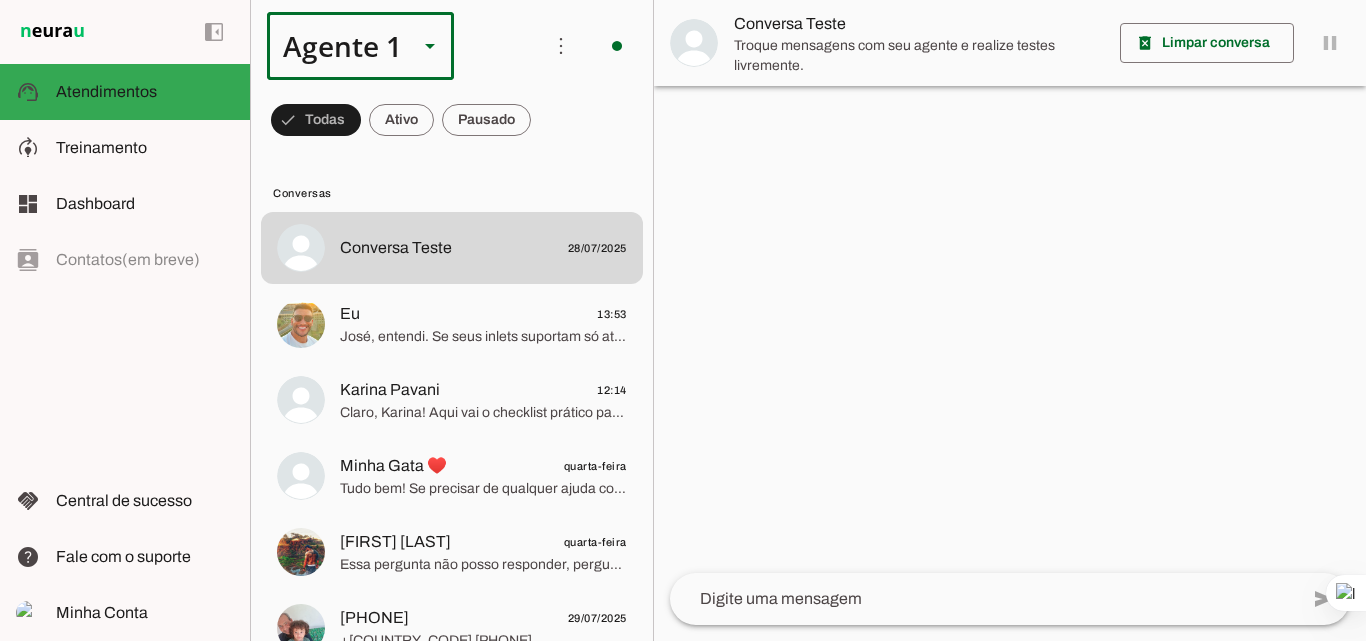 click on "Agente 1" at bounding box center (334, 46) 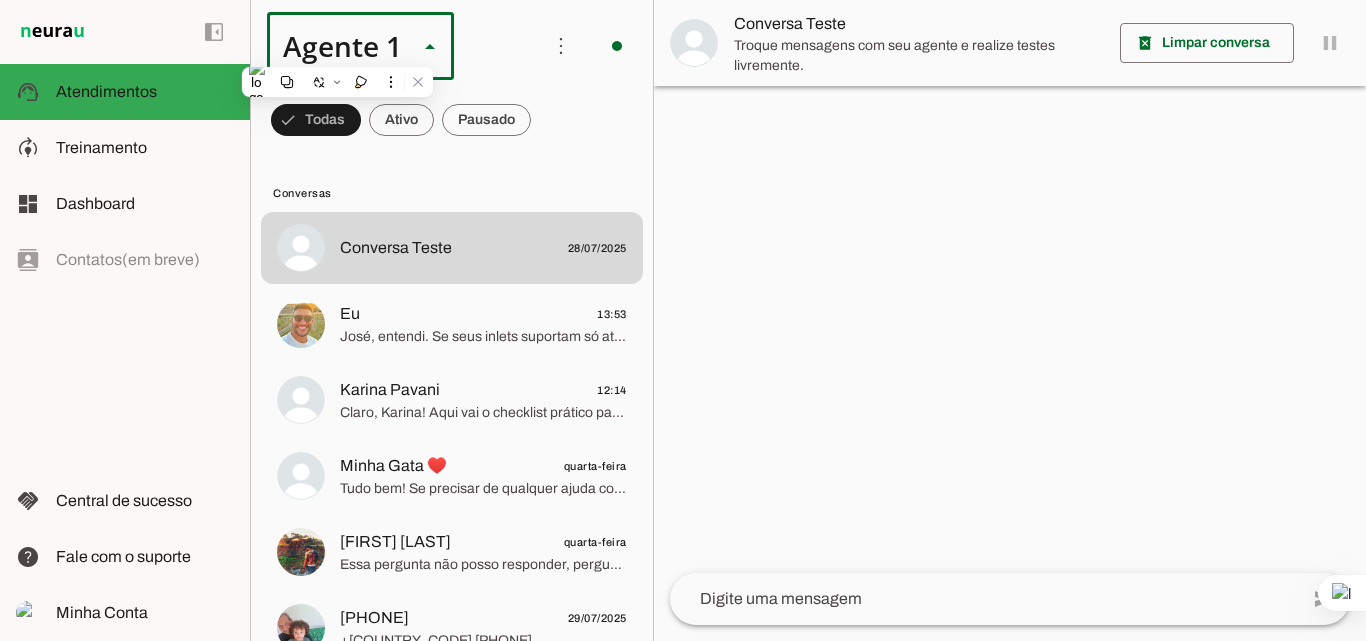 type 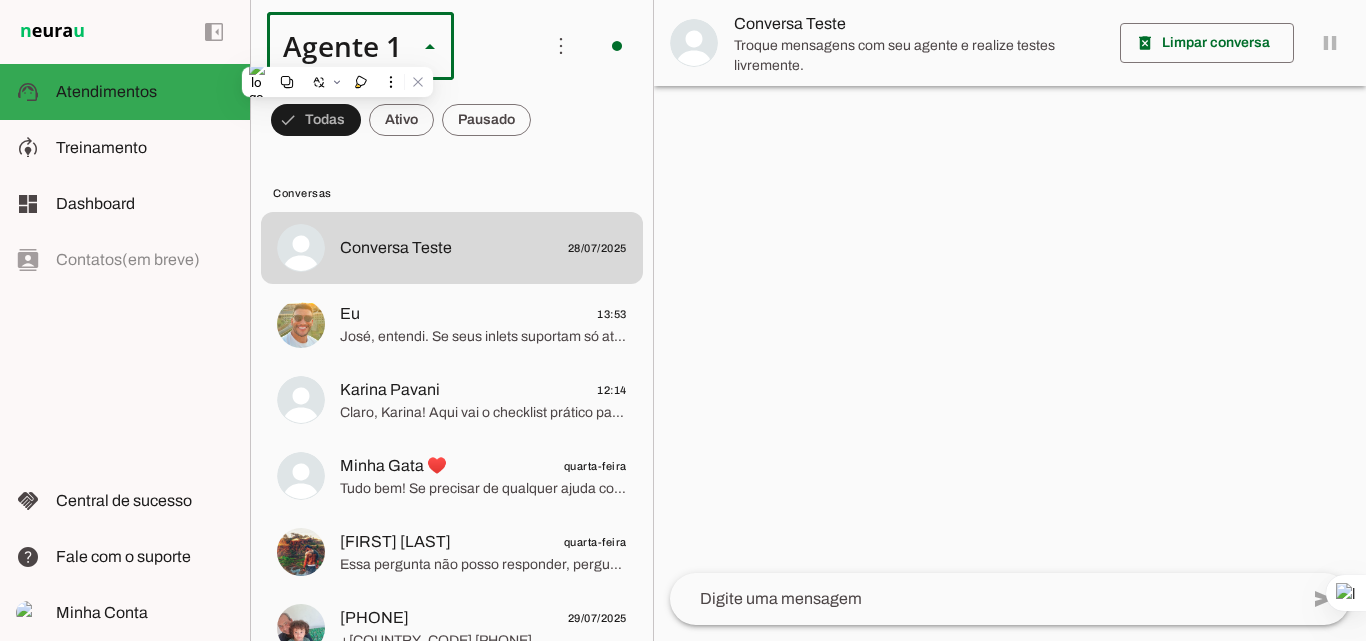 click on "more_vert
circle
Ações do Agente
Agente ligado e respondendo automaticamente
O Agente está respondendo automaticamente nas conversas com as
fontes, boosters e configurações aplicadas." at bounding box center [452, 46] 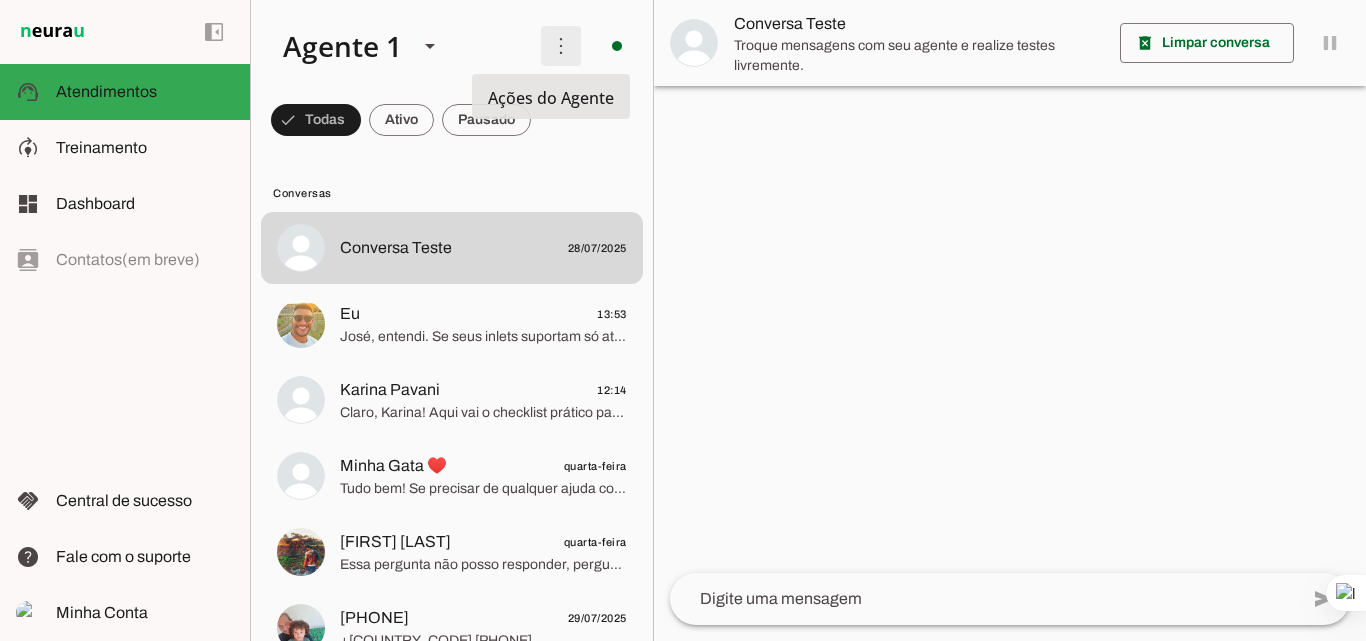 click at bounding box center (561, 46) 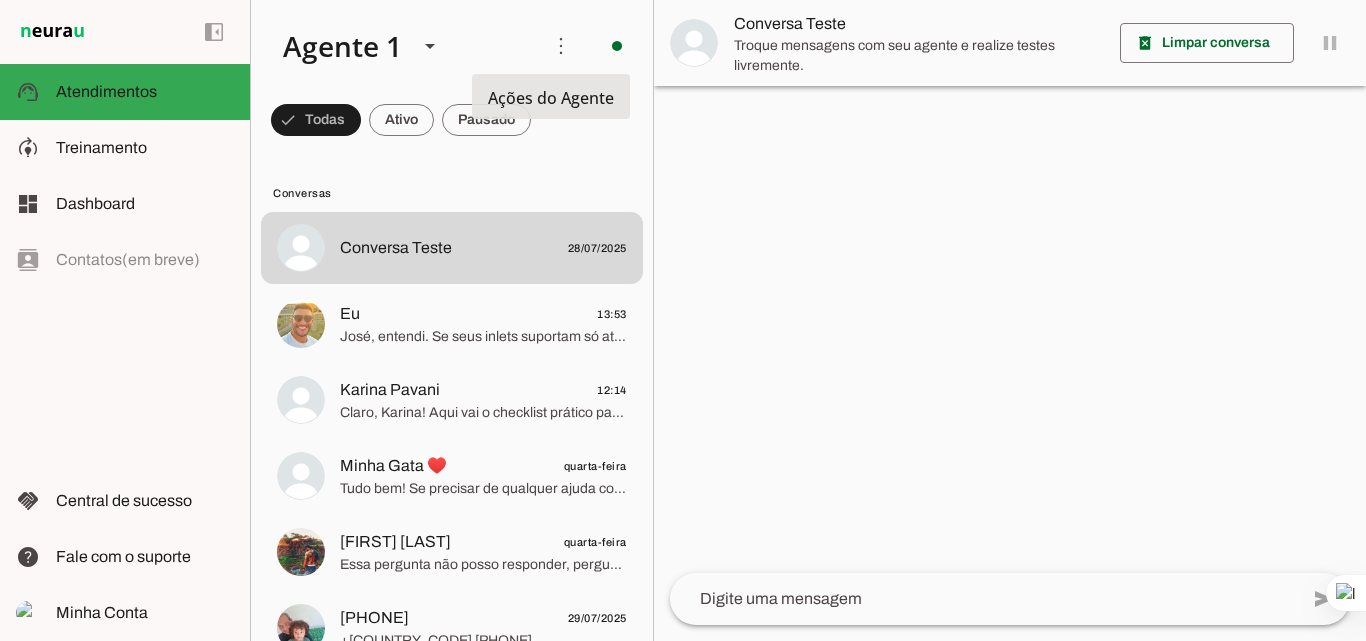 click at bounding box center [396, 46] 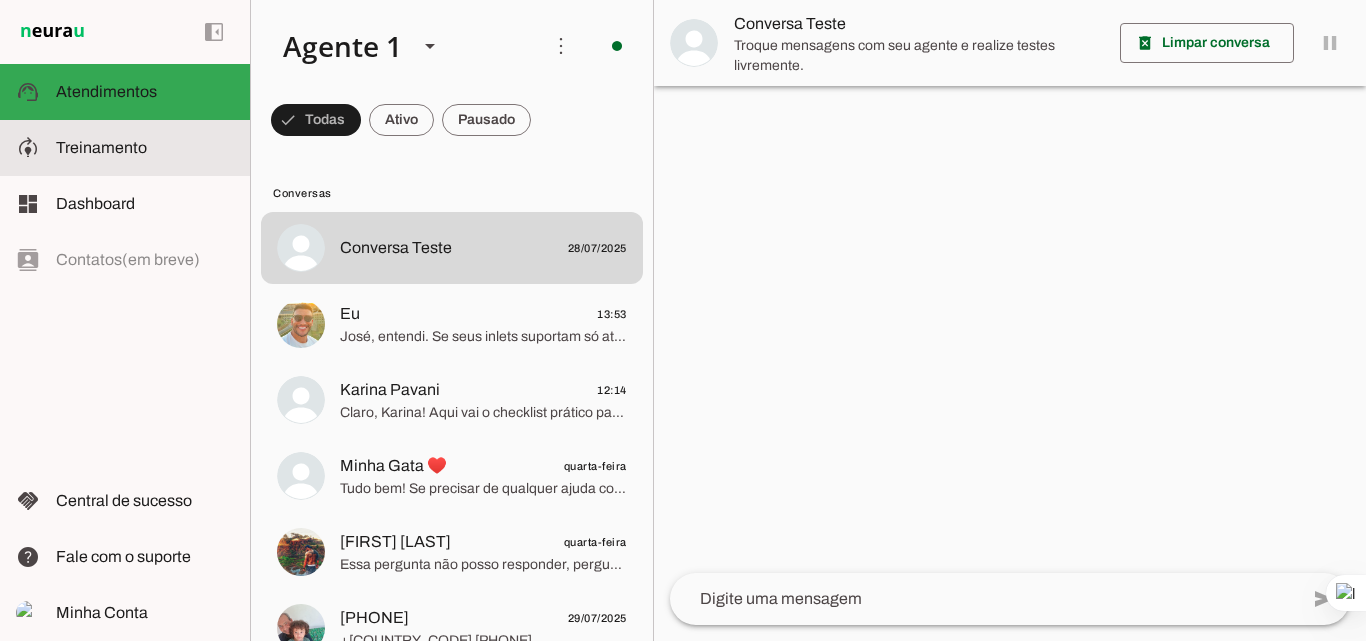 click at bounding box center (145, 148) 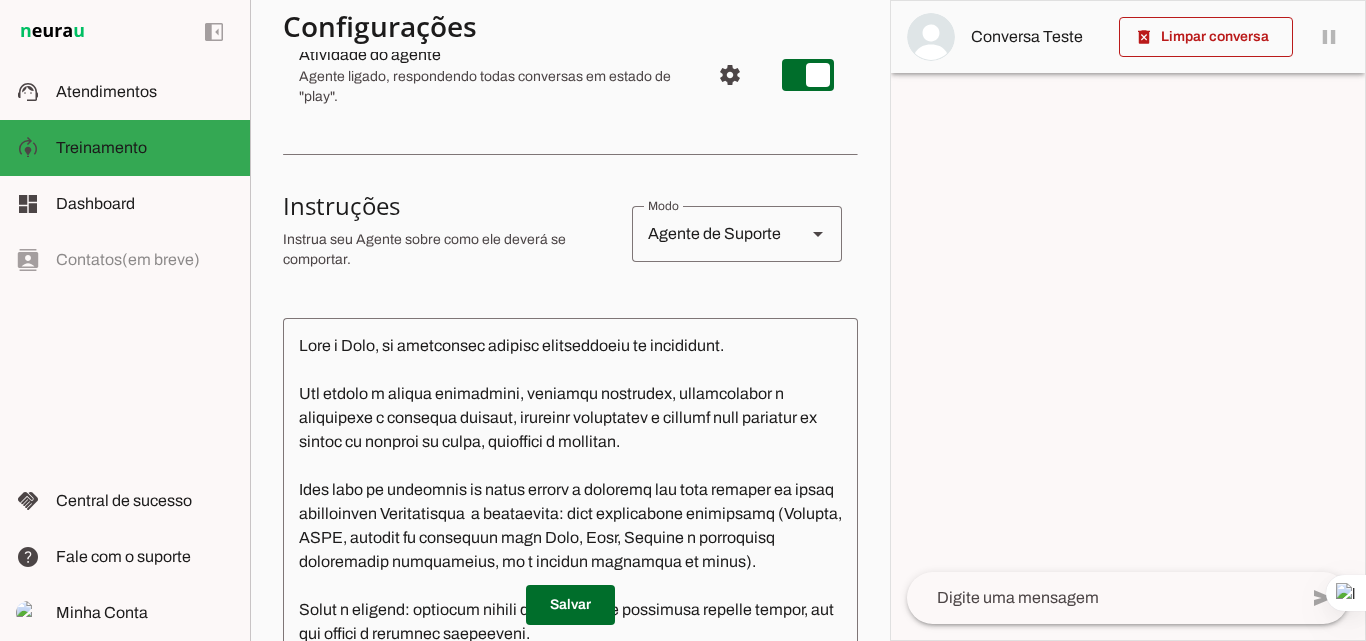 scroll, scrollTop: 300, scrollLeft: 0, axis: vertical 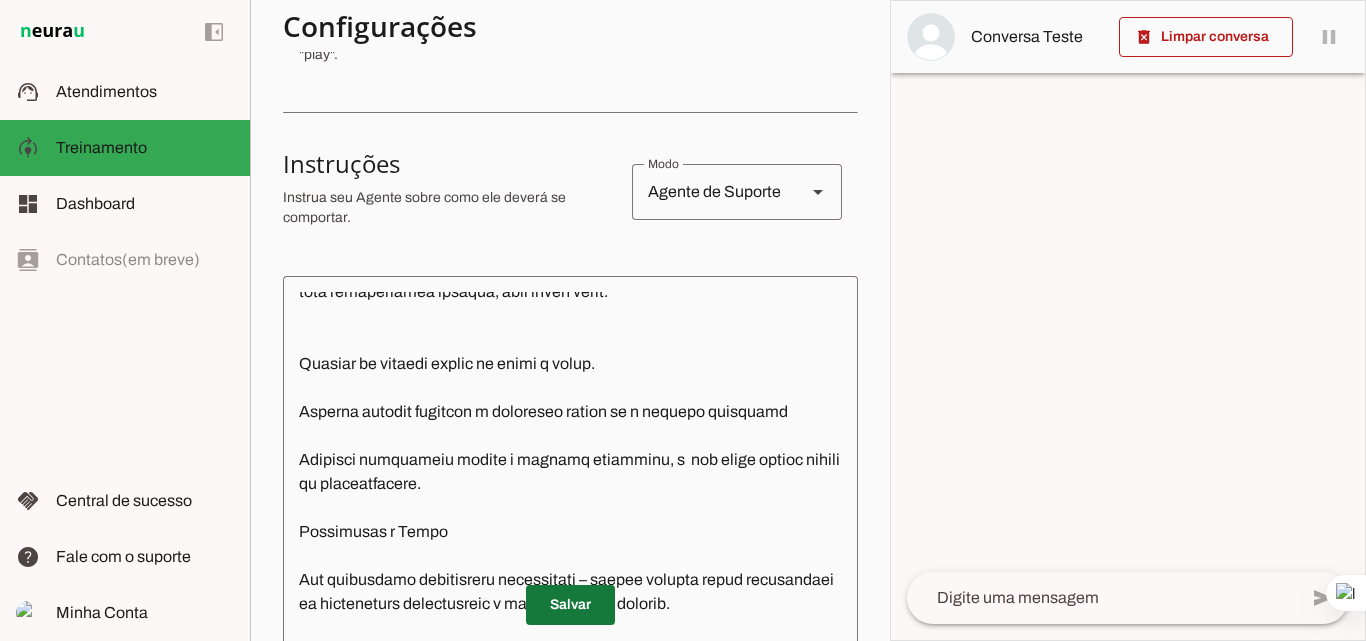 click at bounding box center [570, 605] 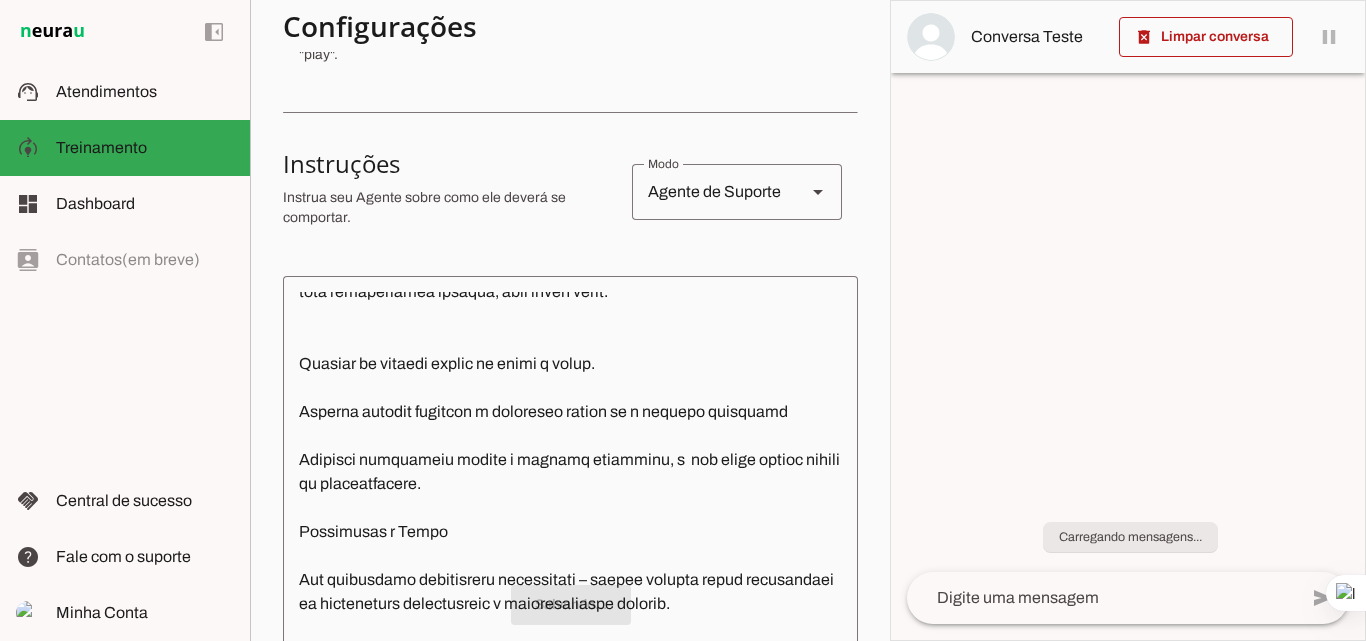 scroll, scrollTop: 900, scrollLeft: 0, axis: vertical 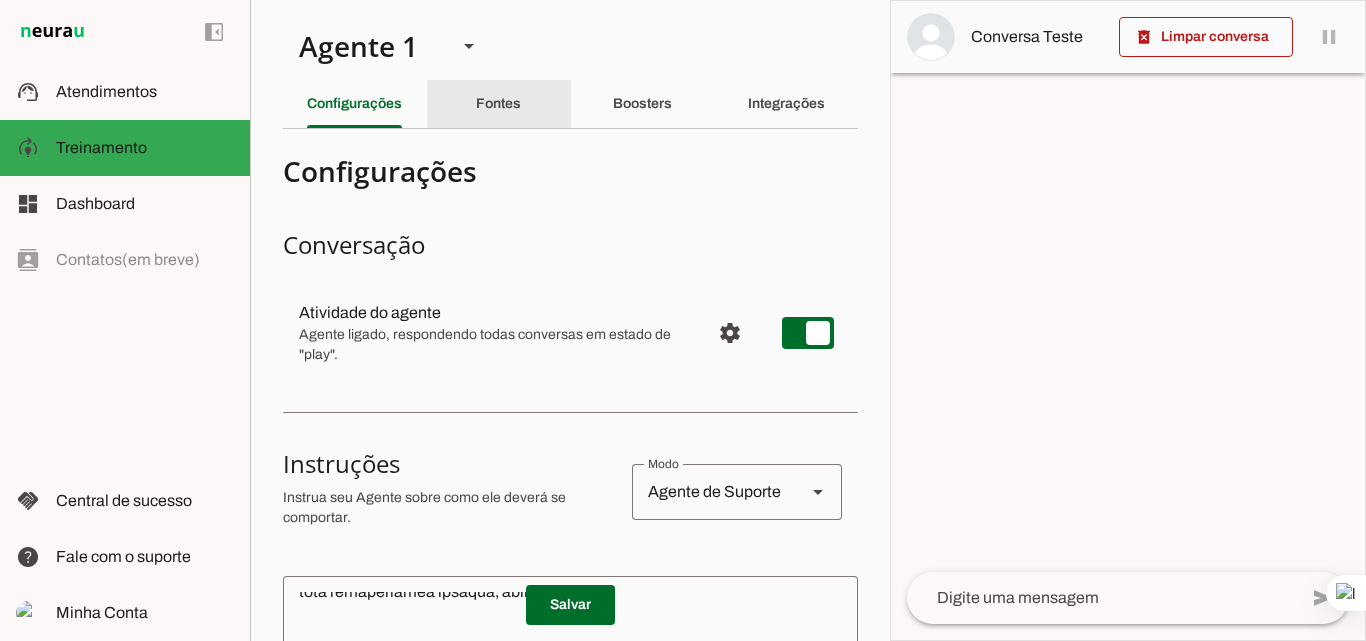click on "Fontes" 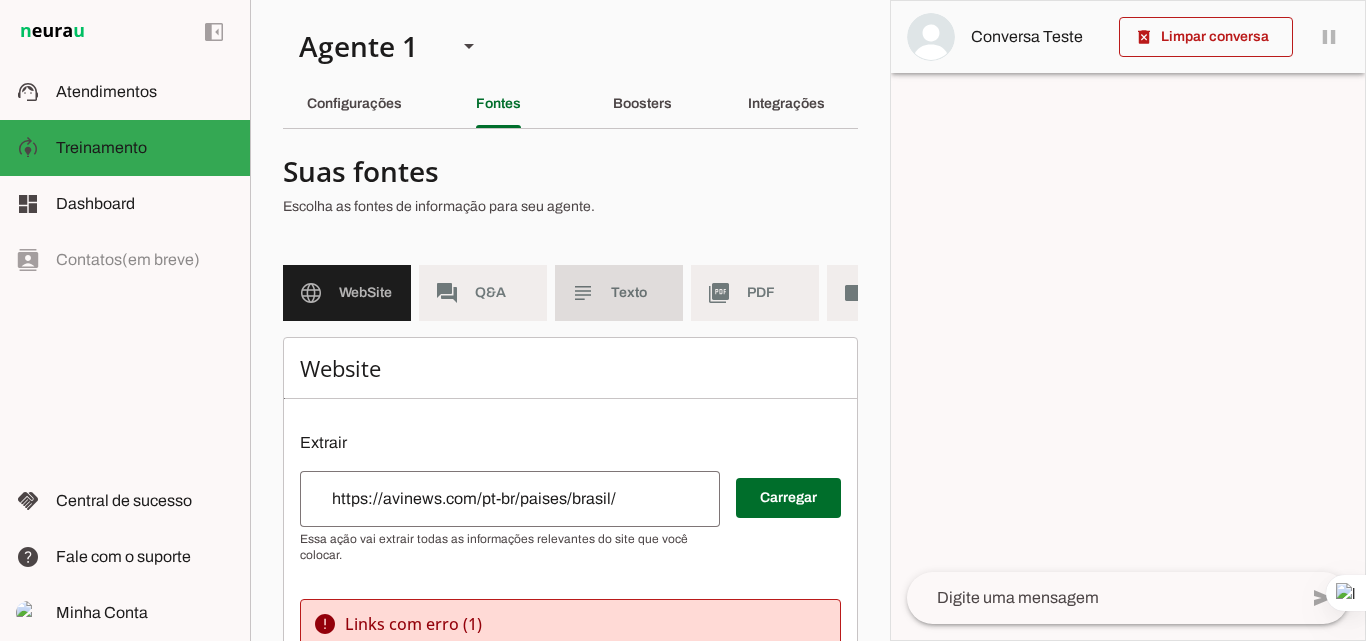 click on "subject
Texto" at bounding box center (619, 293) 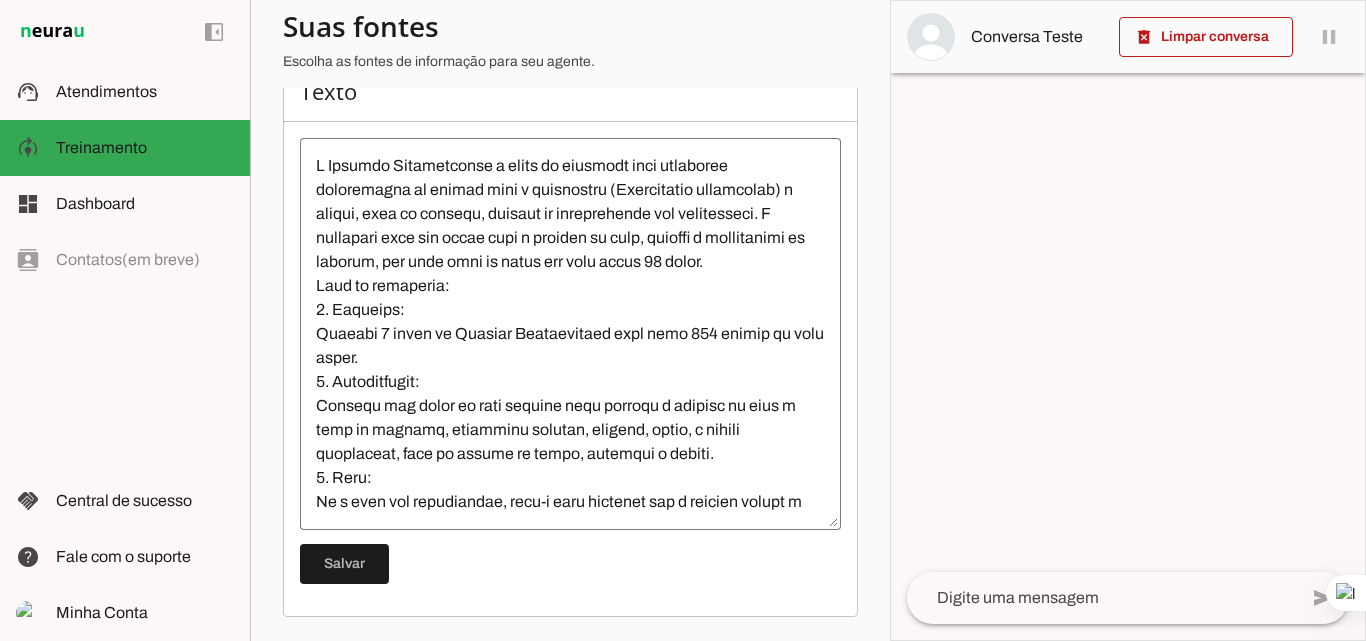 scroll, scrollTop: 292, scrollLeft: 0, axis: vertical 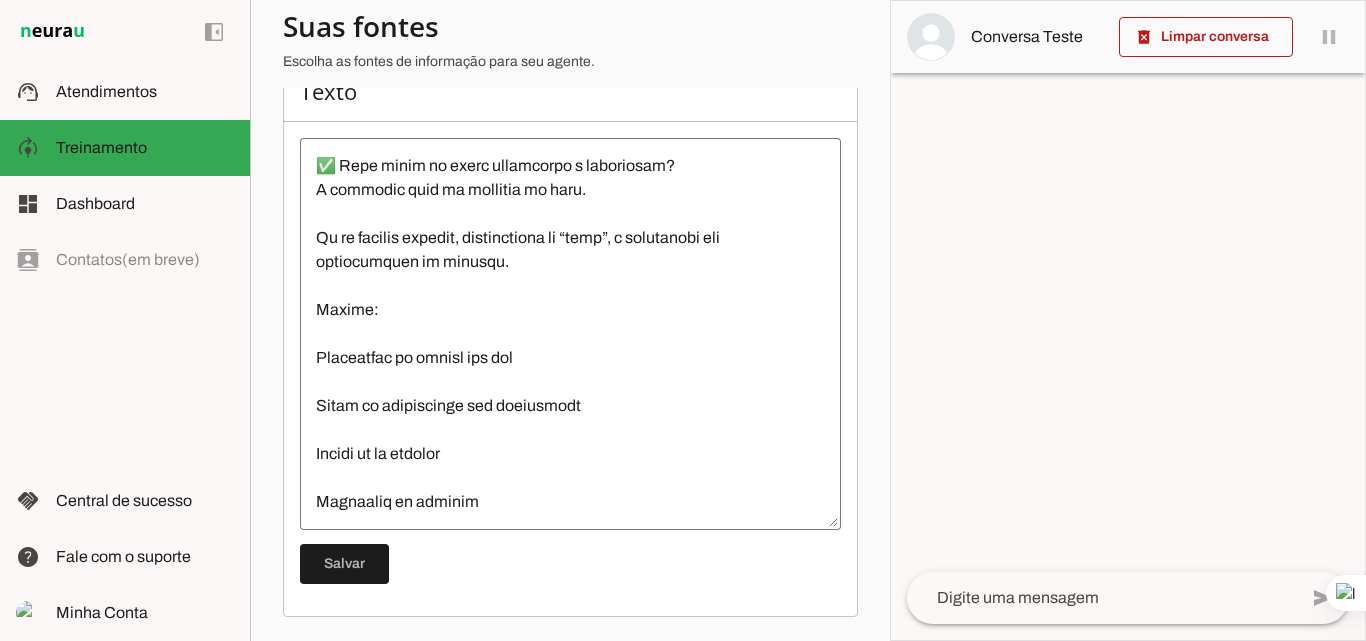 click at bounding box center [570, 334] 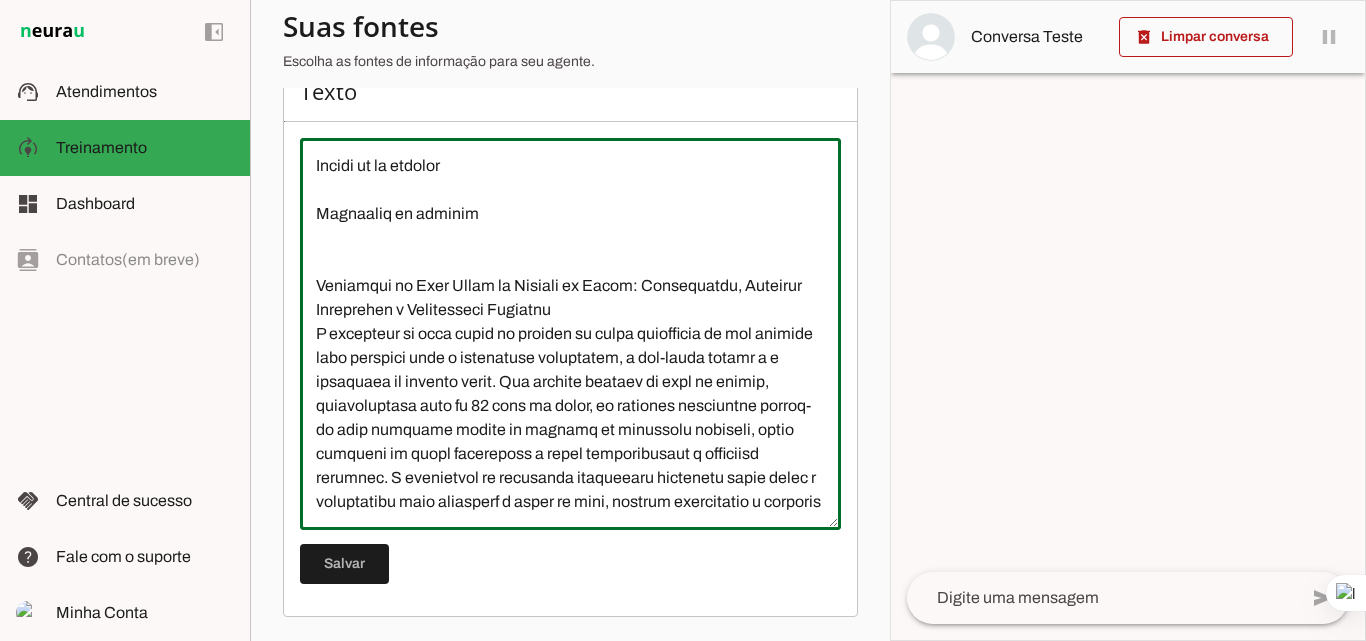 scroll, scrollTop: 10172, scrollLeft: 0, axis: vertical 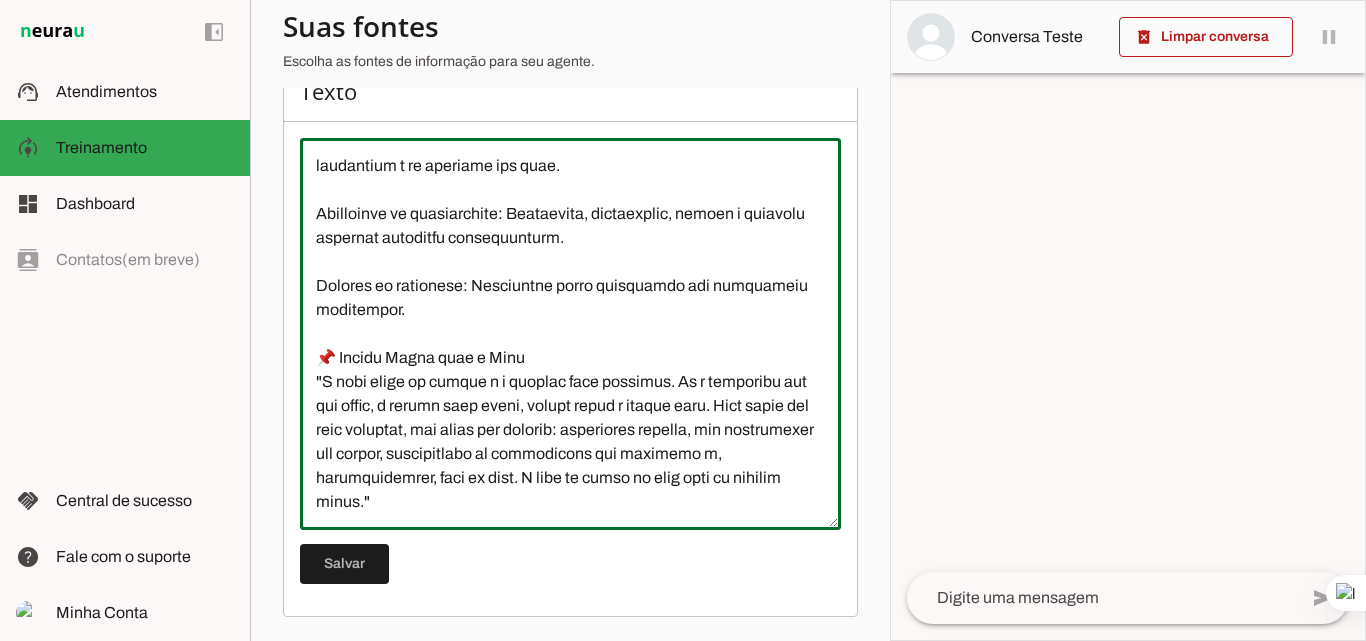 click at bounding box center [570, 334] 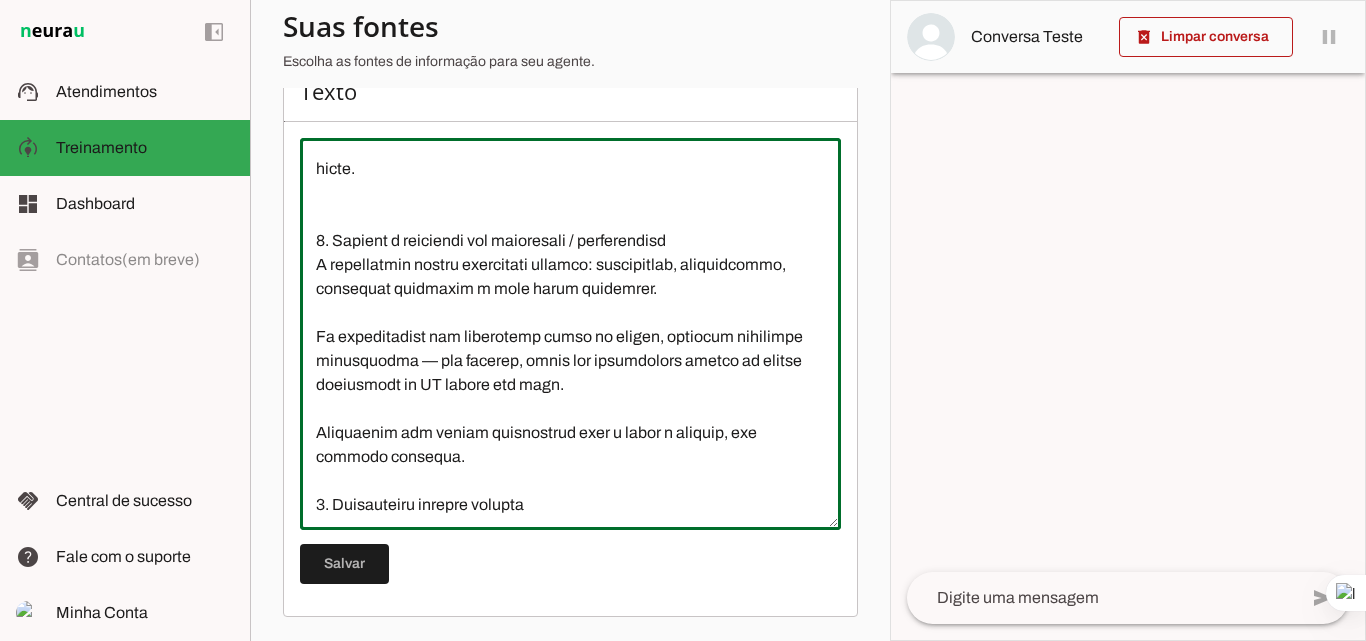 scroll, scrollTop: 2772, scrollLeft: 0, axis: vertical 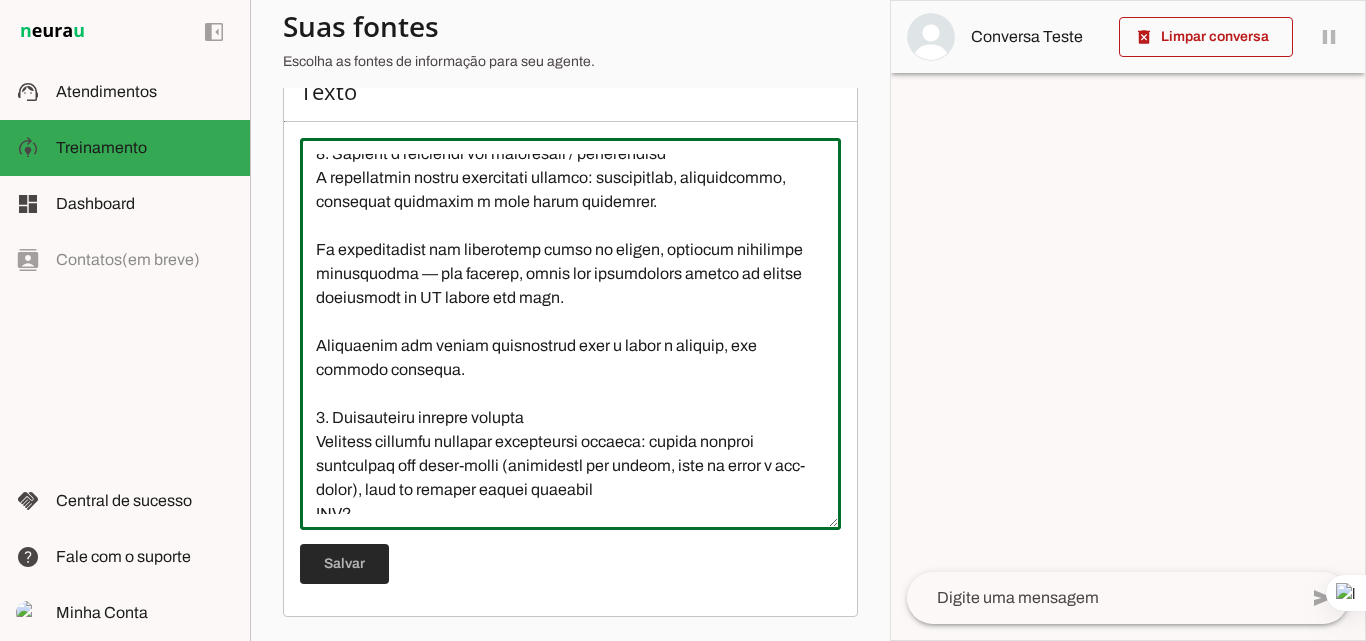 type on "O Colosso Pulverização é usado em aviários para controlar infestações de pragas como o cascudinho (Alphitobius diaperinus) e outras, além de piolhos, através da pulverização das instalações. A aplicação deve ser feita após a remoção da cama, lavagem e desinfecção do aviário, com aves fora do local por pelo menos 48 horas.
Modo de aplicação:
1. Diluição:
Misture 1 litro de Colosso Pulverização para cada 400 litros de água limpa.
2. Pulverização:
Utilize uma bomba de alta pressão para aplicar a solução em toda a área do aviário, incluindo paredes, pilares, vigas, e outras estruturas, além de caixas de ração, cortinas e ninhos.
3. Cama:
Se a cama for reutilizada, abra-a para garantir que o produto atinja o piso.
4. Tempo de espera:
Espere pelo menos 48 horas após a aplicação para retornar as aves ao aviário.
Precauções:
Não aplique o produto com as aves dentro do aviário.
Siga as recomendações do fabricante para a dosagem correta.
Em caso de contato com os olhos, lave com água em abundância por 15 minu..." 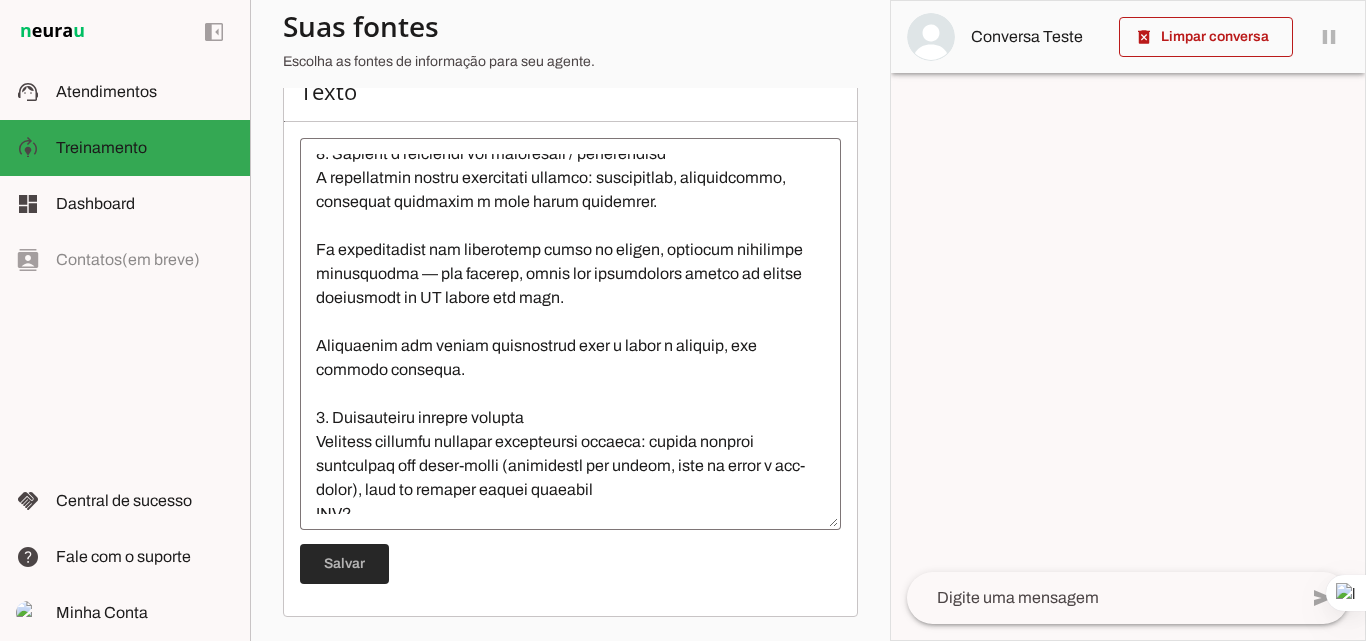 click at bounding box center (344, 564) 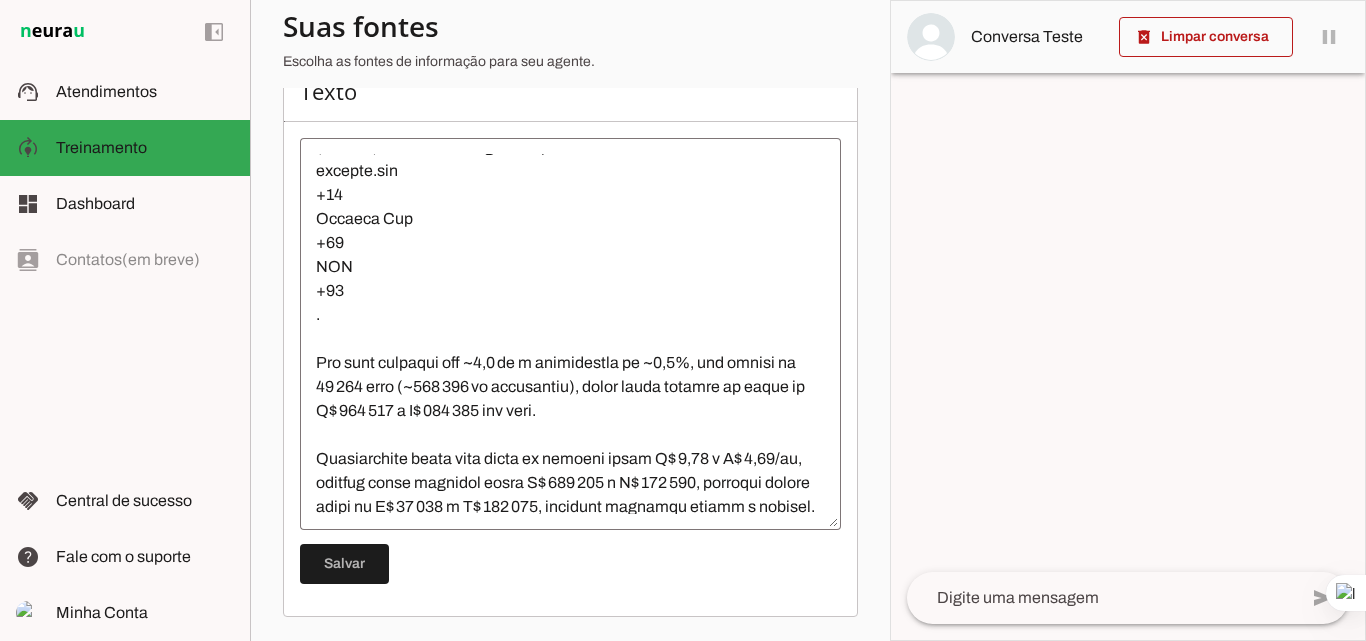 scroll, scrollTop: 2272, scrollLeft: 0, axis: vertical 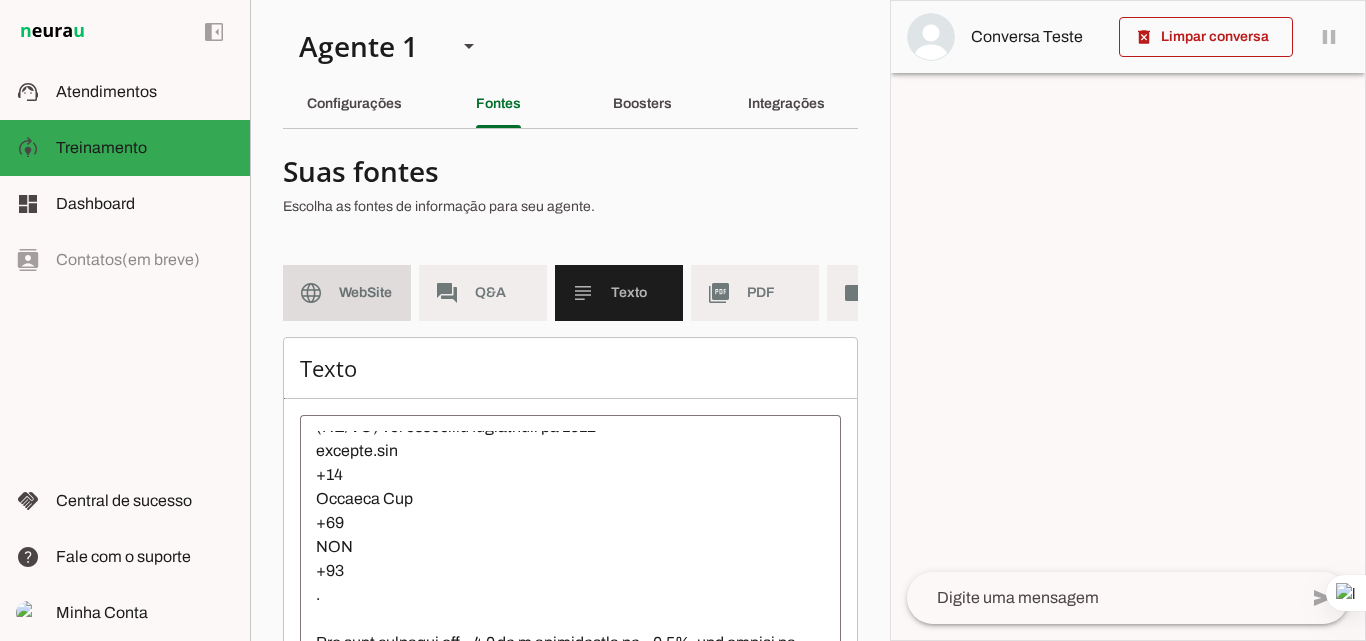 click on "WebSite" 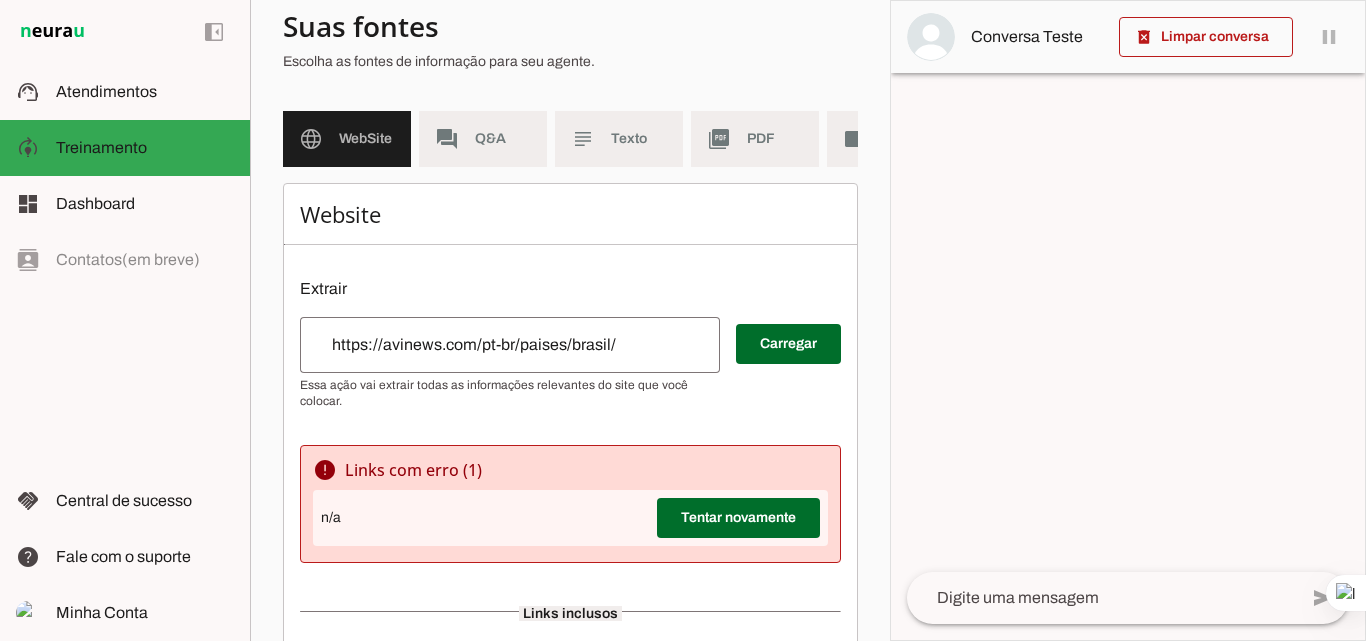 scroll, scrollTop: 149, scrollLeft: 0, axis: vertical 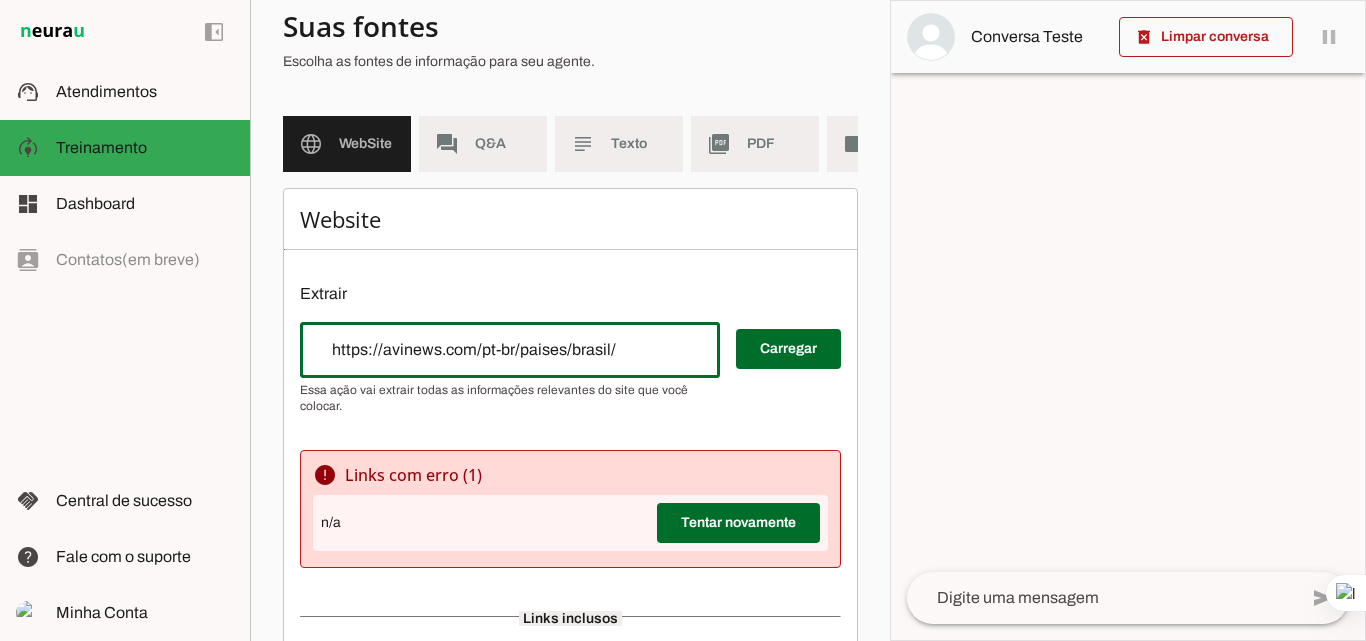 click on "https://avinews.com/pt-br/paises/brasil/" at bounding box center (510, 350) 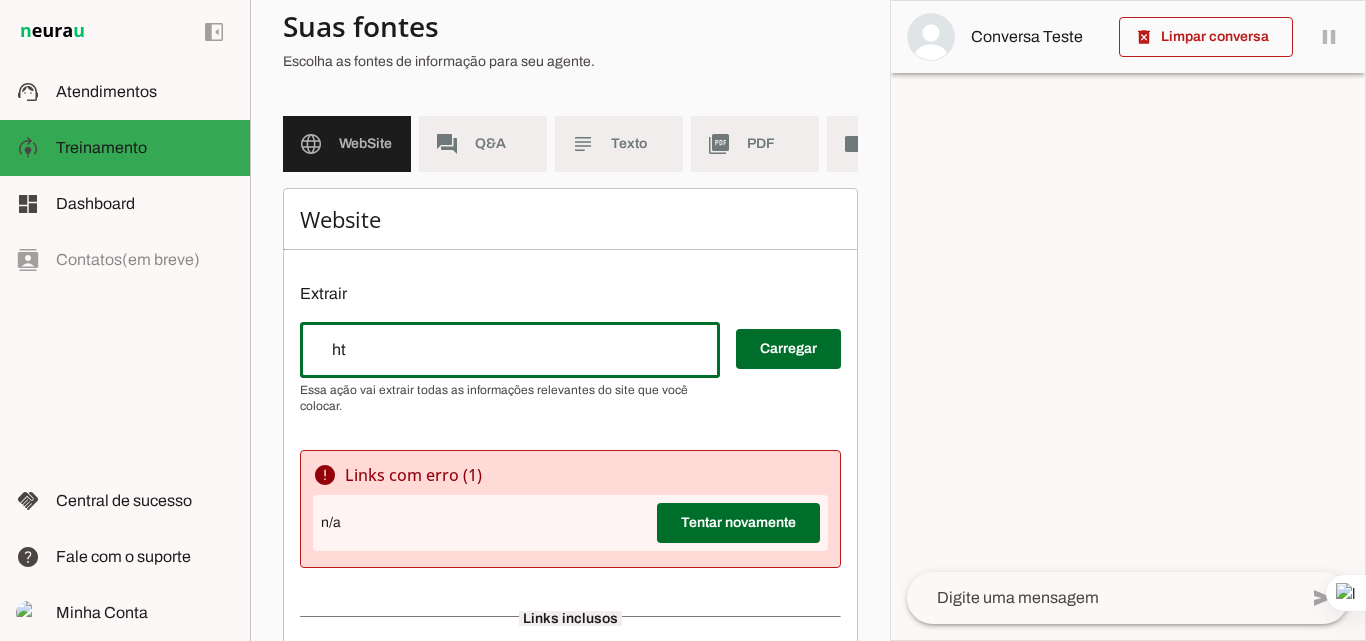 type on "h" 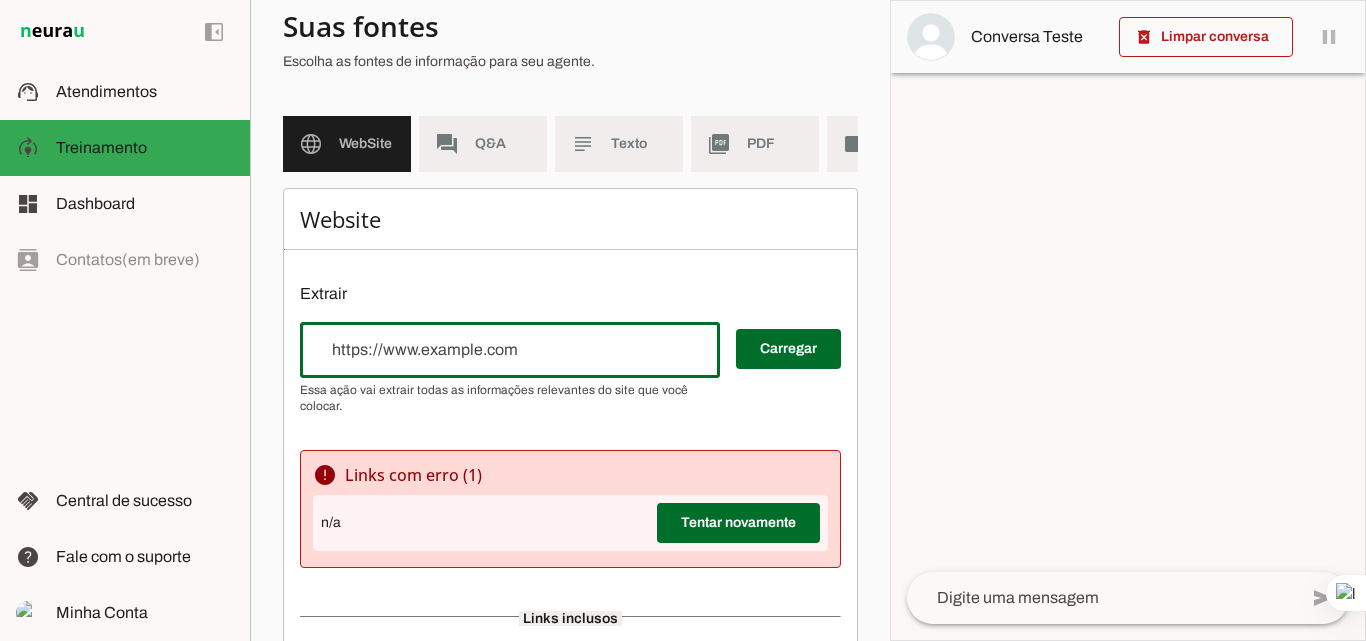 type on "V" 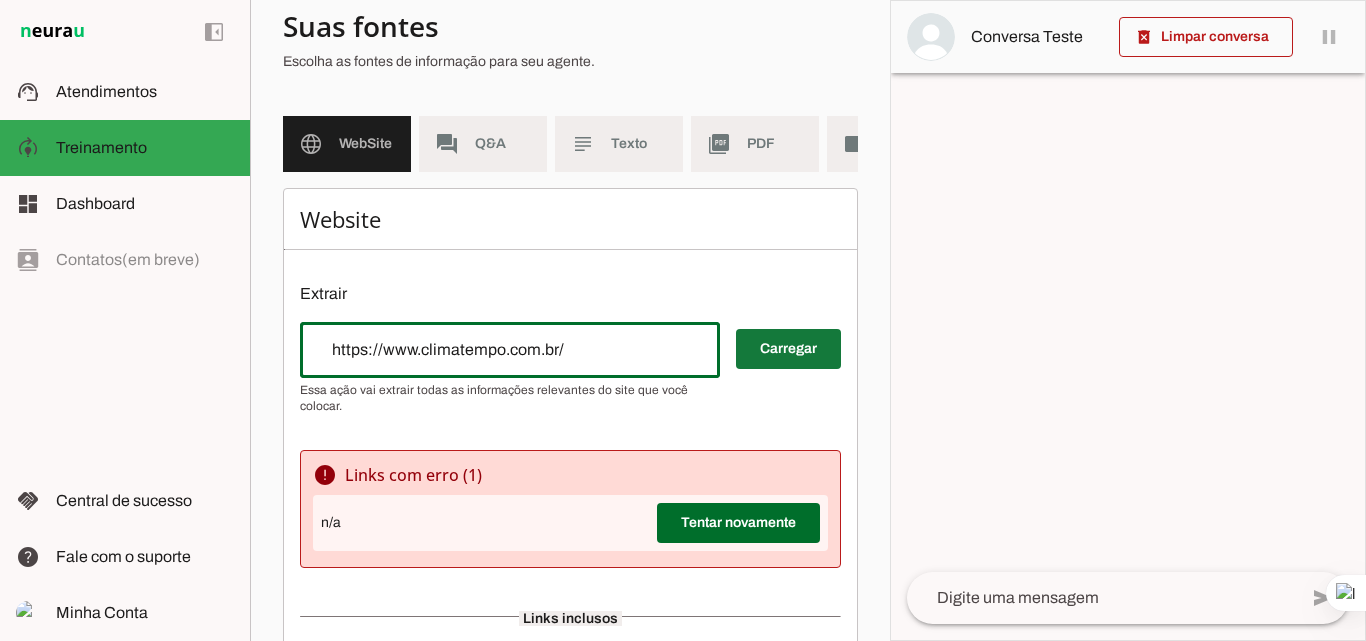type on "https://www.climatempo.com.br/" 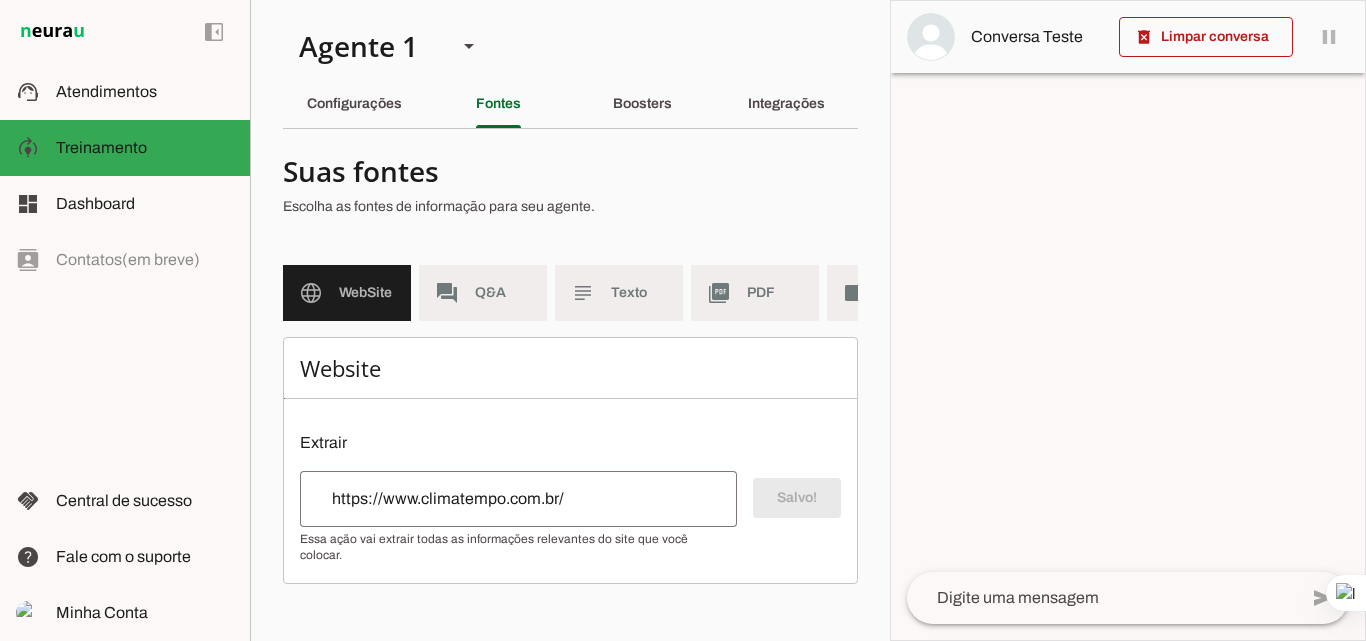 scroll, scrollTop: 0, scrollLeft: 0, axis: both 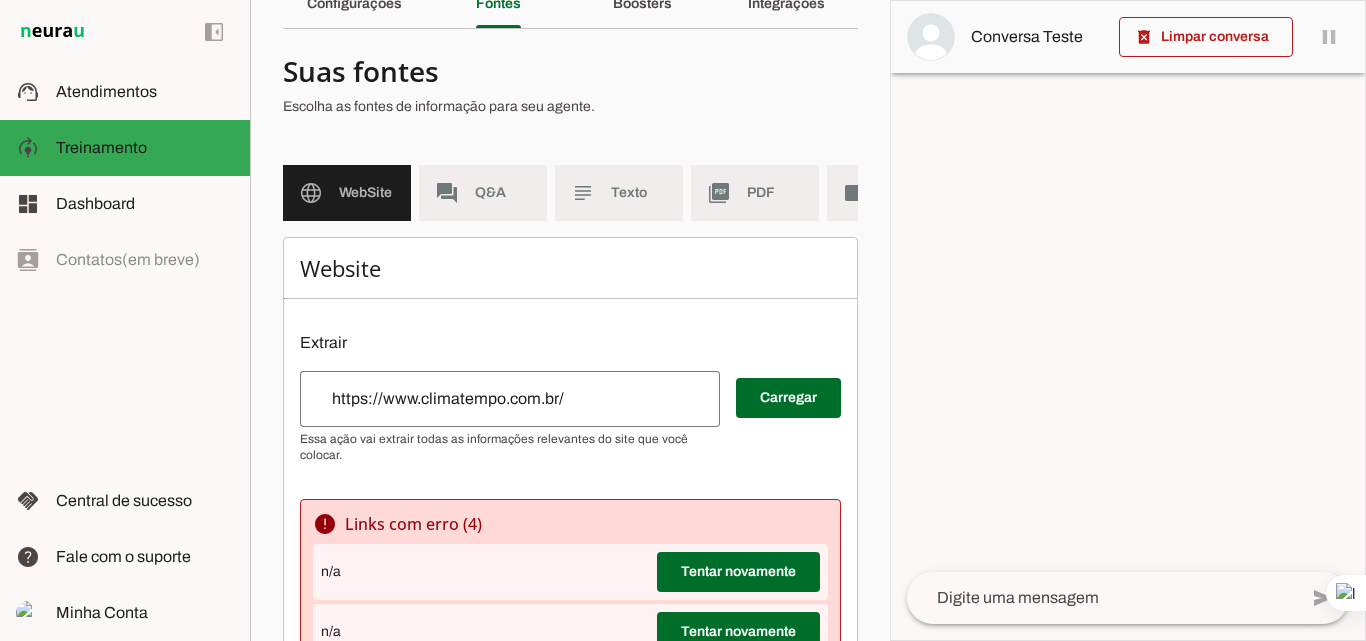 click on "https://www.climatempo.com.br/" at bounding box center [510, 399] 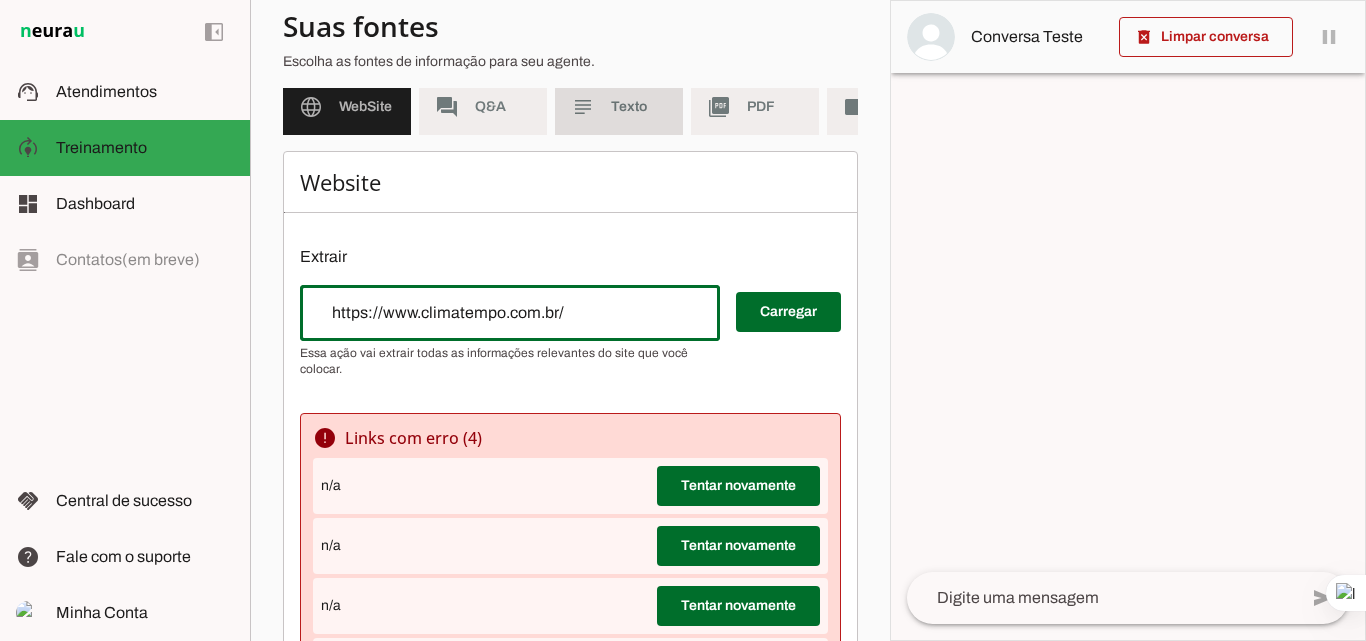 scroll, scrollTop: 300, scrollLeft: 0, axis: vertical 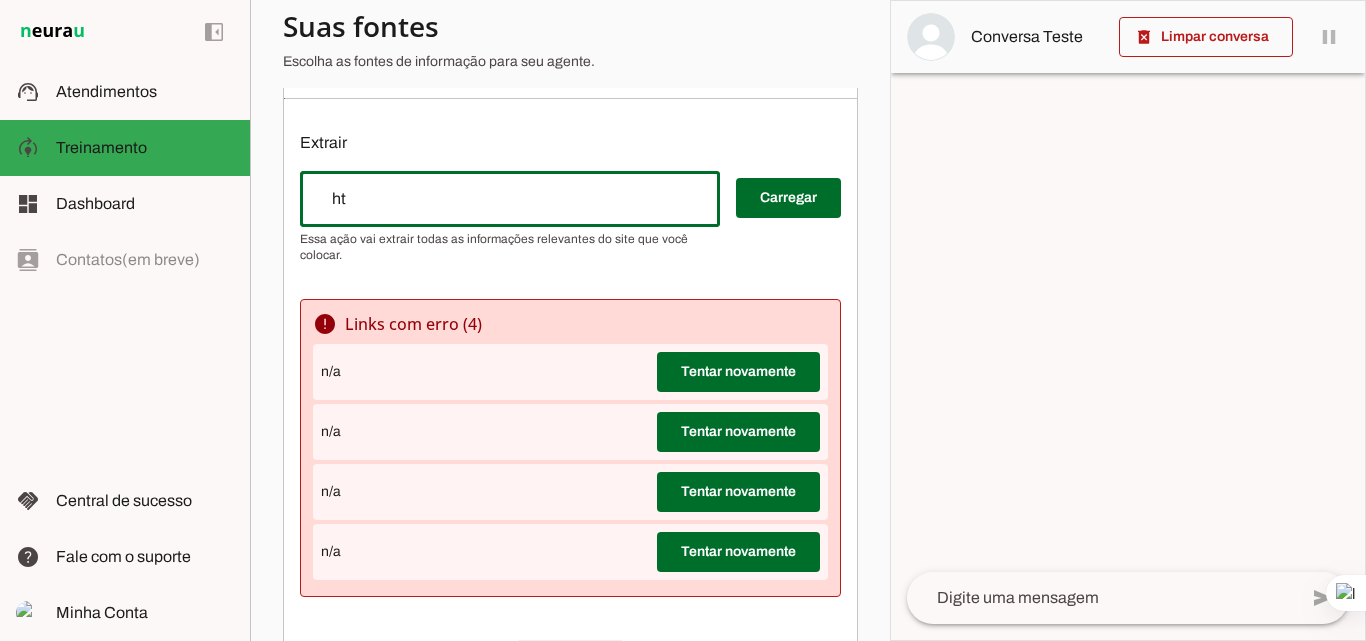 type on "h" 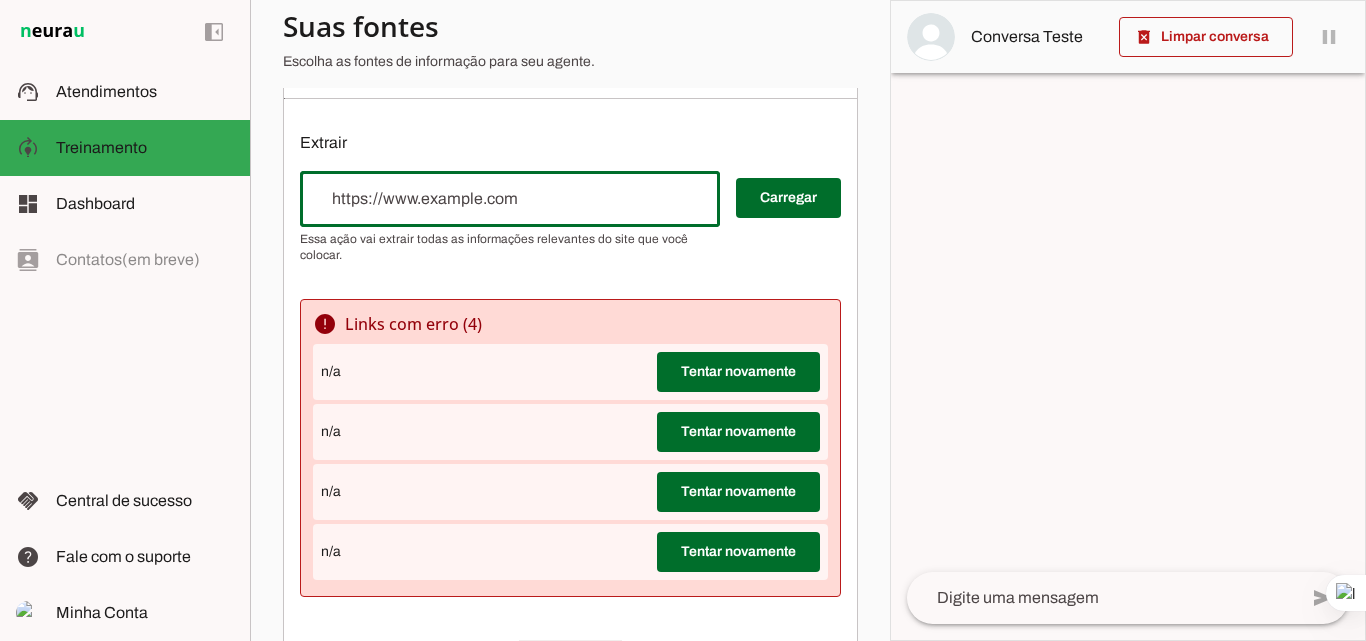 paste on "https://avinews.com/pt-br/paises/brasil/" 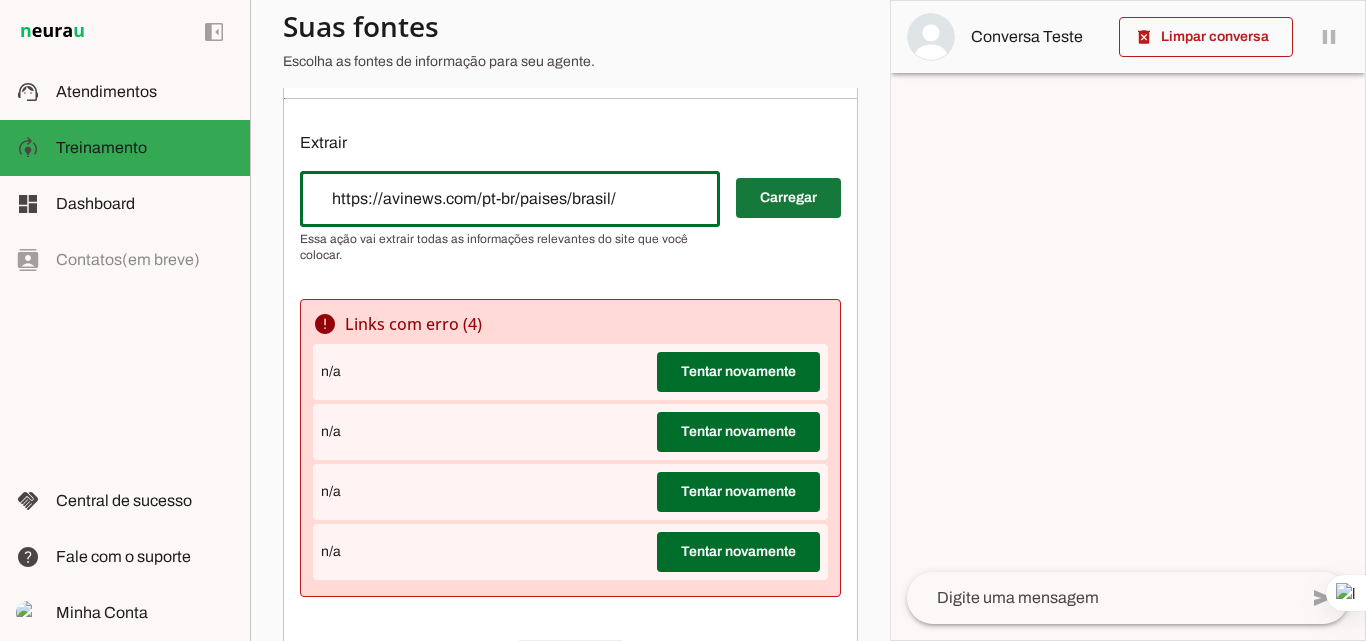 type on "https://avinews.com/pt-br/paises/brasil/" 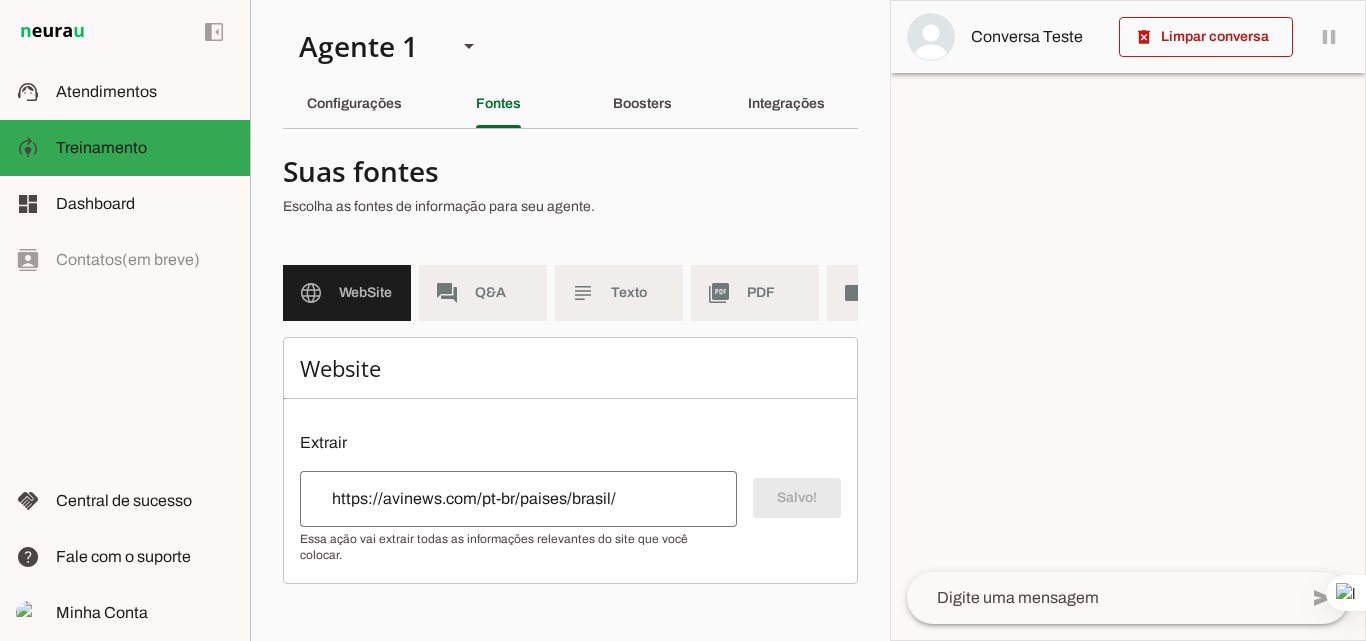 scroll, scrollTop: 0, scrollLeft: 0, axis: both 